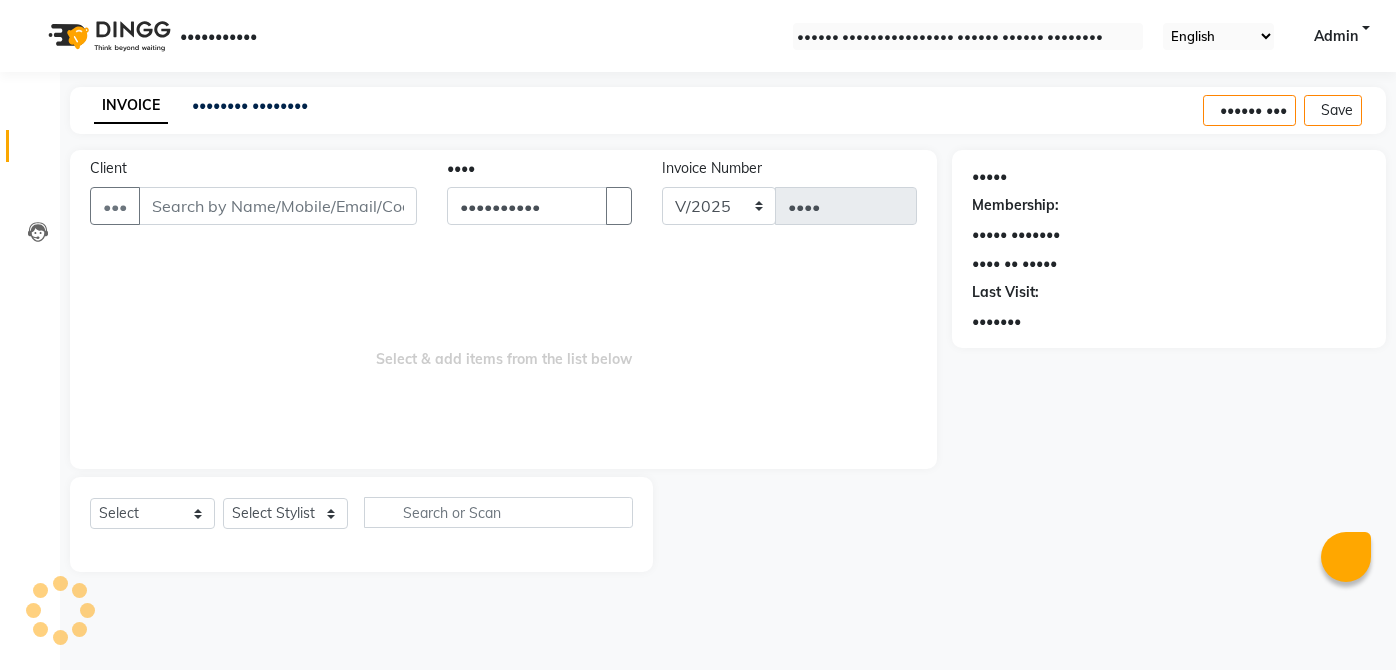 scroll, scrollTop: 0, scrollLeft: 0, axis: both 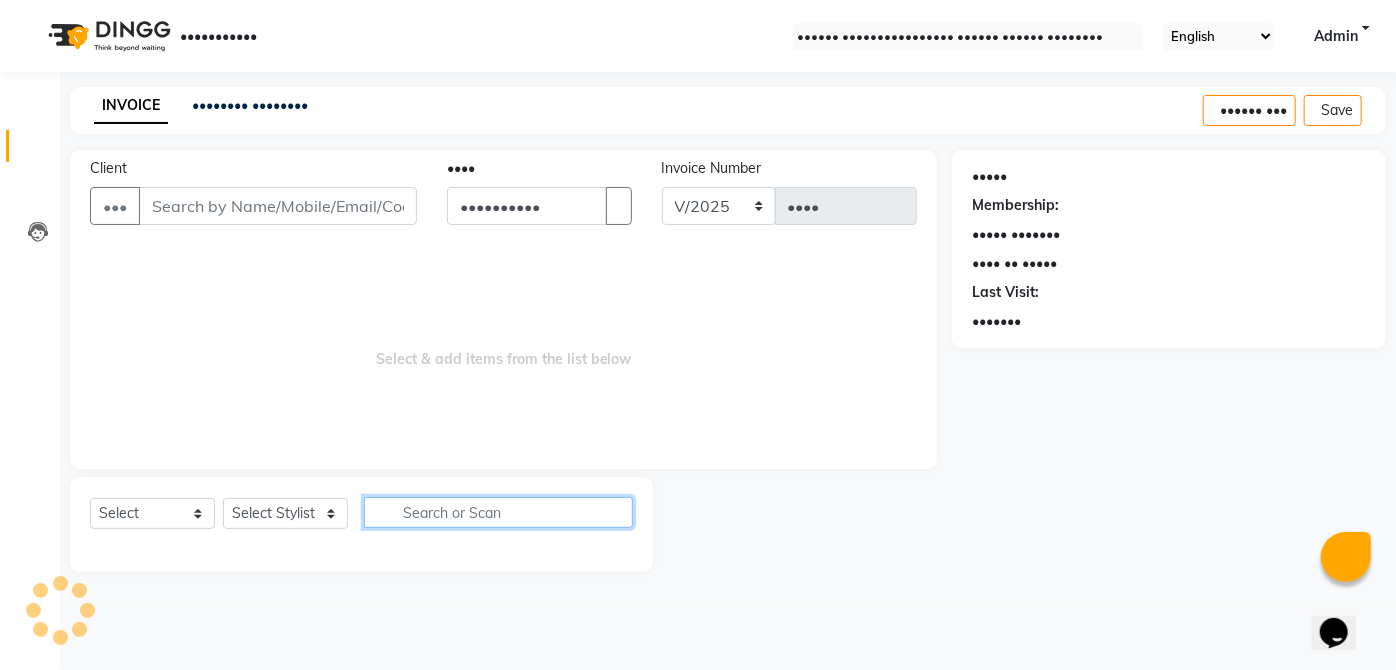 click at bounding box center [498, 512] 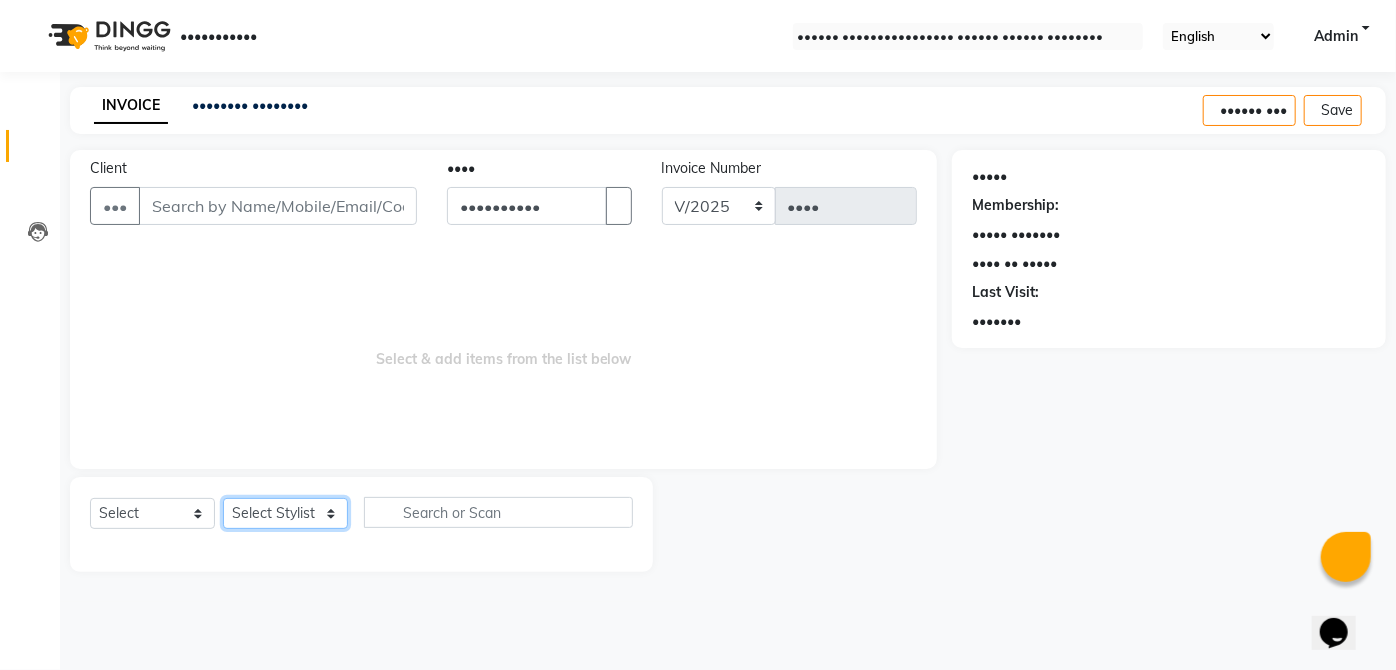 click on "Select Stylist" at bounding box center (285, 513) 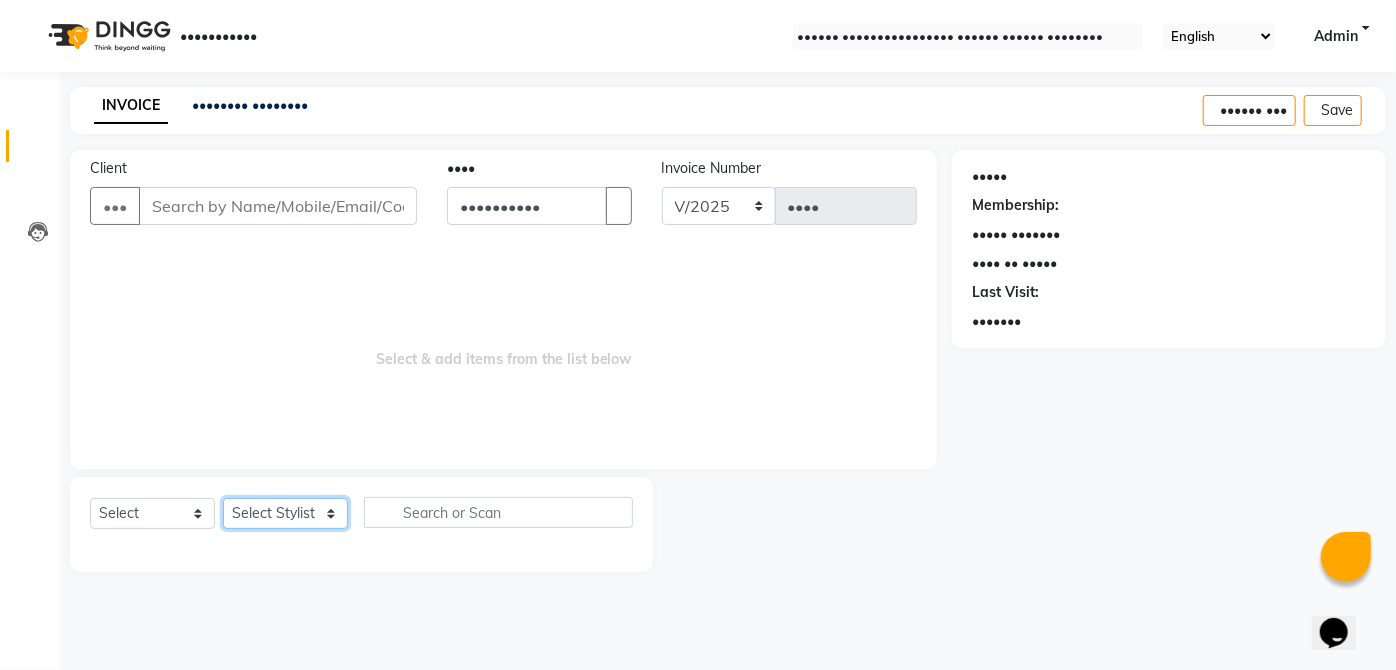 select on "•••••" 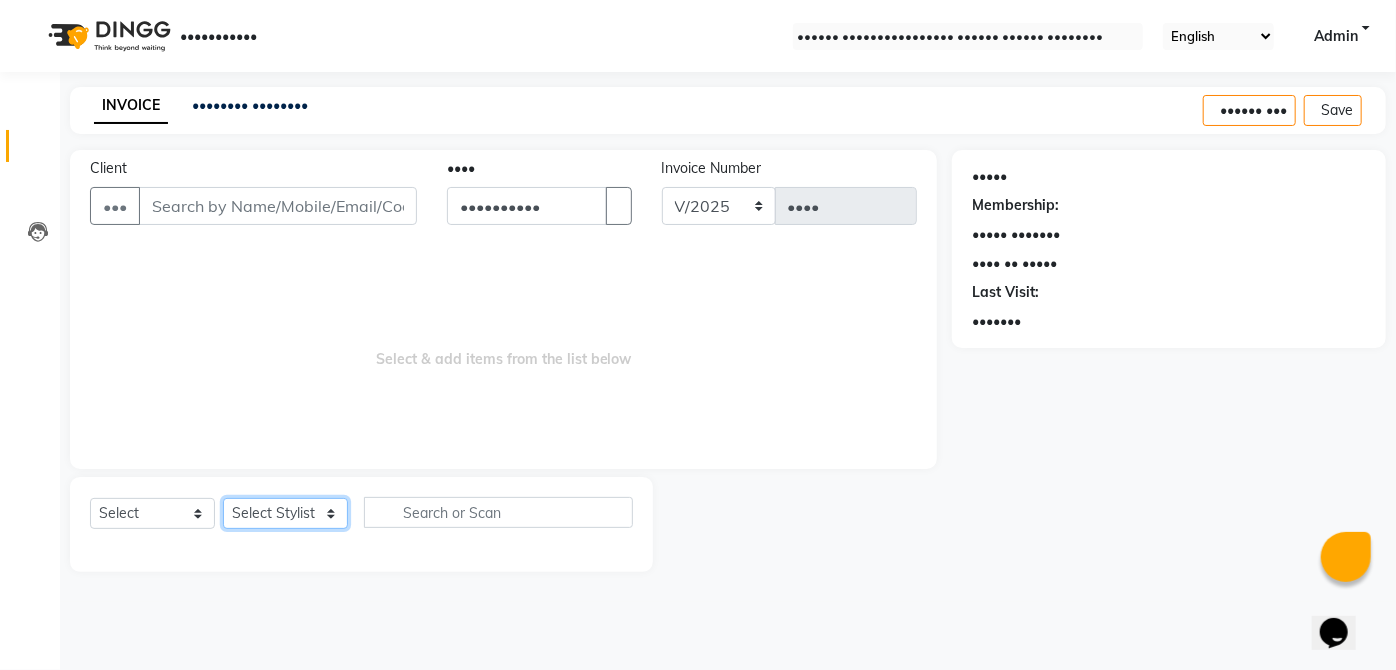 click on "•••••• •••••••  ••••• •••• •••• ••••• •••• •••••• ••••  •••• ••••• ••••• ••••• ••••• ••••• ••••••• •••••• ••••• •••••  •••••• •••••• •••••••• •••••••• ••••••• •••••• •••" at bounding box center [285, 513] 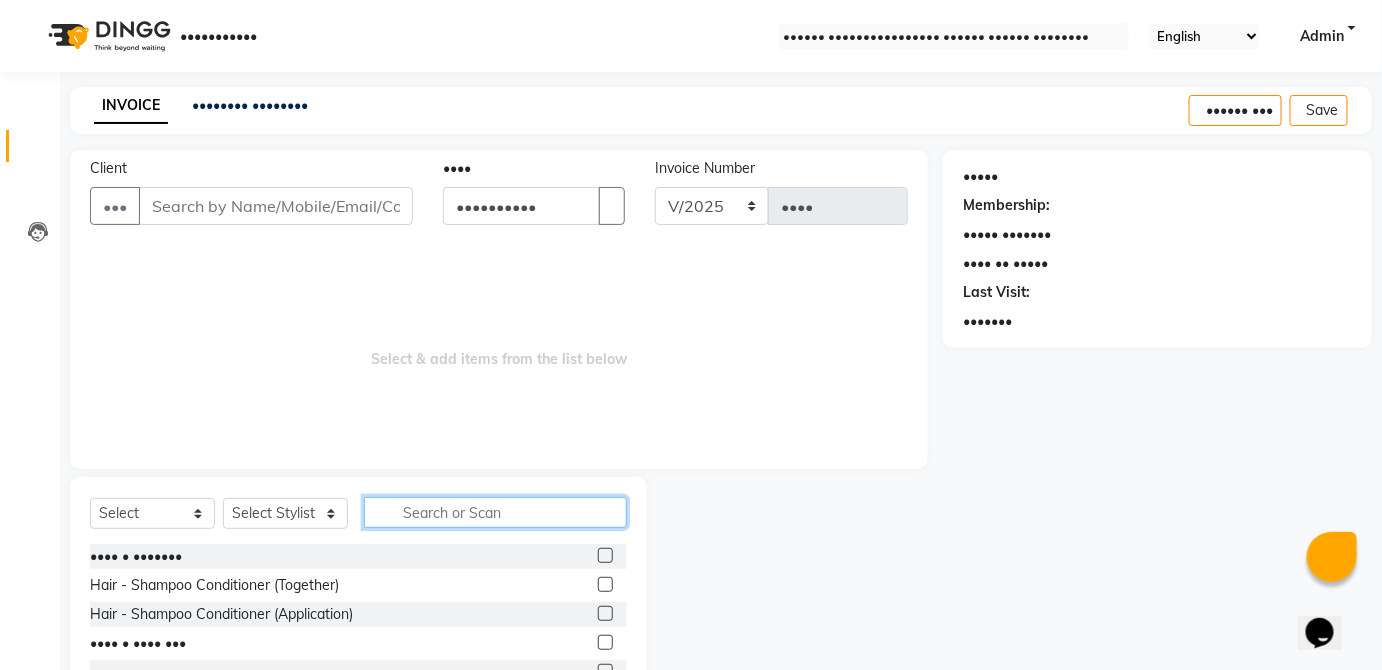 click at bounding box center (495, 512) 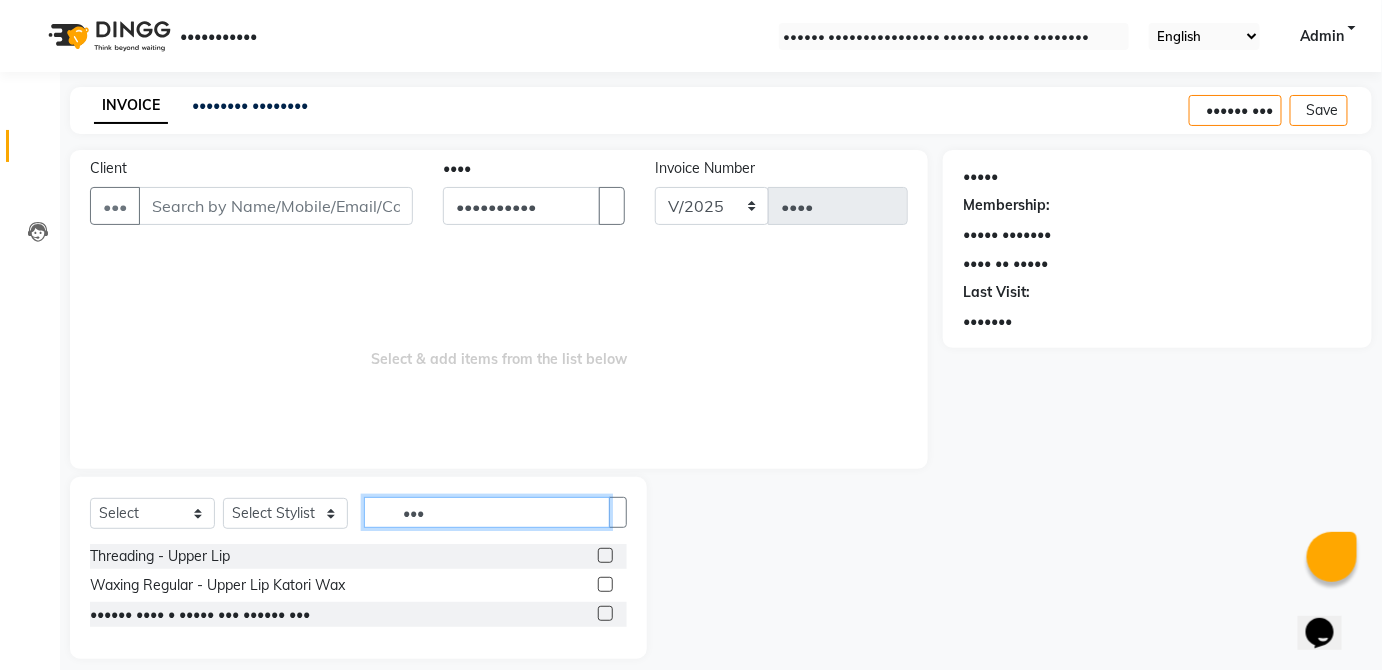 type on "•••" 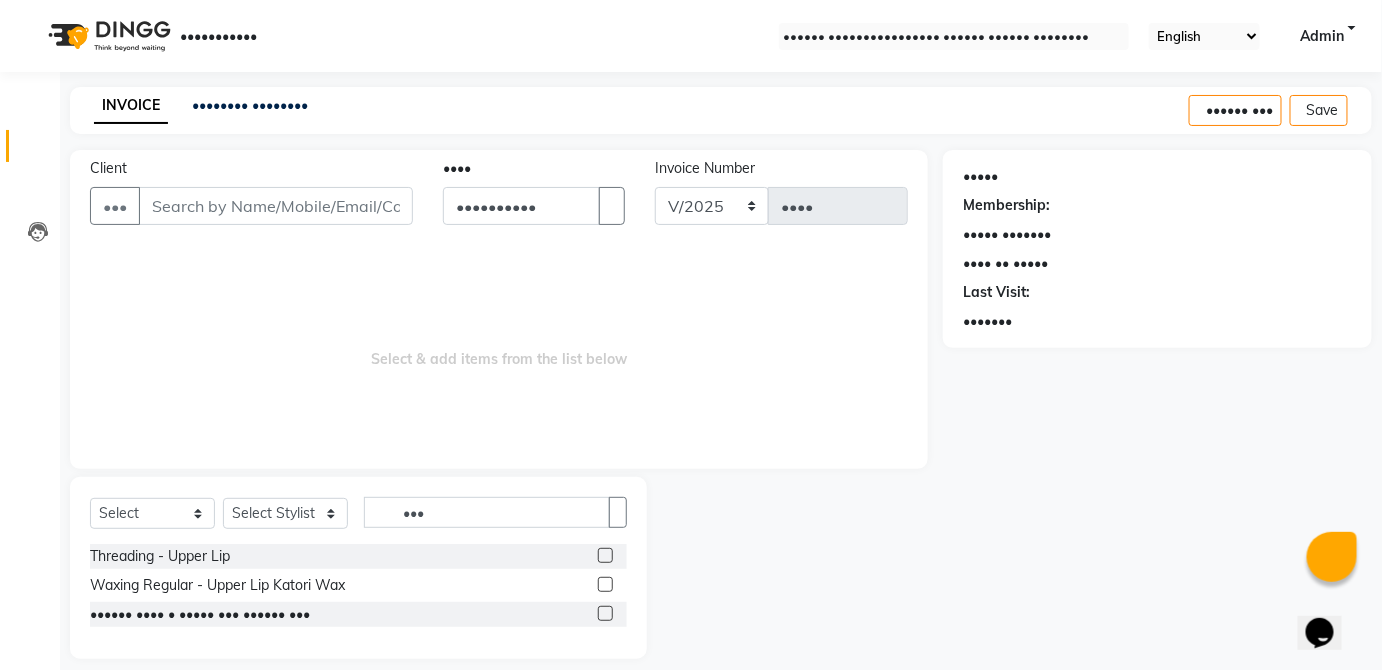 click at bounding box center (605, 613) 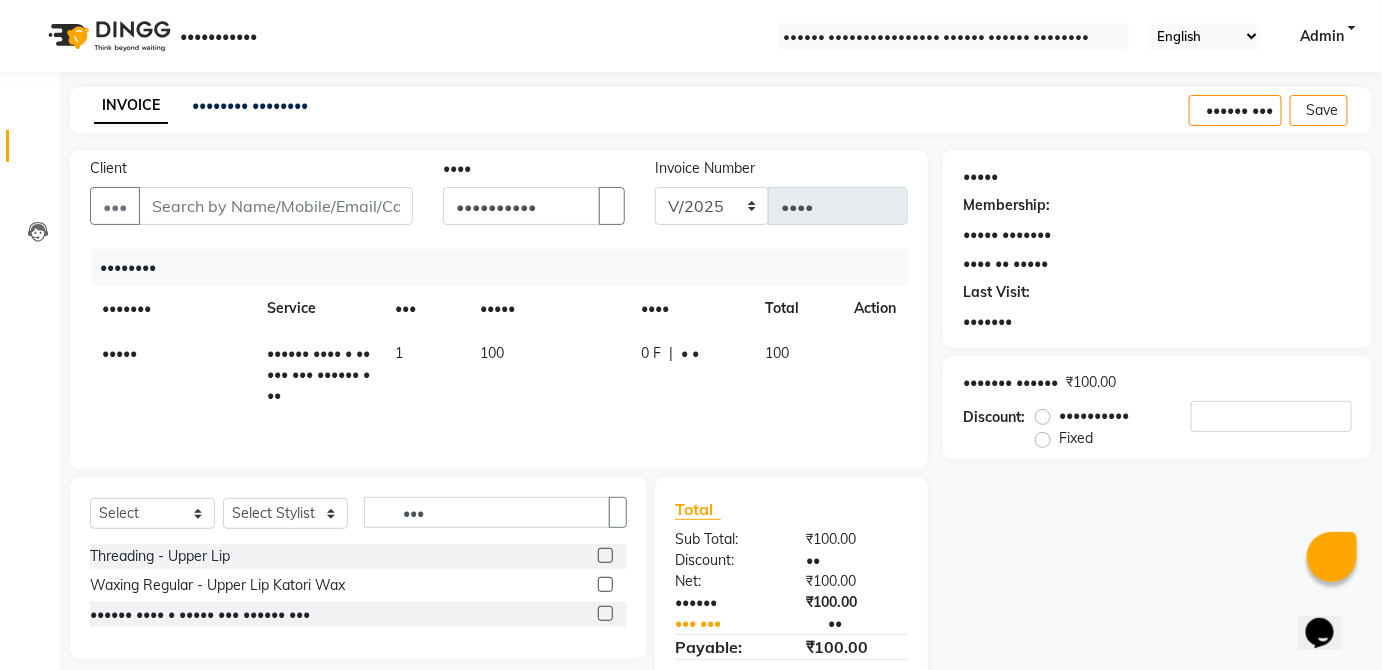 click on "100" at bounding box center (798, 374) 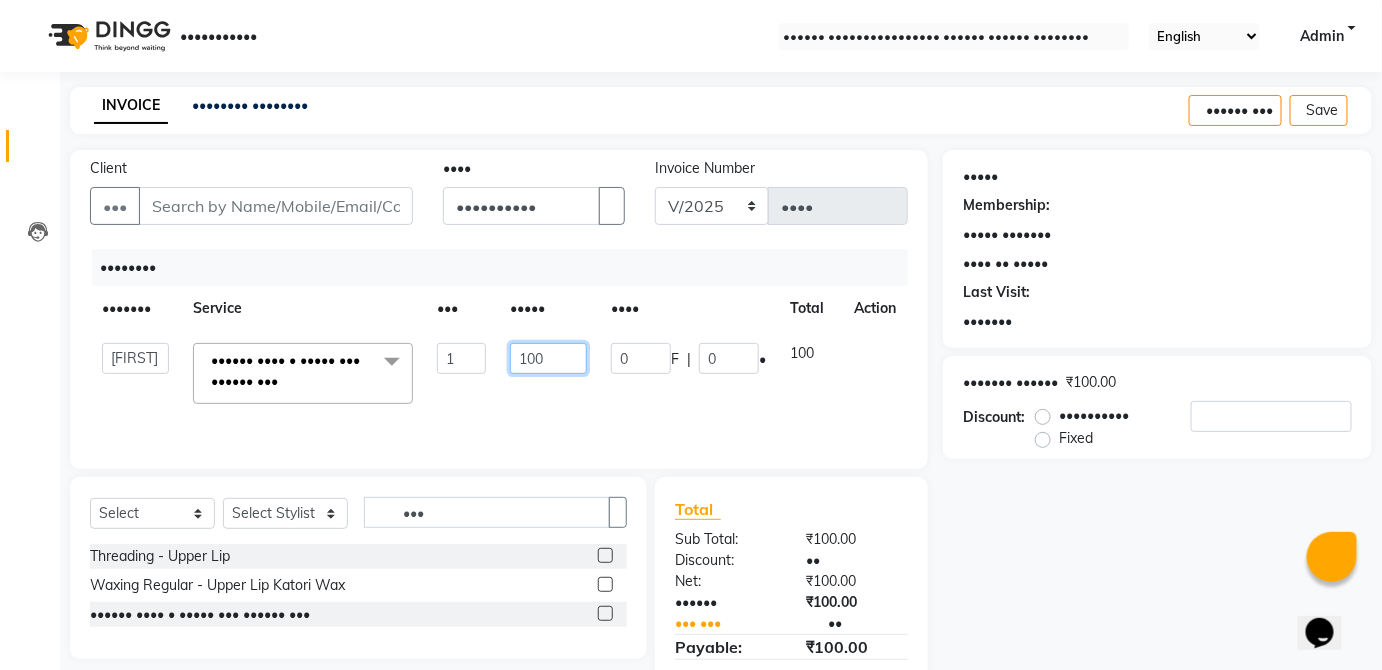 click on "100" at bounding box center [461, 358] 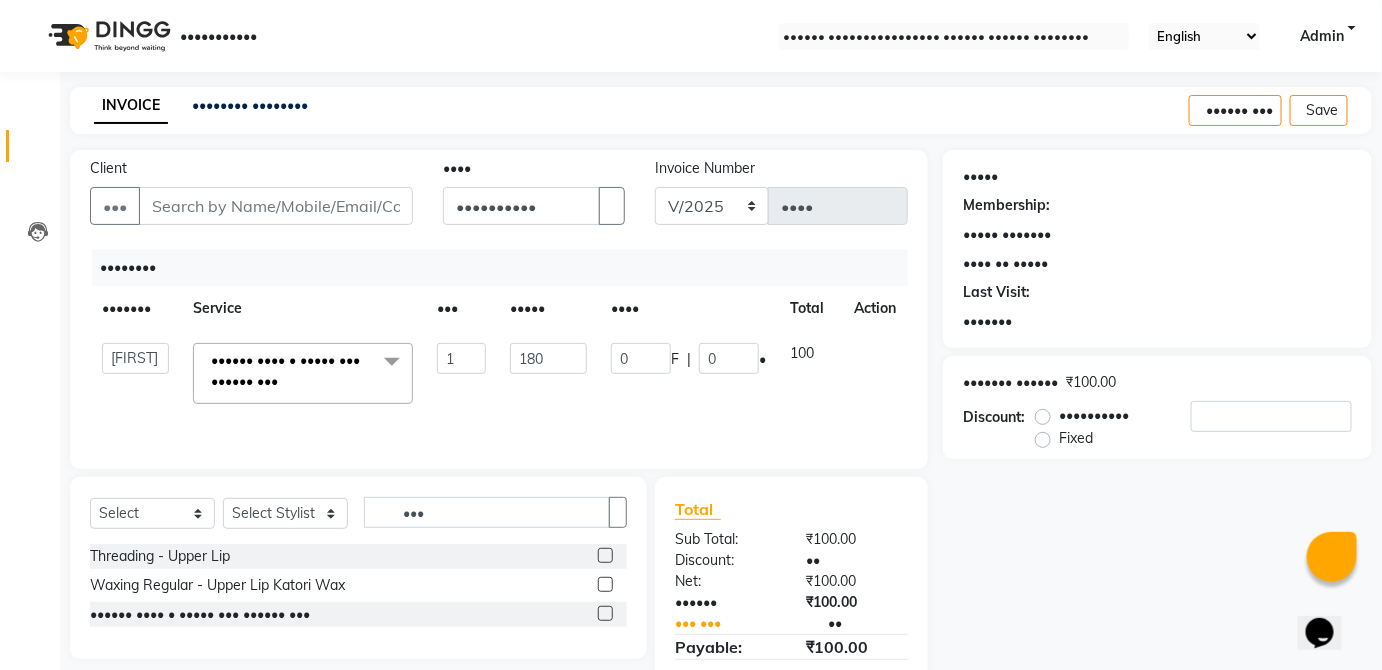 click on "100" at bounding box center [810, 373] 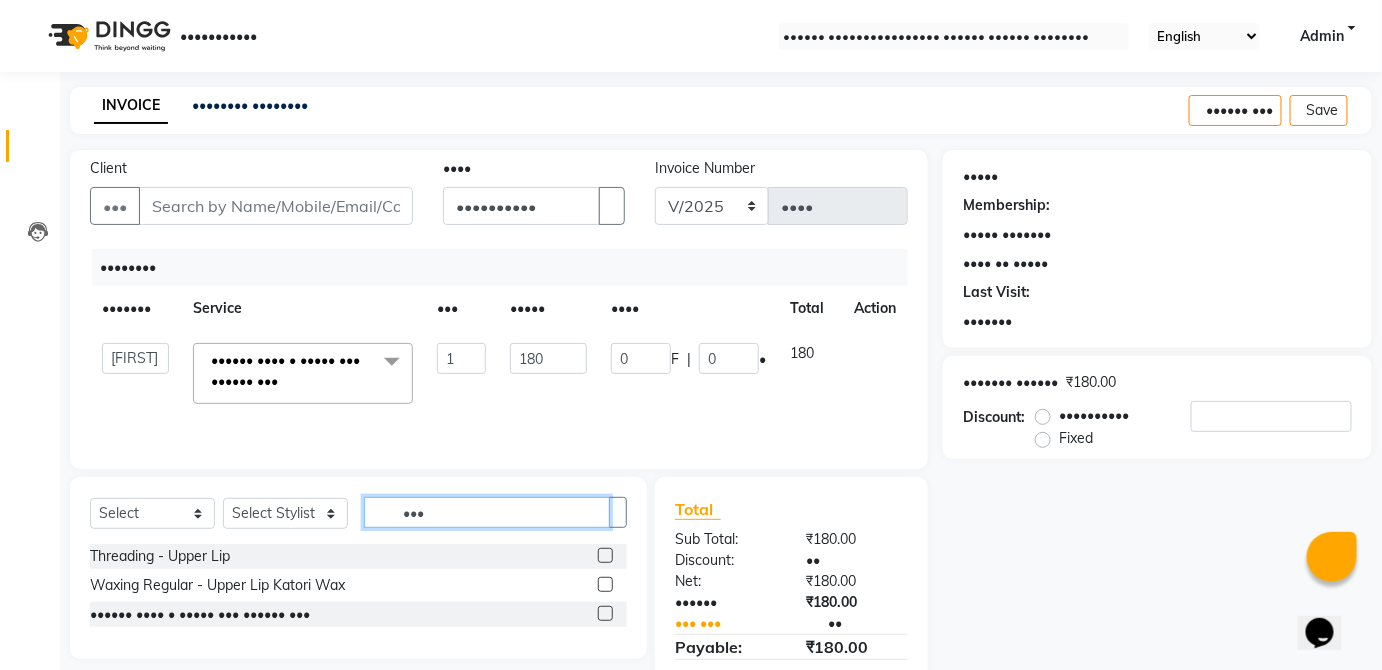 click on "•••" at bounding box center [487, 512] 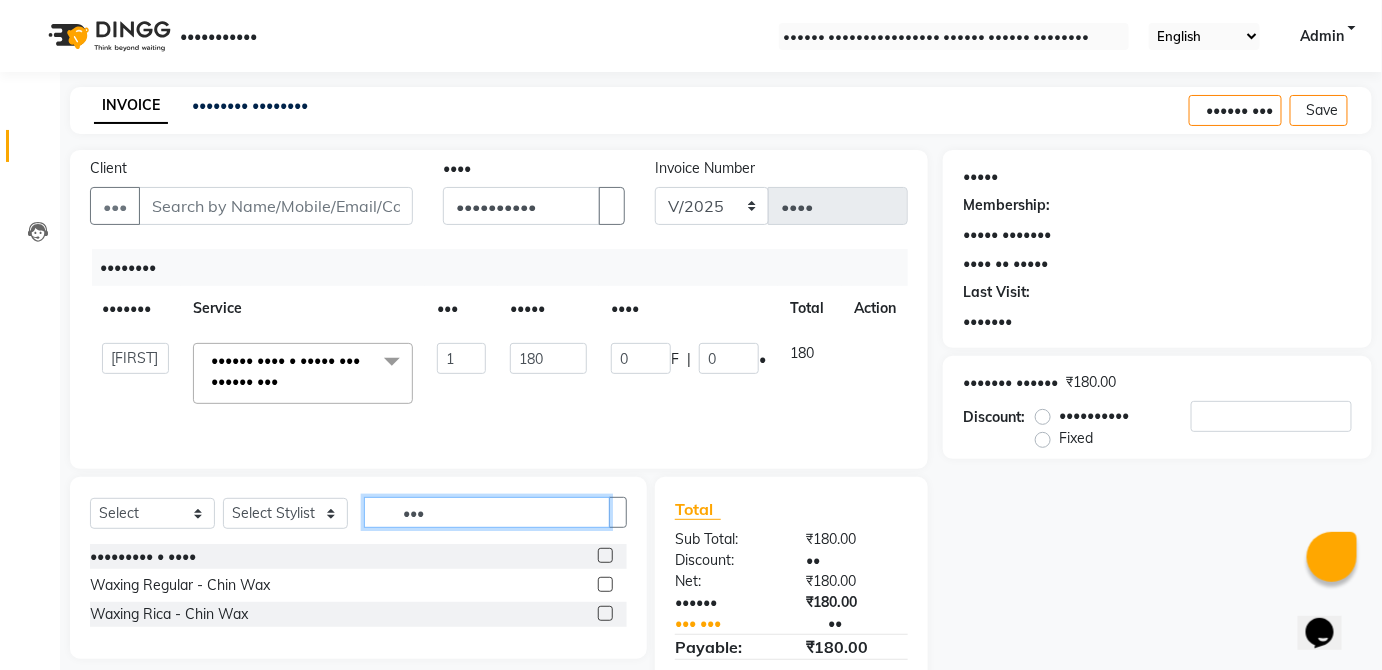 type on "•••" 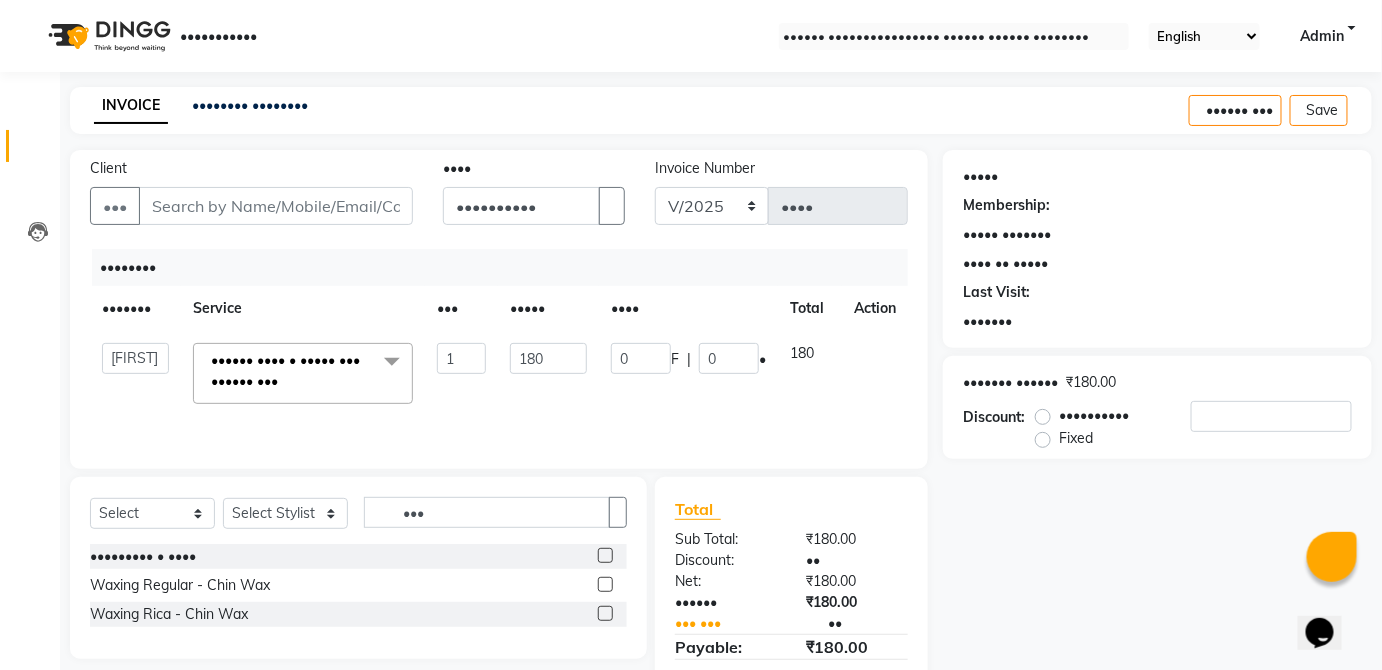click at bounding box center (605, 613) 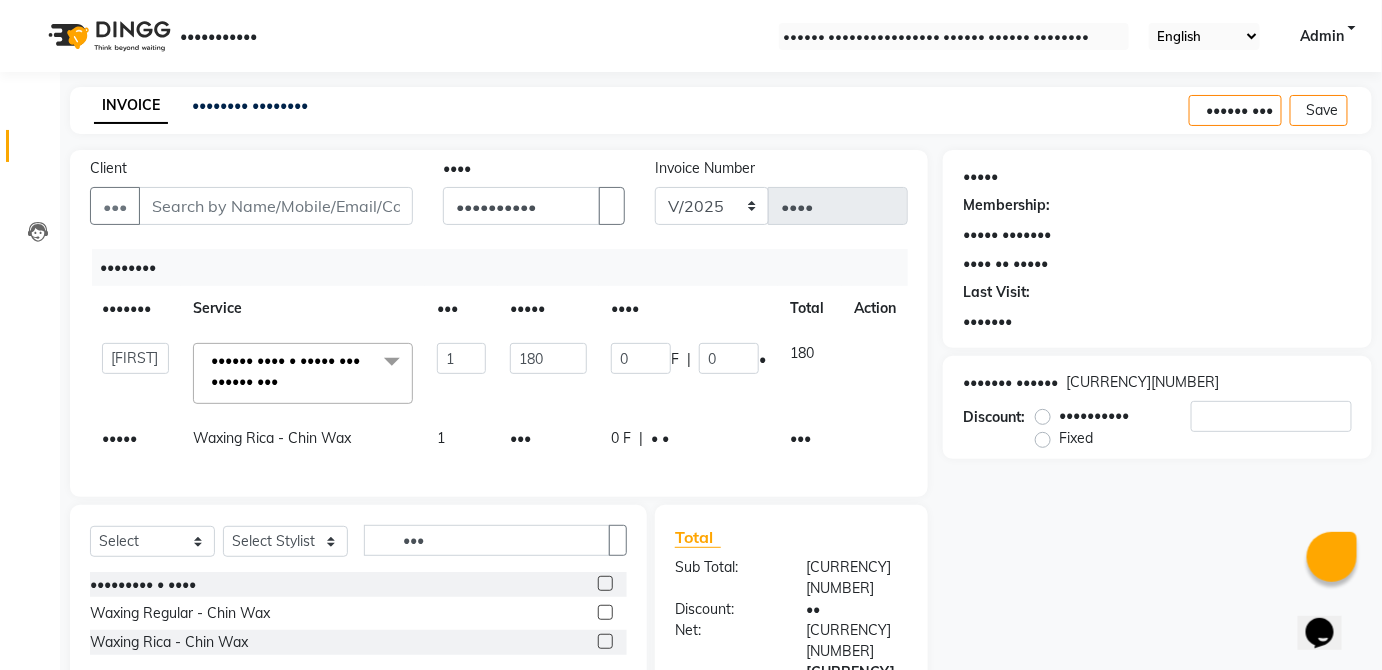 click on "•••" at bounding box center (548, 373) 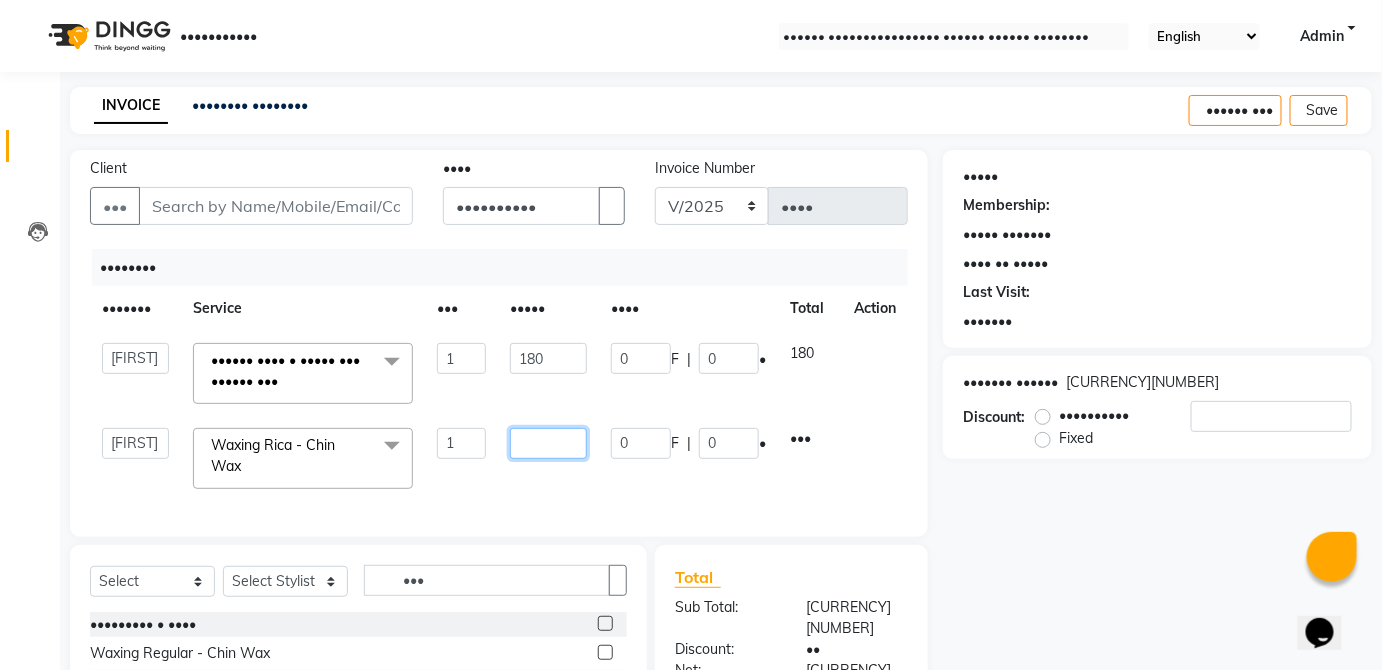 click on "•••" at bounding box center (461, 358) 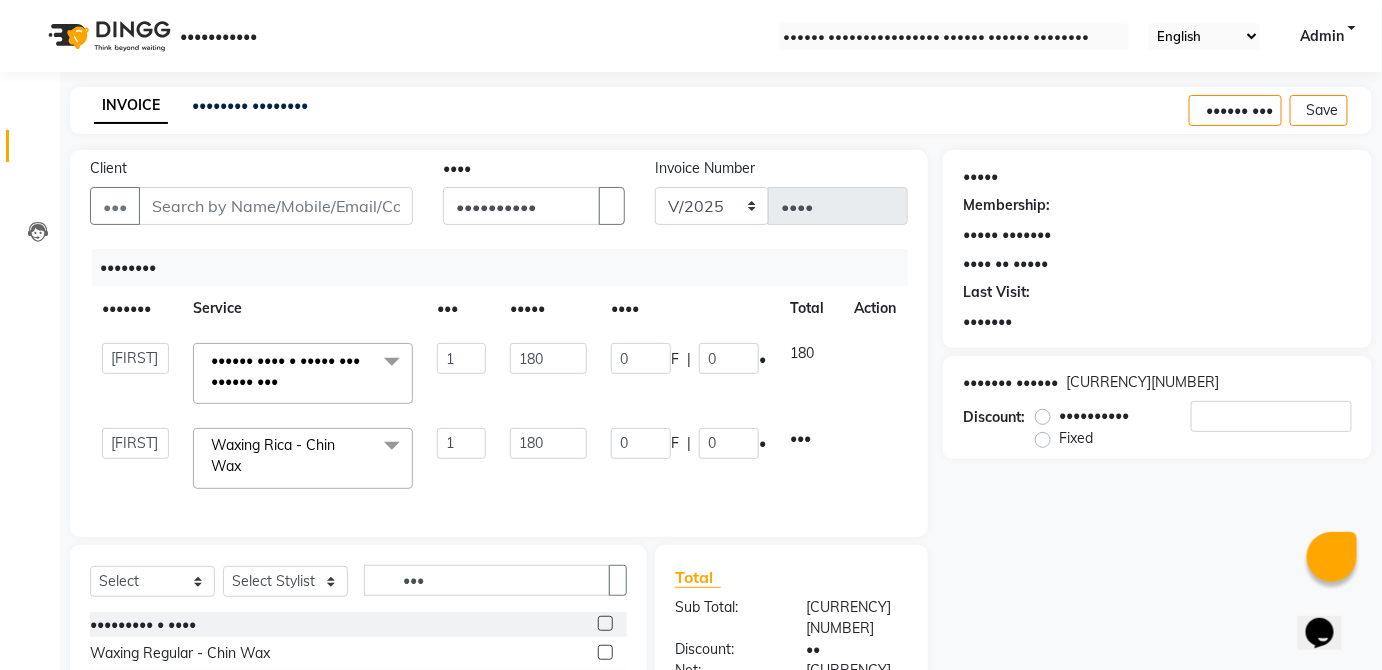 click on "•••" at bounding box center (810, 373) 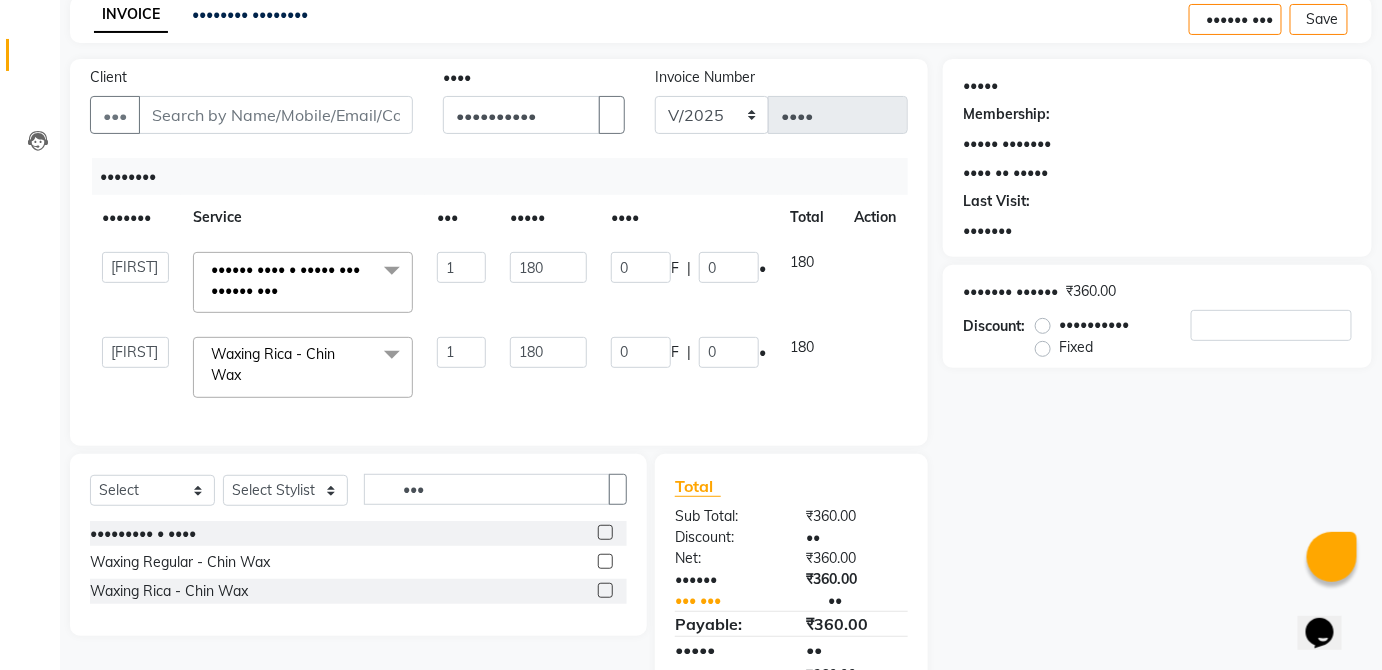 scroll, scrollTop: 166, scrollLeft: 0, axis: vertical 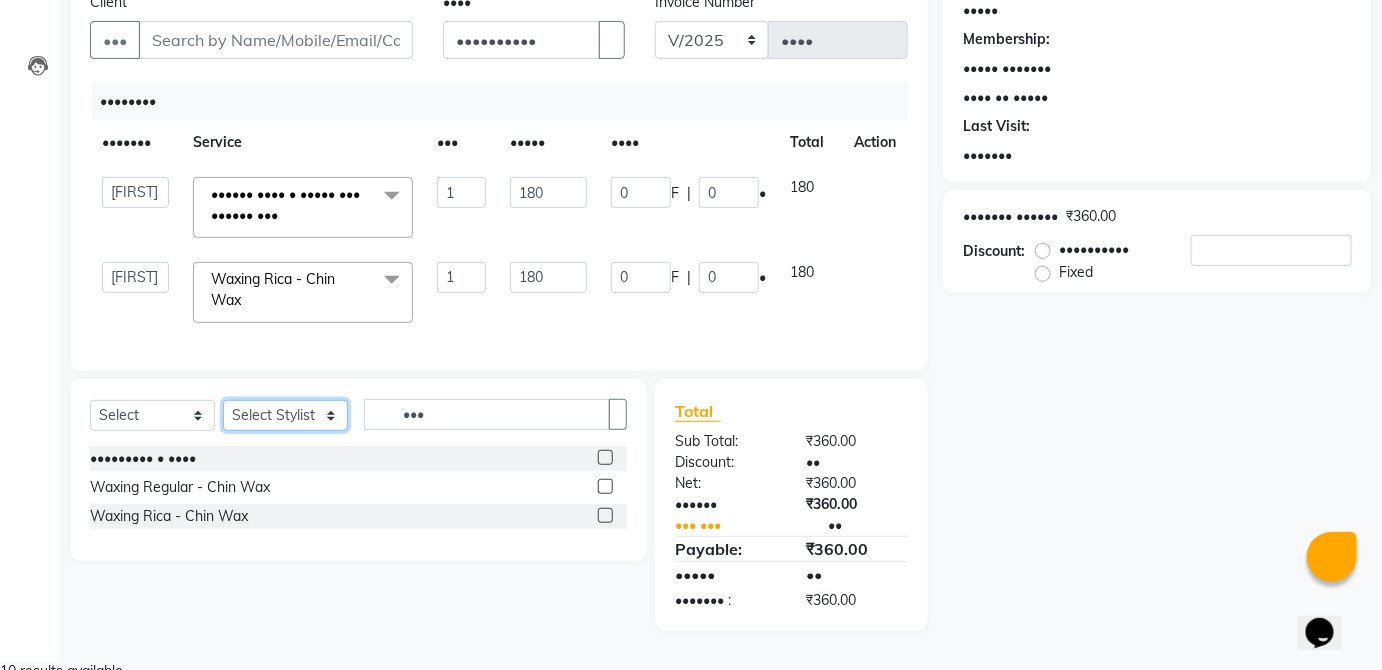 click on "•••••• •••••••  ••••• •••• •••• ••••• •••• •••••• ••••  •••• ••••• ••••• ••••• ••••• ••••• ••••••• •••••• ••••• •••••  •••••• •••••• •••••••• •••••••• ••••••• •••••• •••" at bounding box center (285, 415) 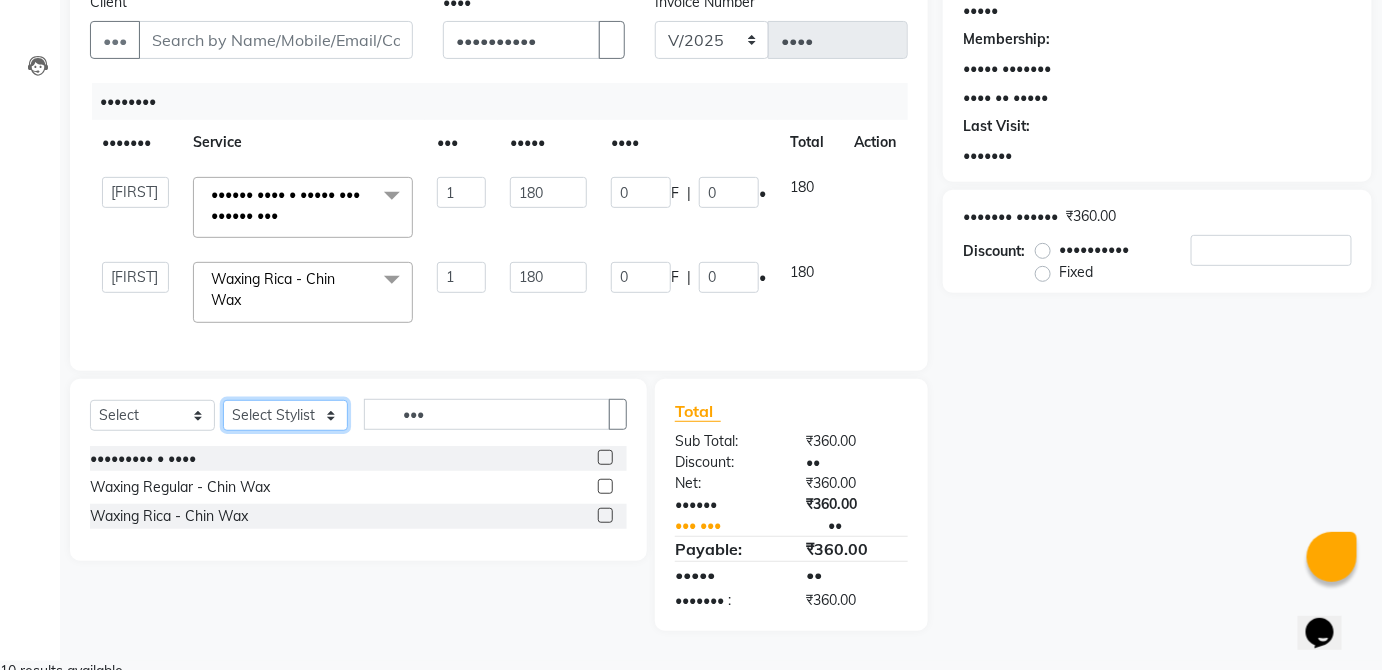 select on "32125" 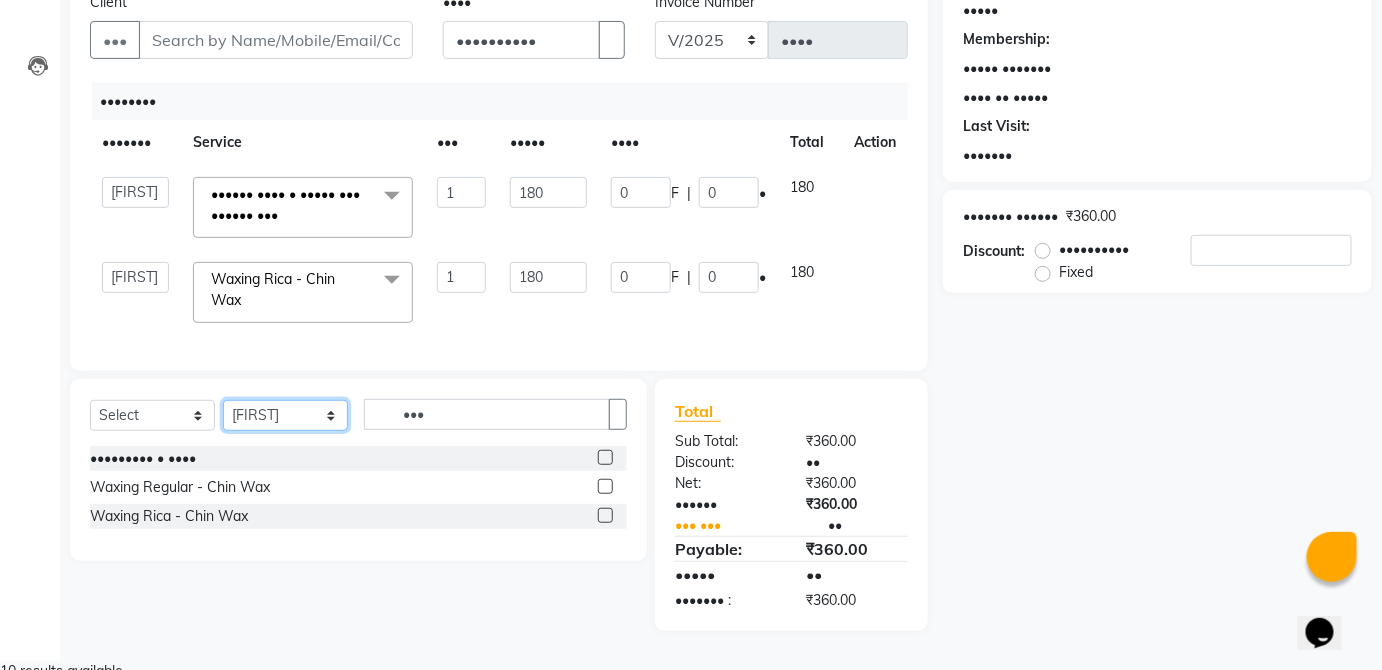 click on "•••••• •••••••  ••••• •••• •••• ••••• •••• •••••• ••••  •••• ••••• ••••• ••••• ••••• ••••• ••••••• •••••• ••••• •••••  •••••• •••••• •••••••• •••••••• ••••••• •••••• •••" at bounding box center [285, 415] 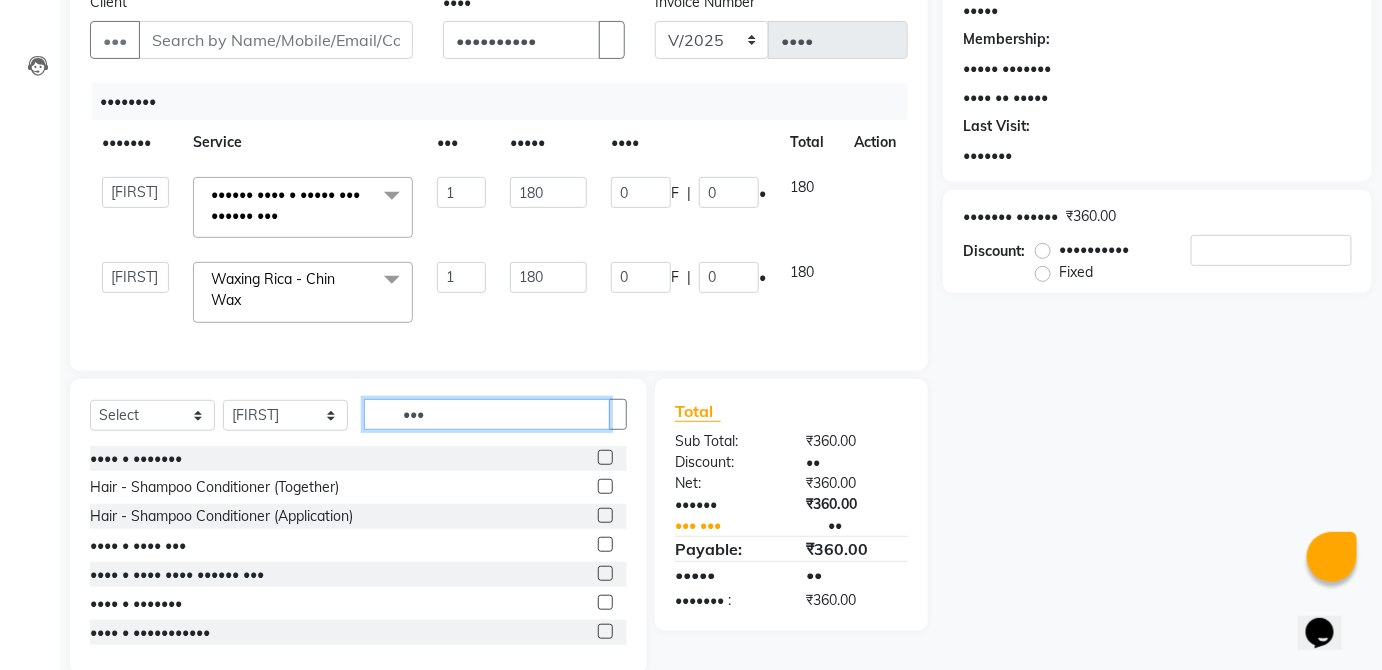 click on "•••" at bounding box center (487, 414) 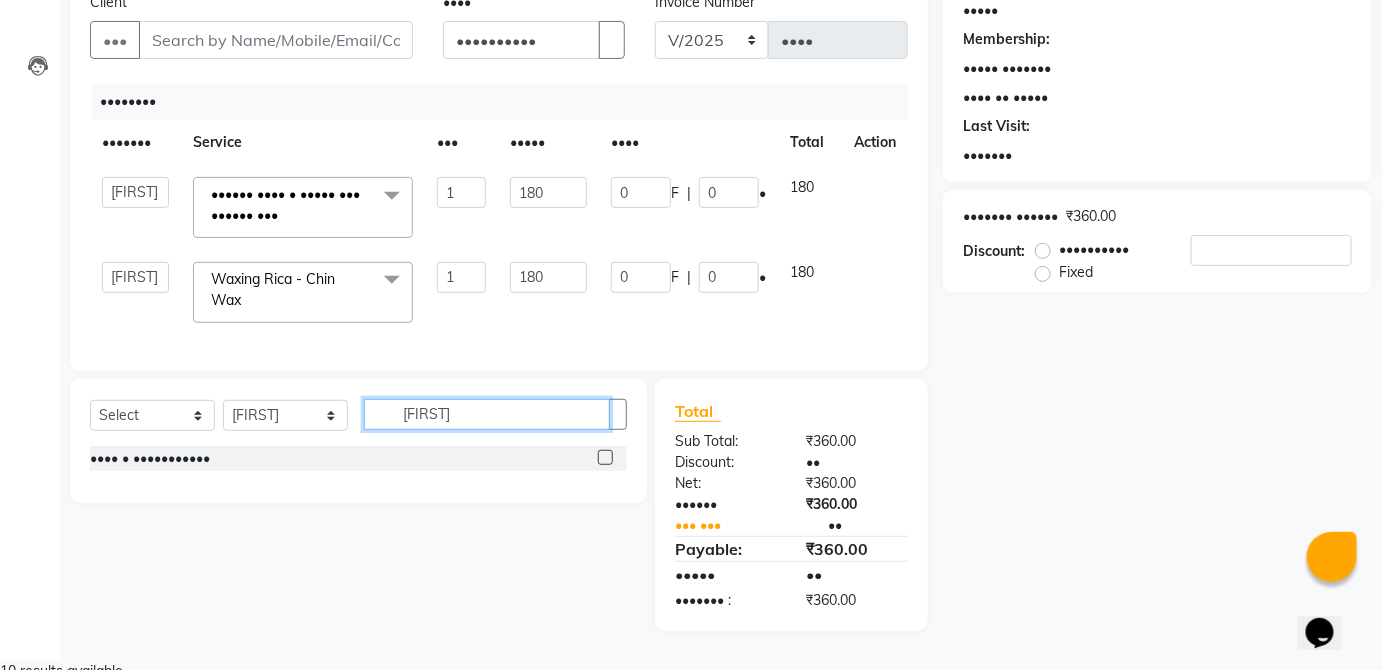 type on "[FIRST]" 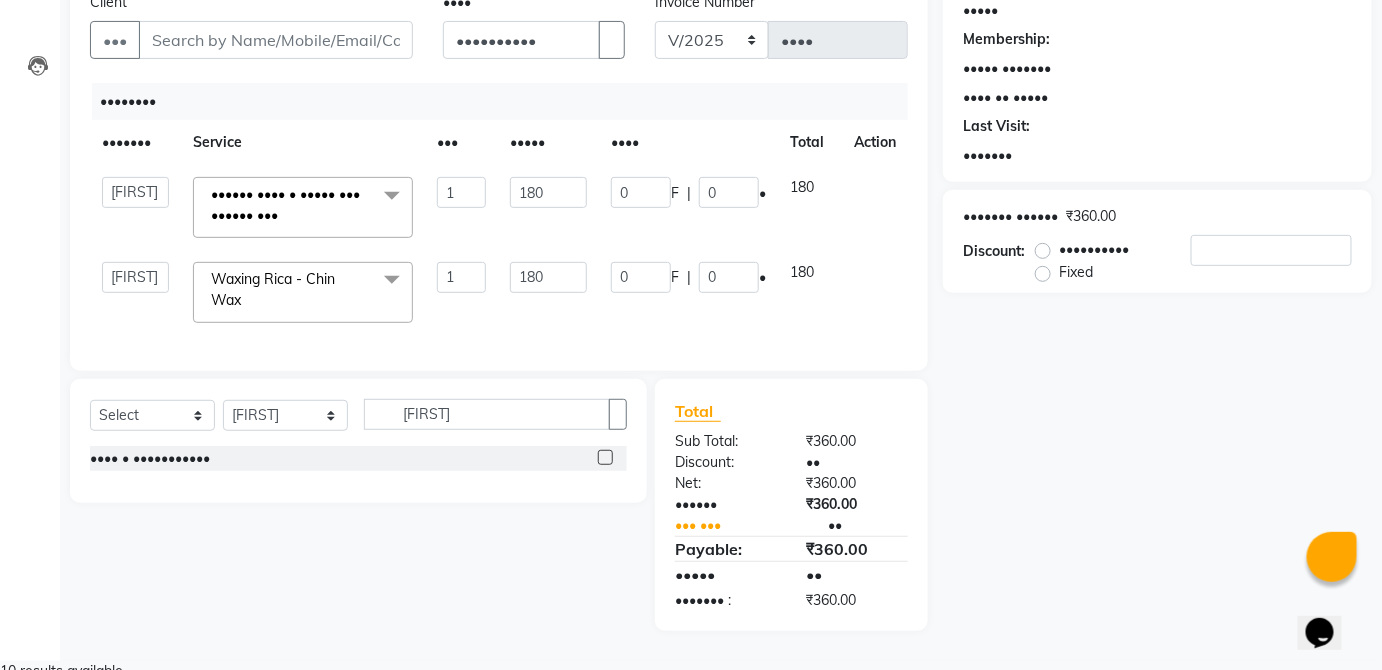 click at bounding box center [605, 457] 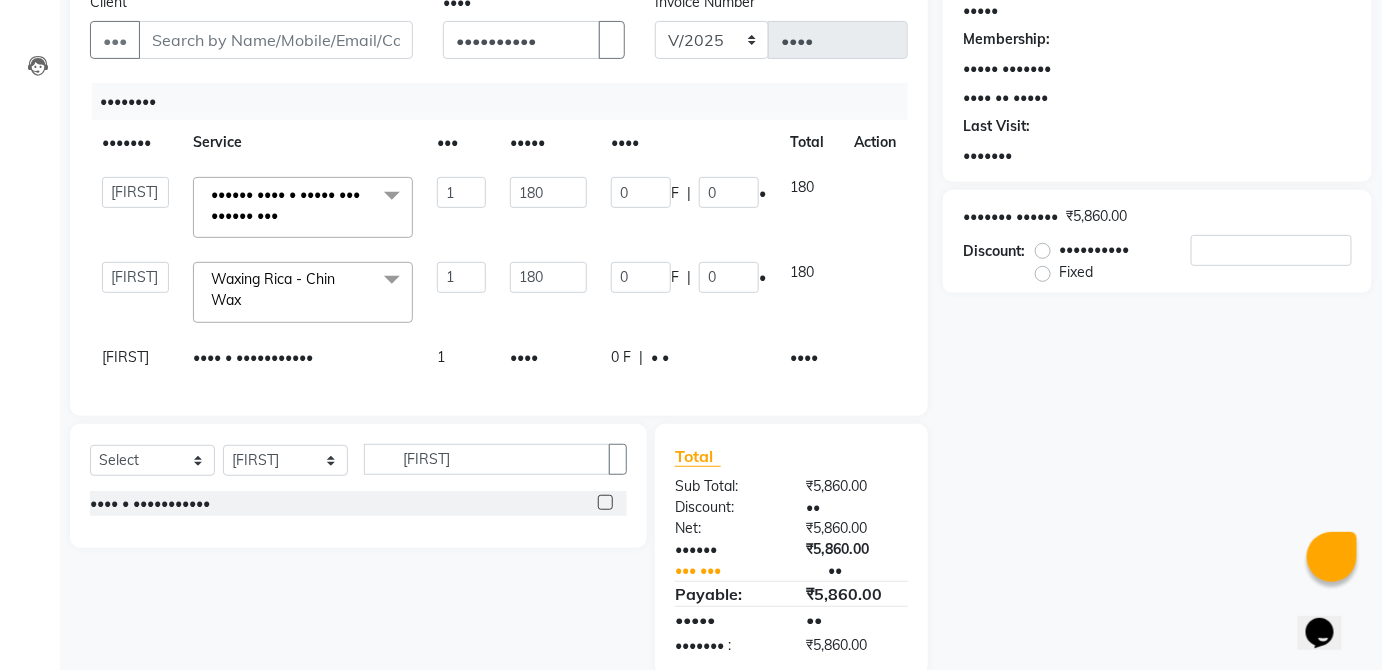 click on "••••" at bounding box center [548, 207] 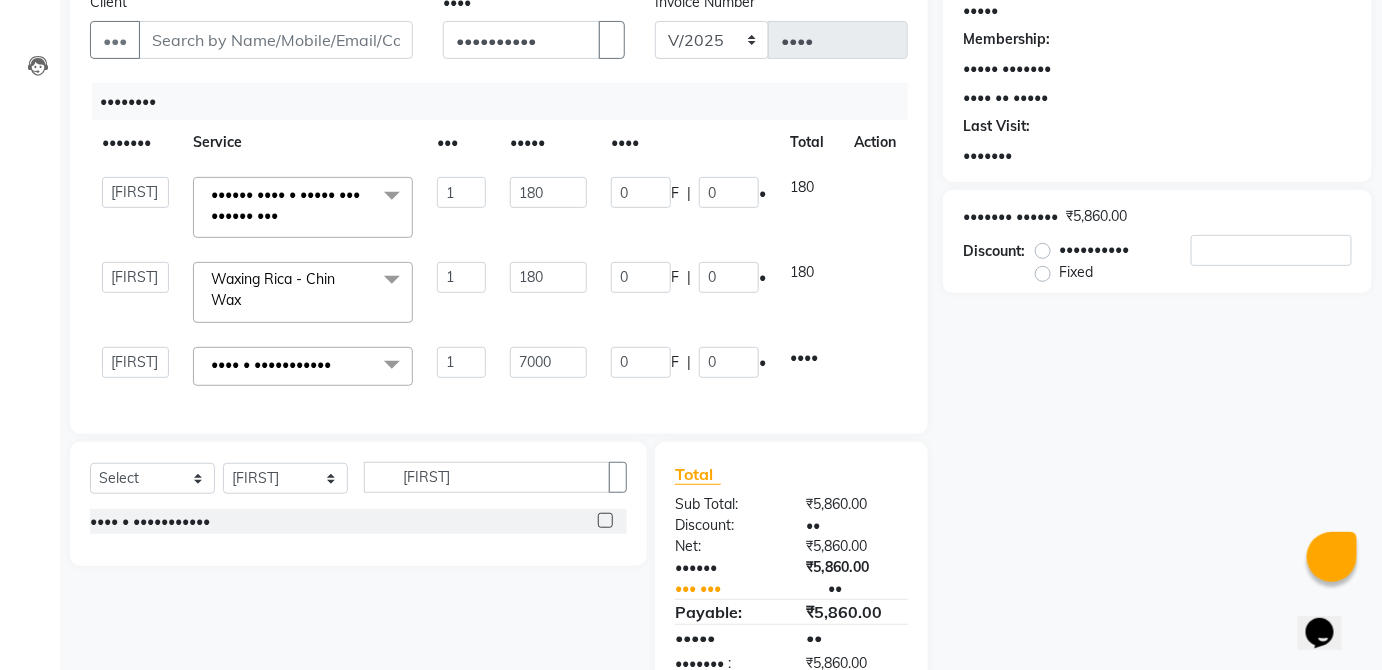 click on "••••" at bounding box center (303, 207) 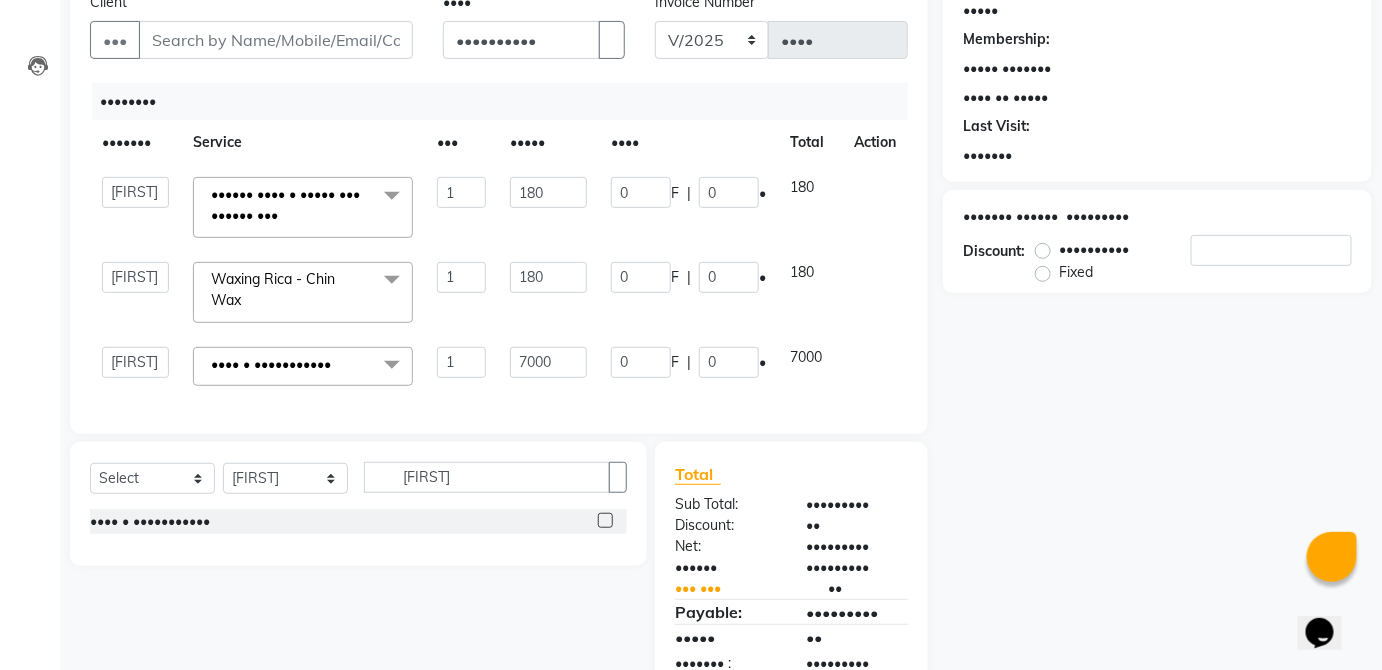 scroll, scrollTop: 0, scrollLeft: 0, axis: both 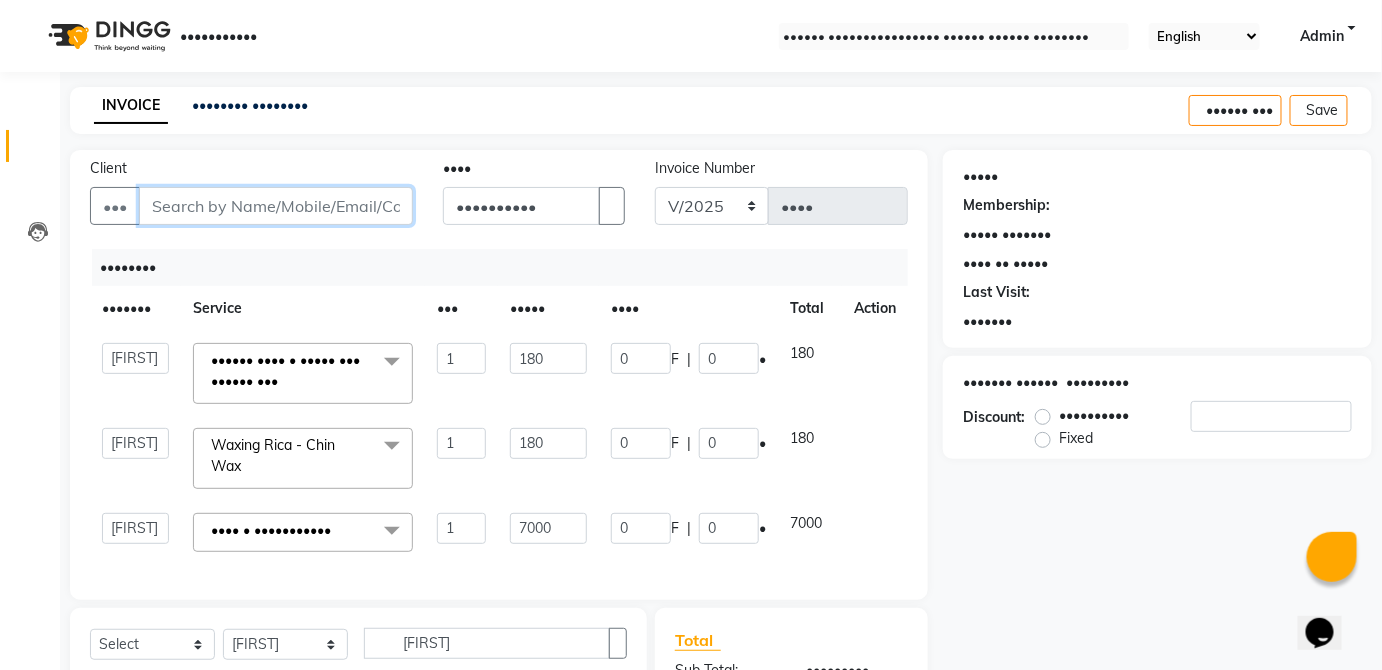 click on "Client" at bounding box center (276, 206) 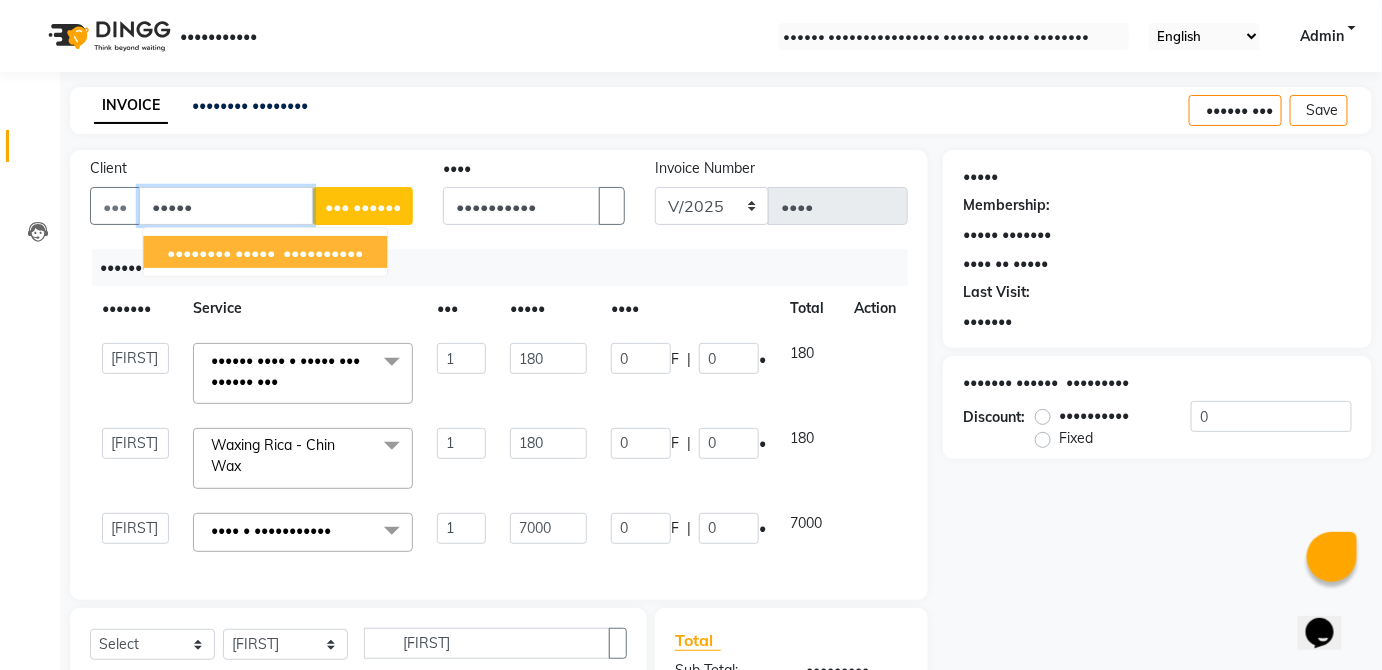 click on "••••• •••••" at bounding box center [321, 252] 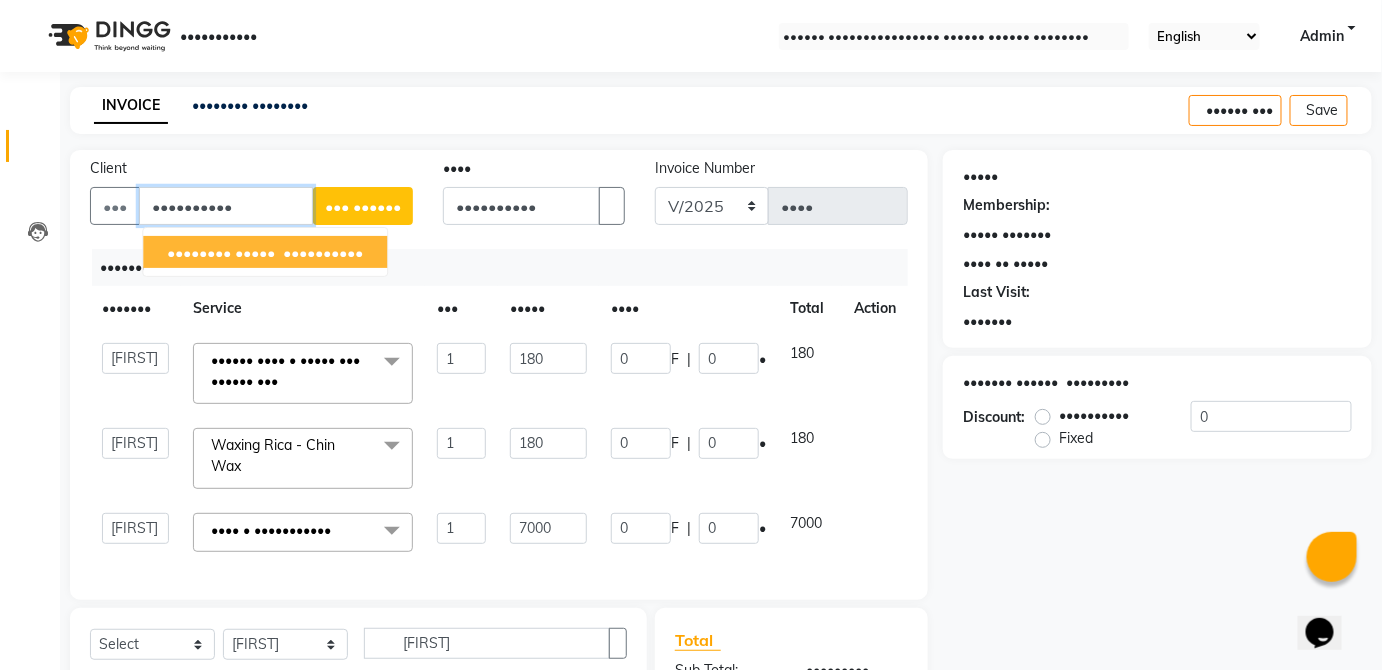 type on "••••••••••" 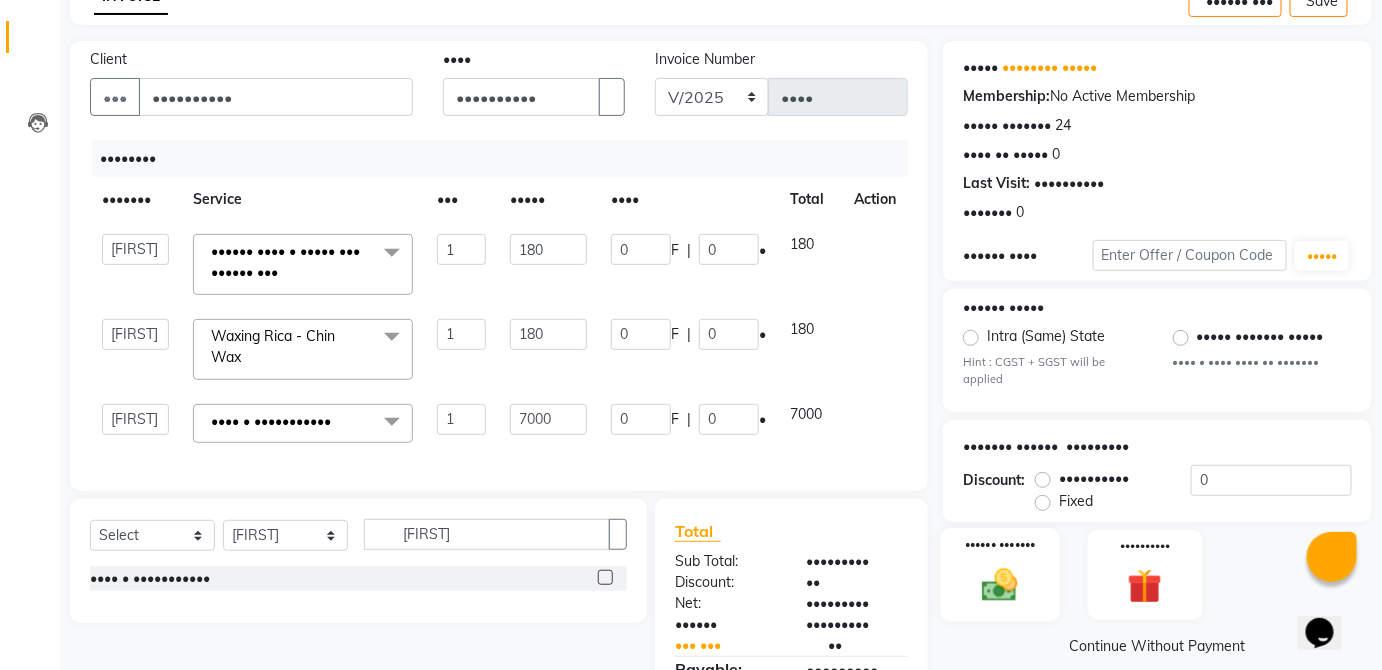 click at bounding box center [1000, 585] 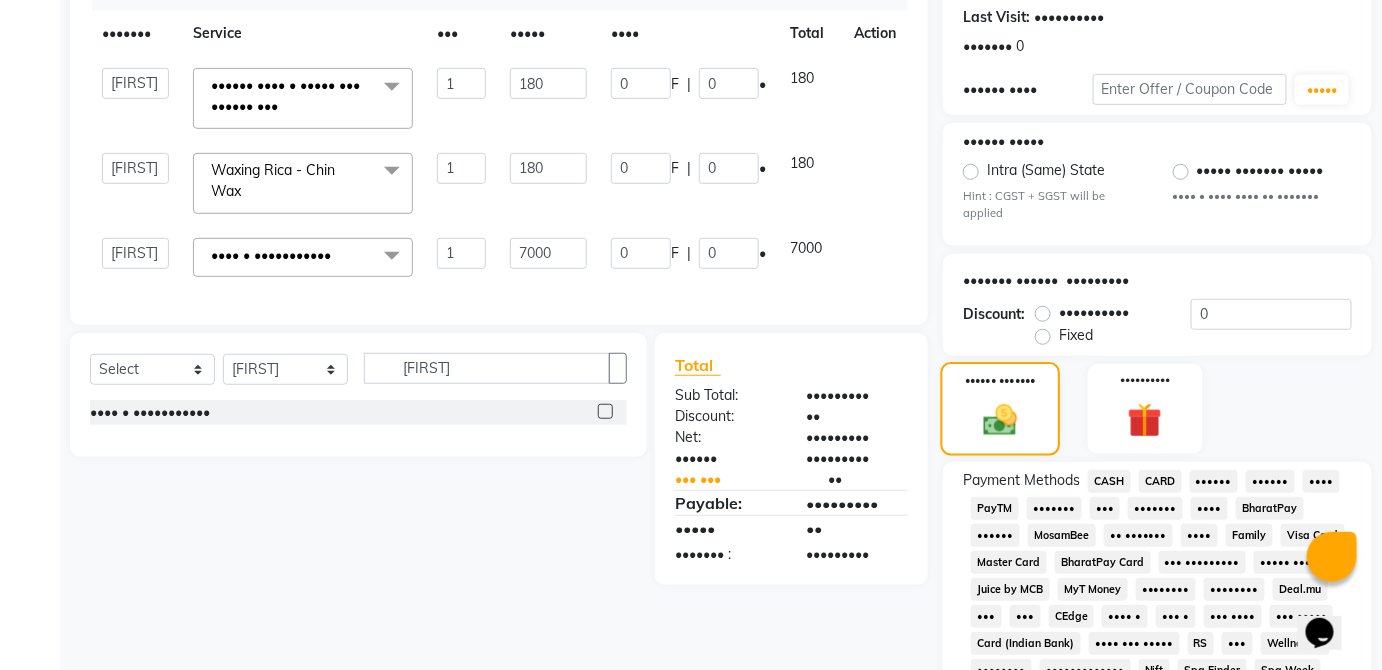 scroll, scrollTop: 280, scrollLeft: 0, axis: vertical 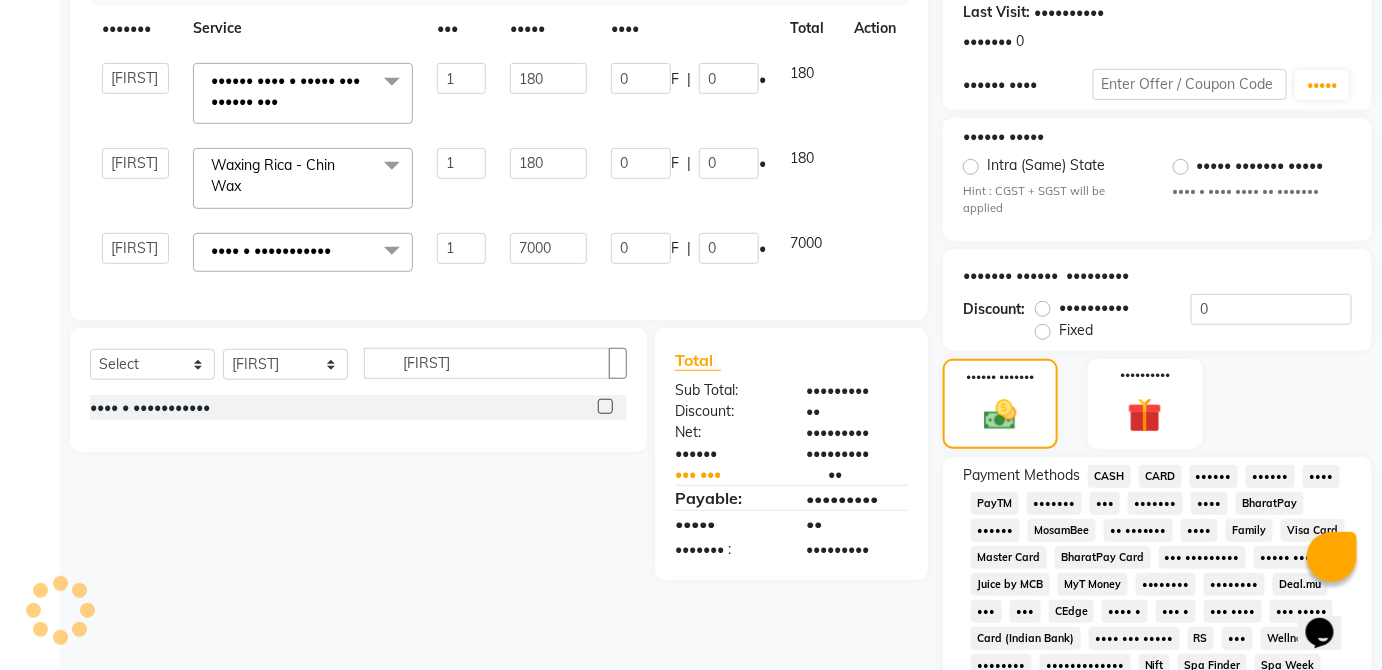 click on "CARD" at bounding box center (1109, 476) 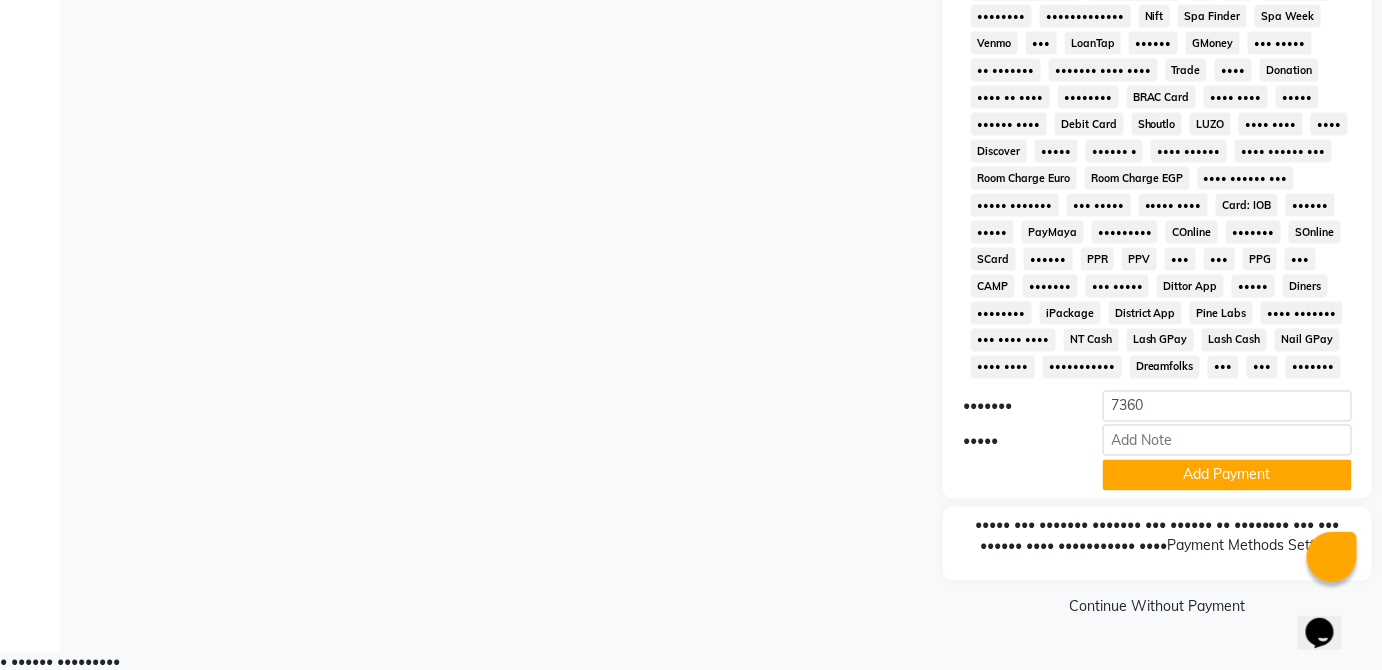 scroll, scrollTop: 943, scrollLeft: 0, axis: vertical 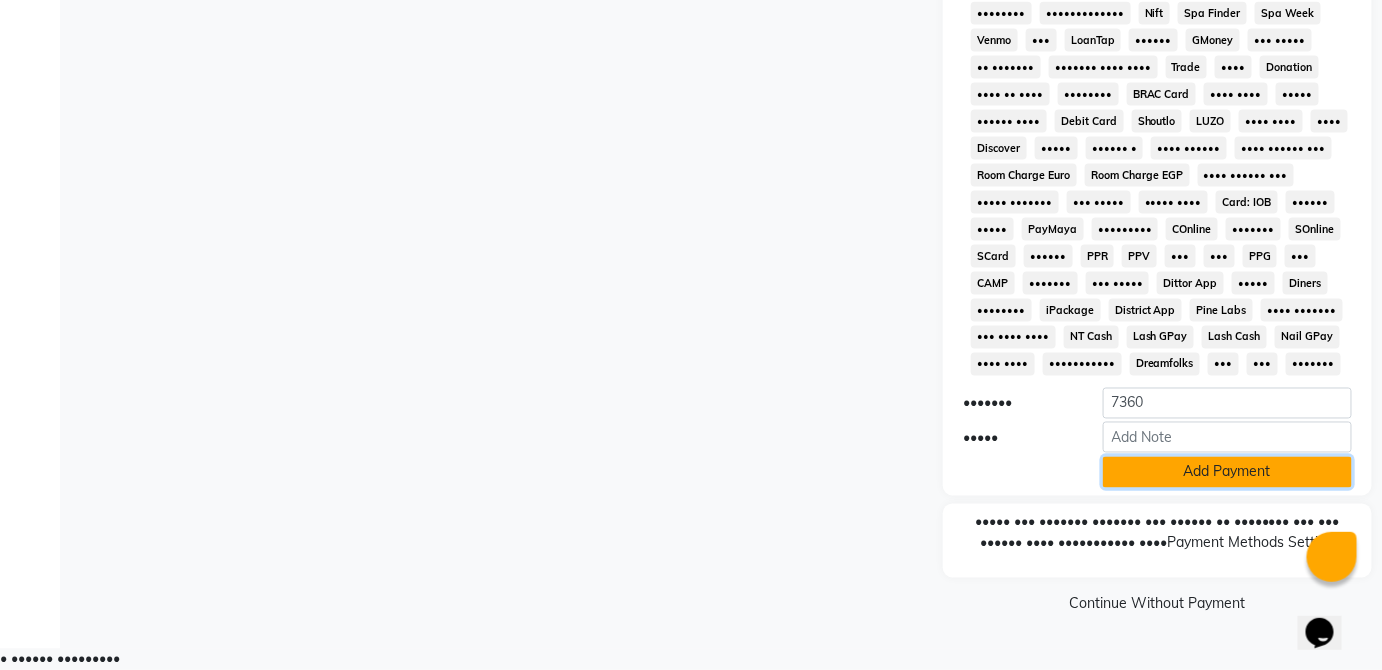 click on "Add Payment" at bounding box center (1227, 472) 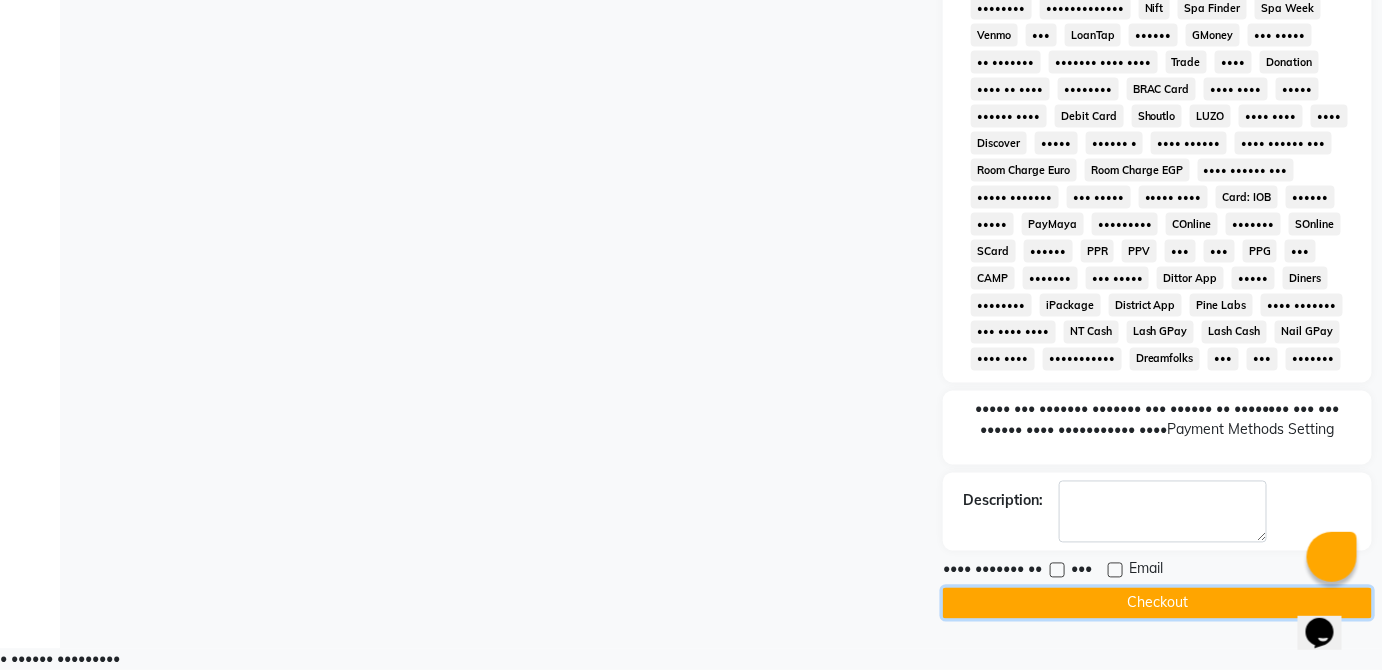 click on "Checkout" at bounding box center (1157, 603) 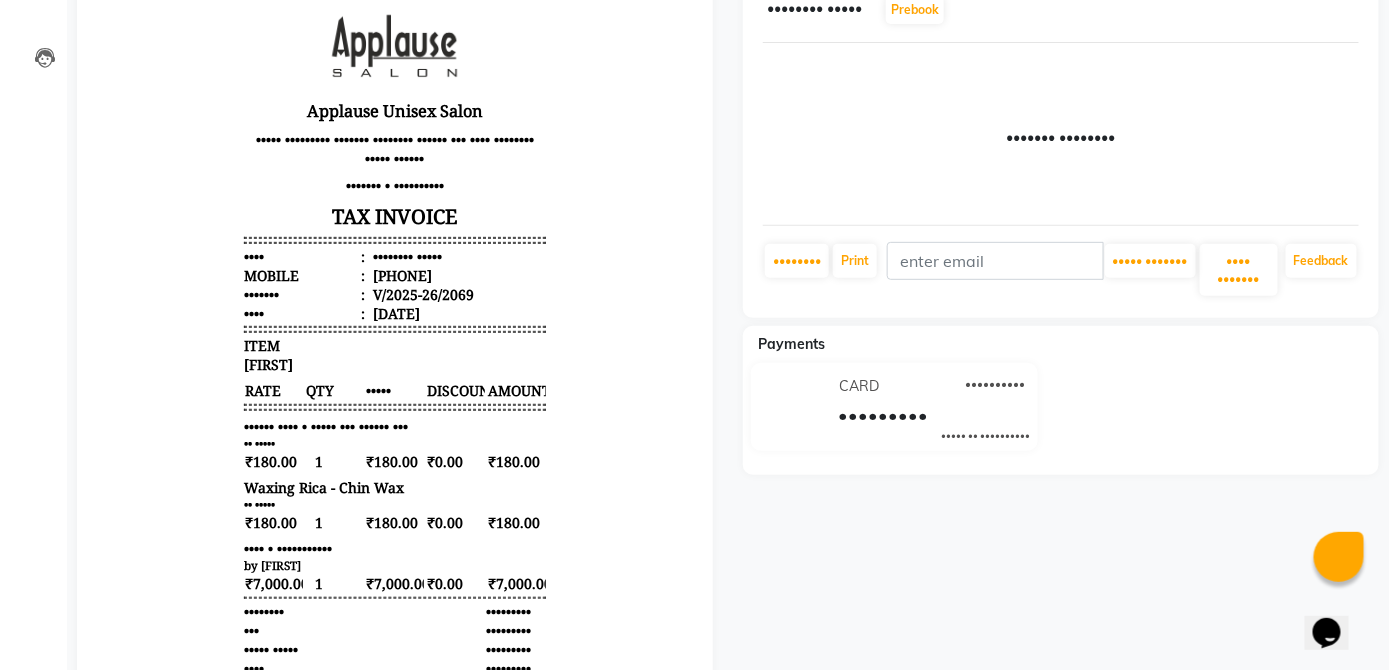scroll, scrollTop: 0, scrollLeft: 0, axis: both 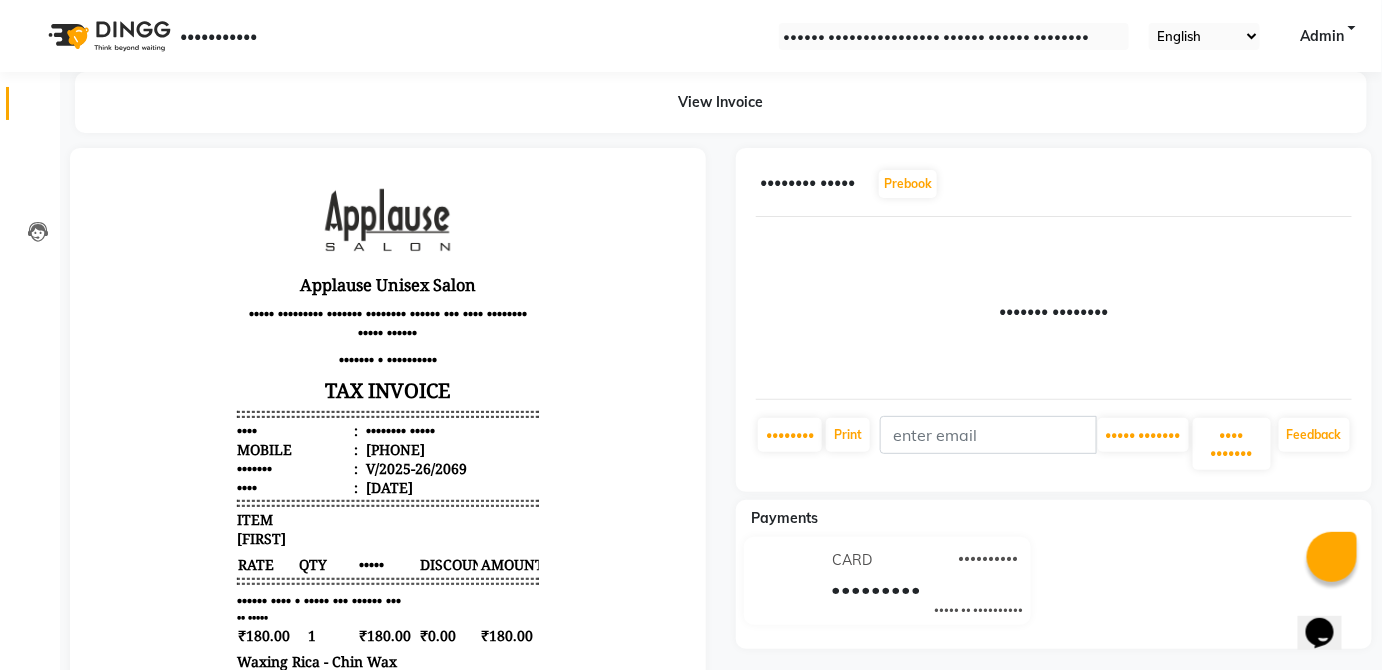 click at bounding box center [38, 108] 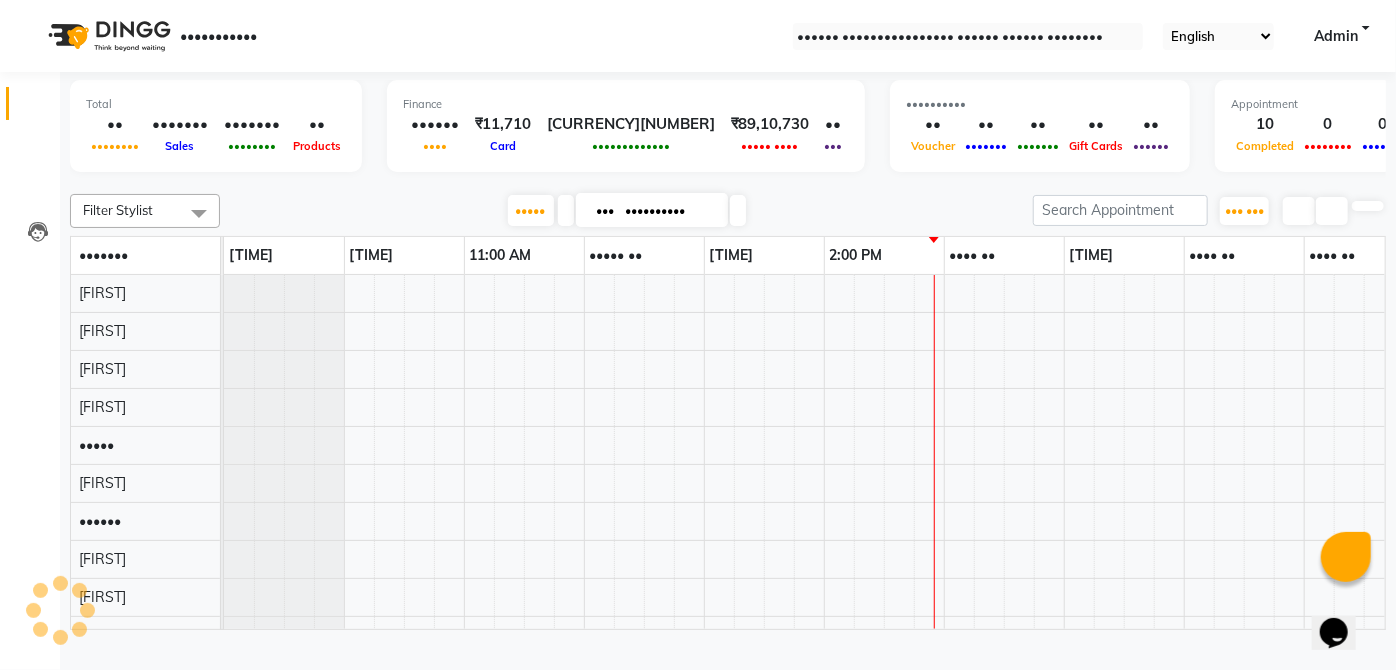 scroll, scrollTop: 0, scrollLeft: 0, axis: both 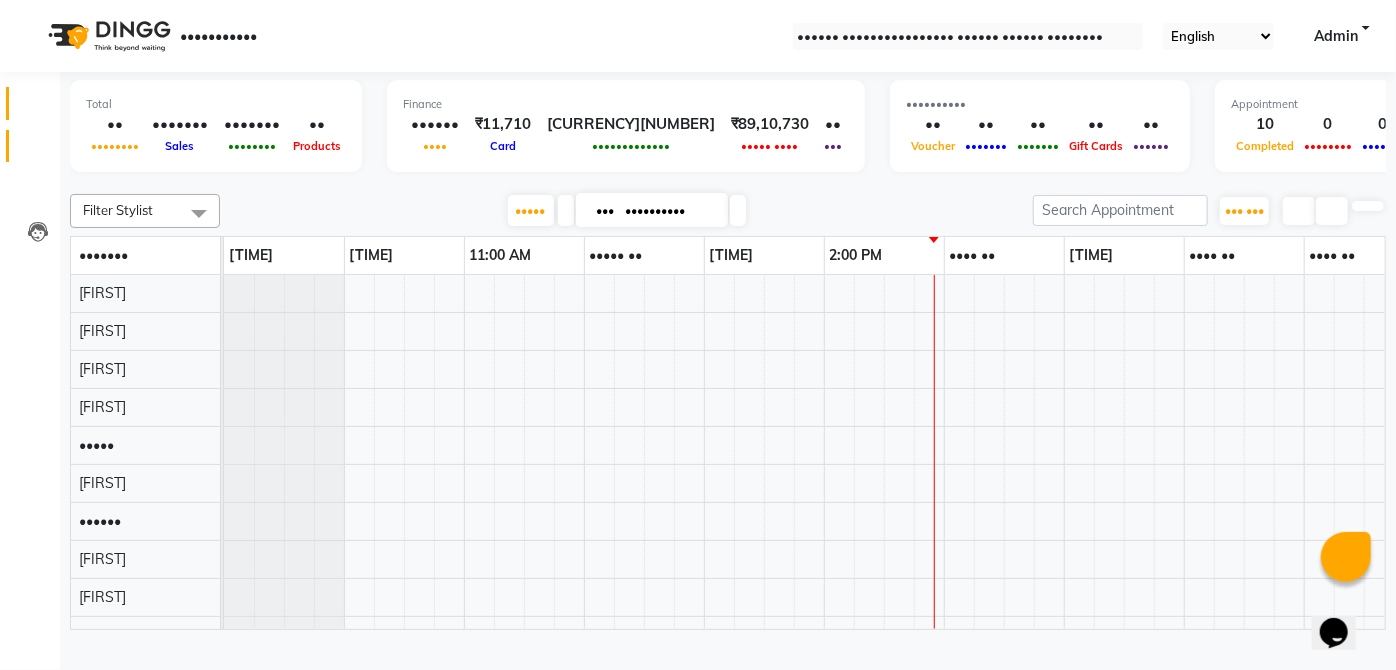 click at bounding box center (37, 151) 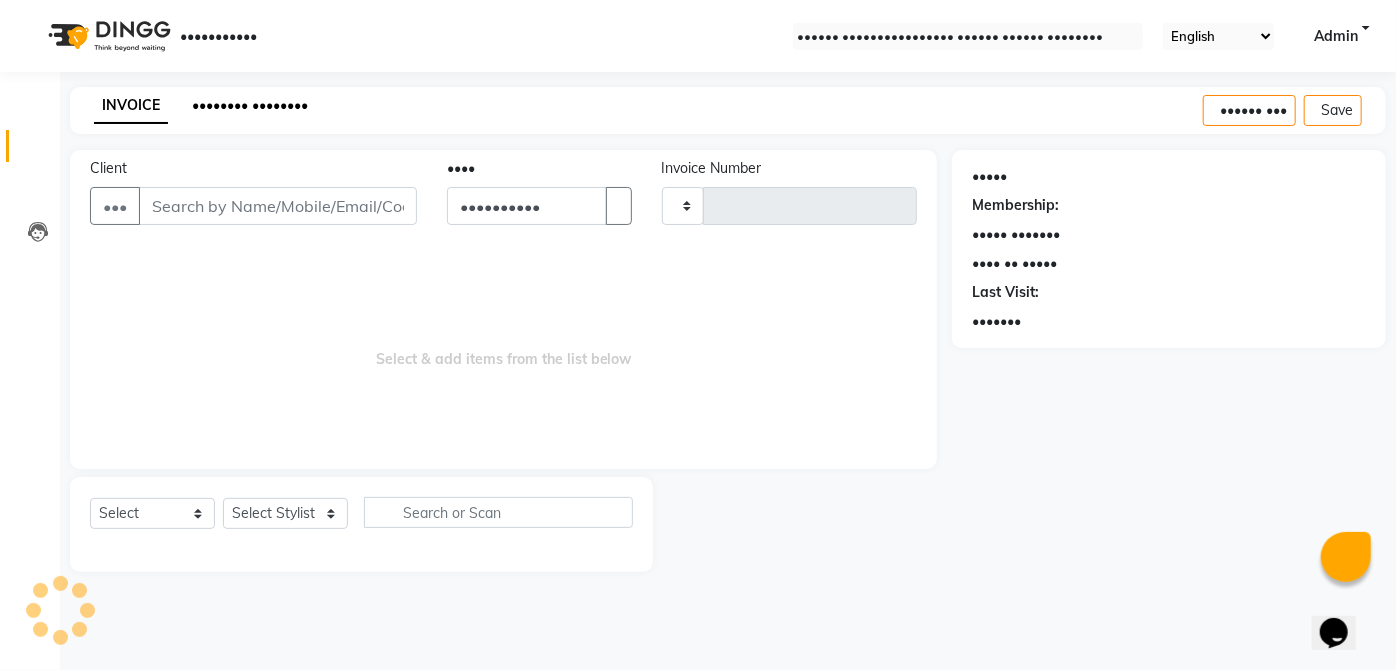 click on "•••••••• ••••••••" at bounding box center (250, 105) 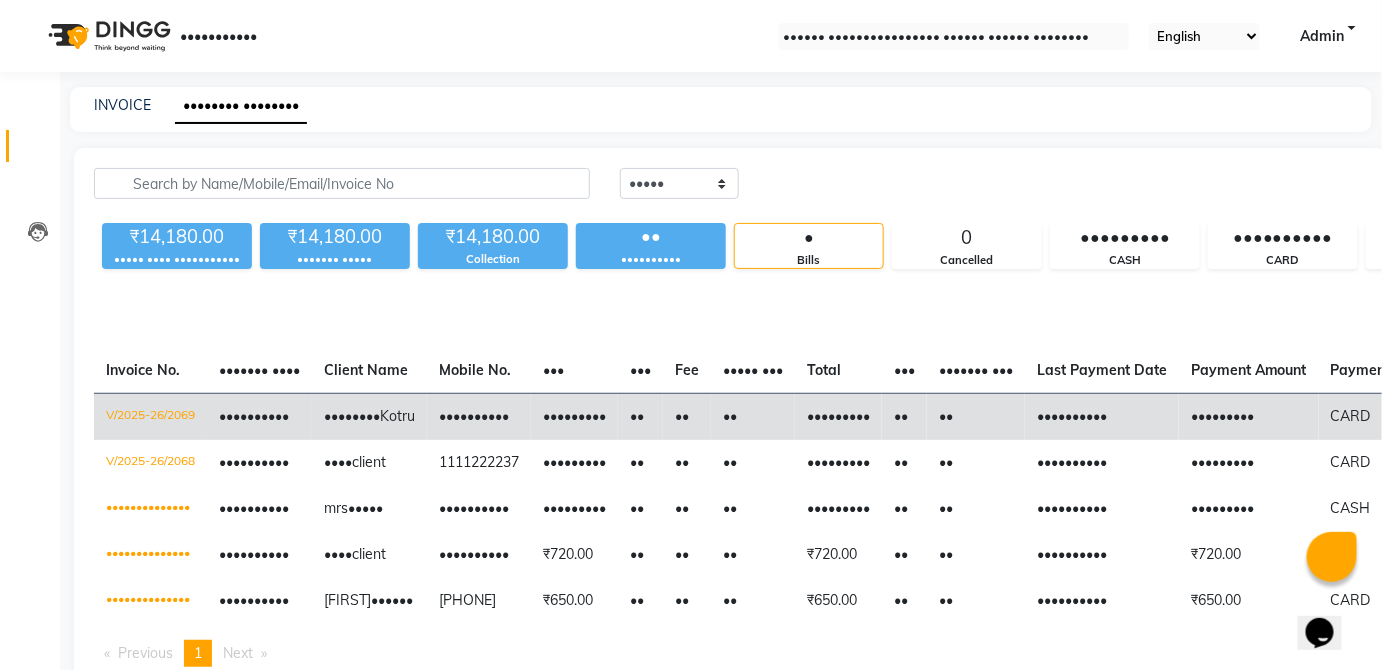 click on "••••••••••" at bounding box center [254, 416] 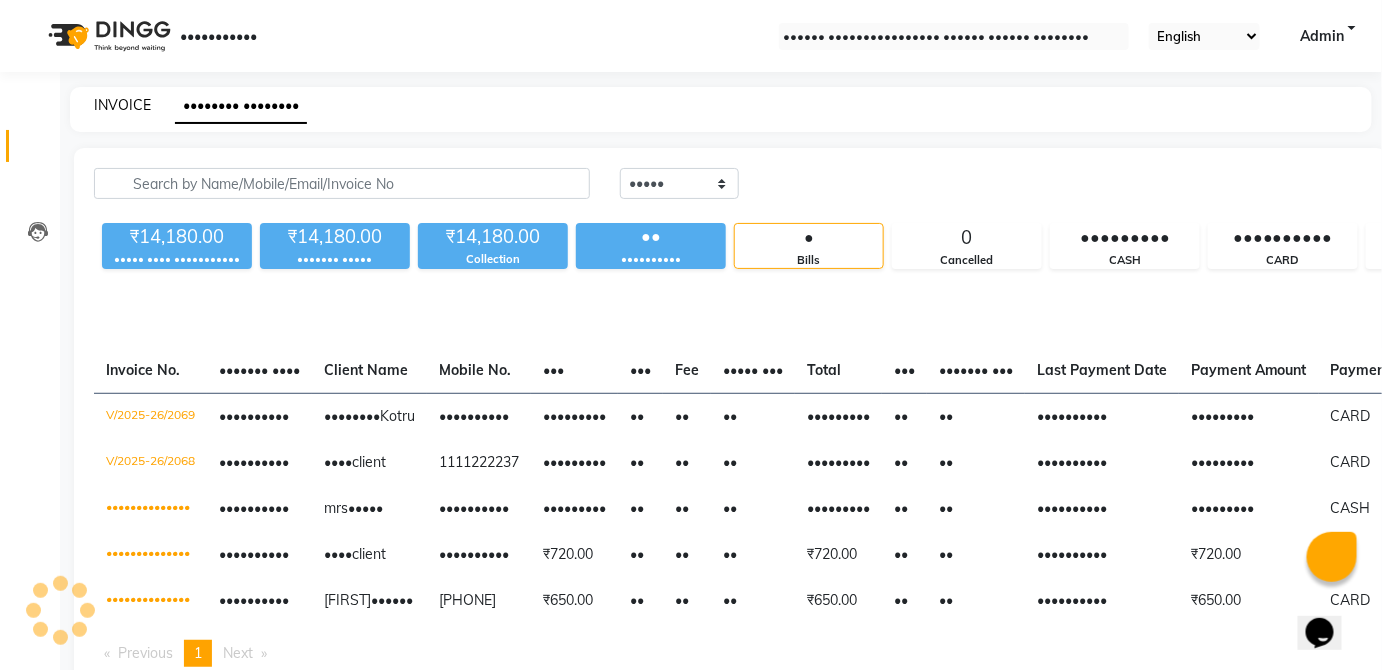 click on "INVOICE" at bounding box center (122, 105) 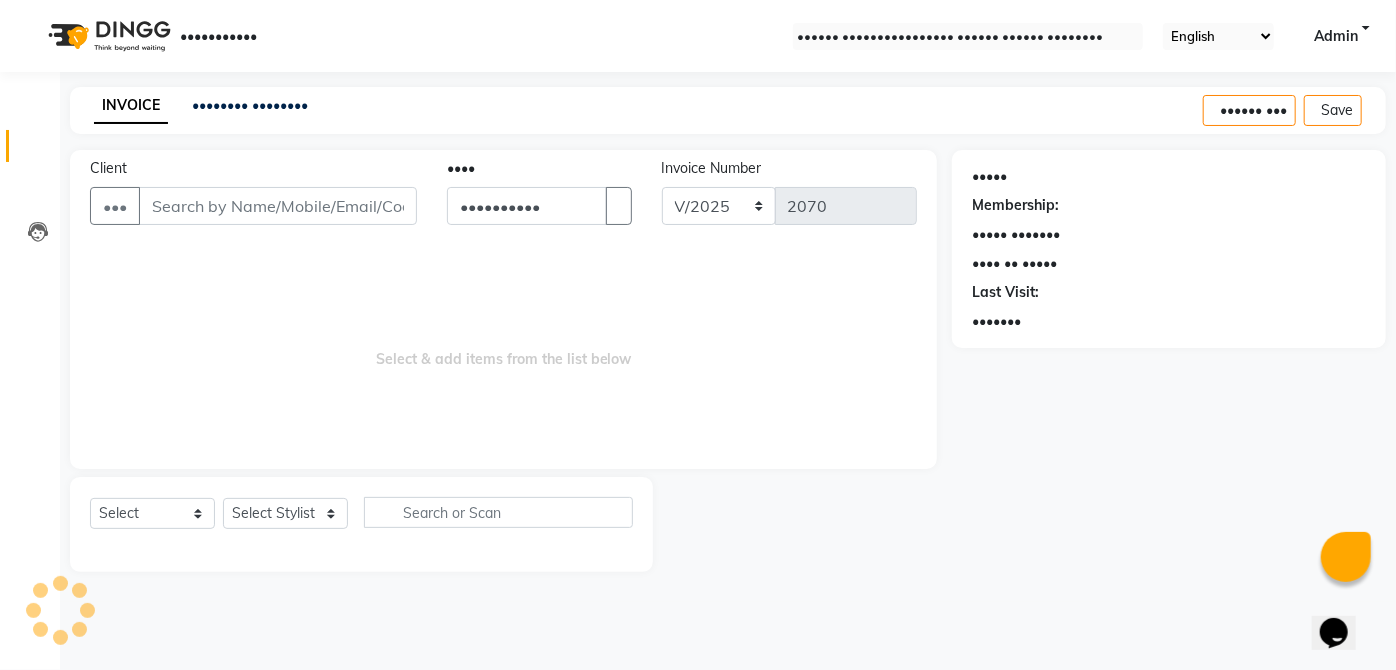 click on "••••••••" at bounding box center [30, 103] 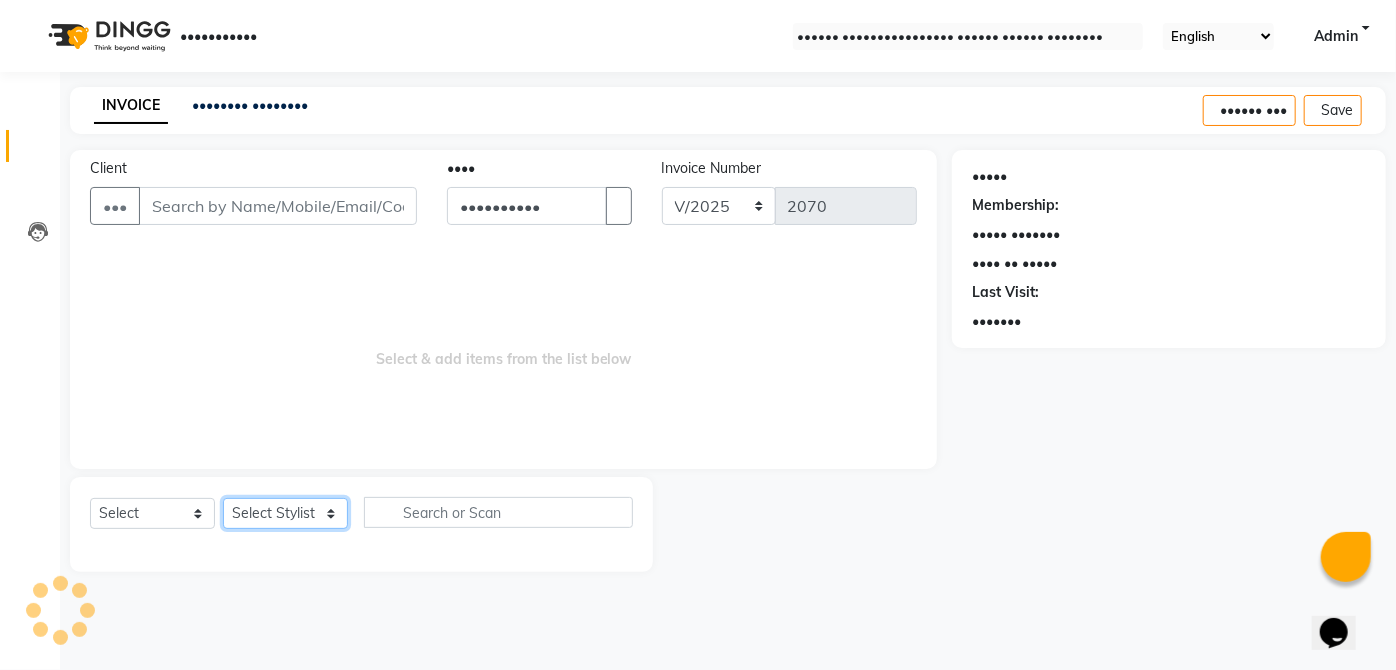 click on "Select Stylist" at bounding box center (285, 513) 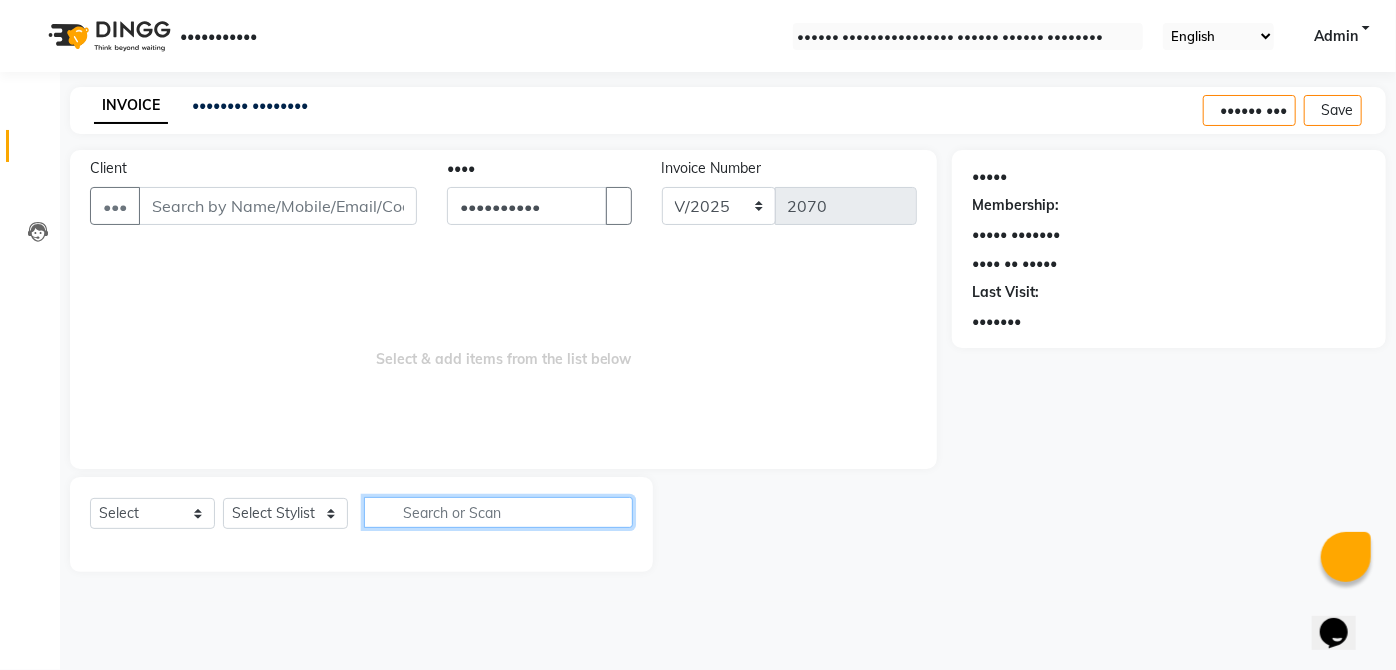 click at bounding box center [498, 512] 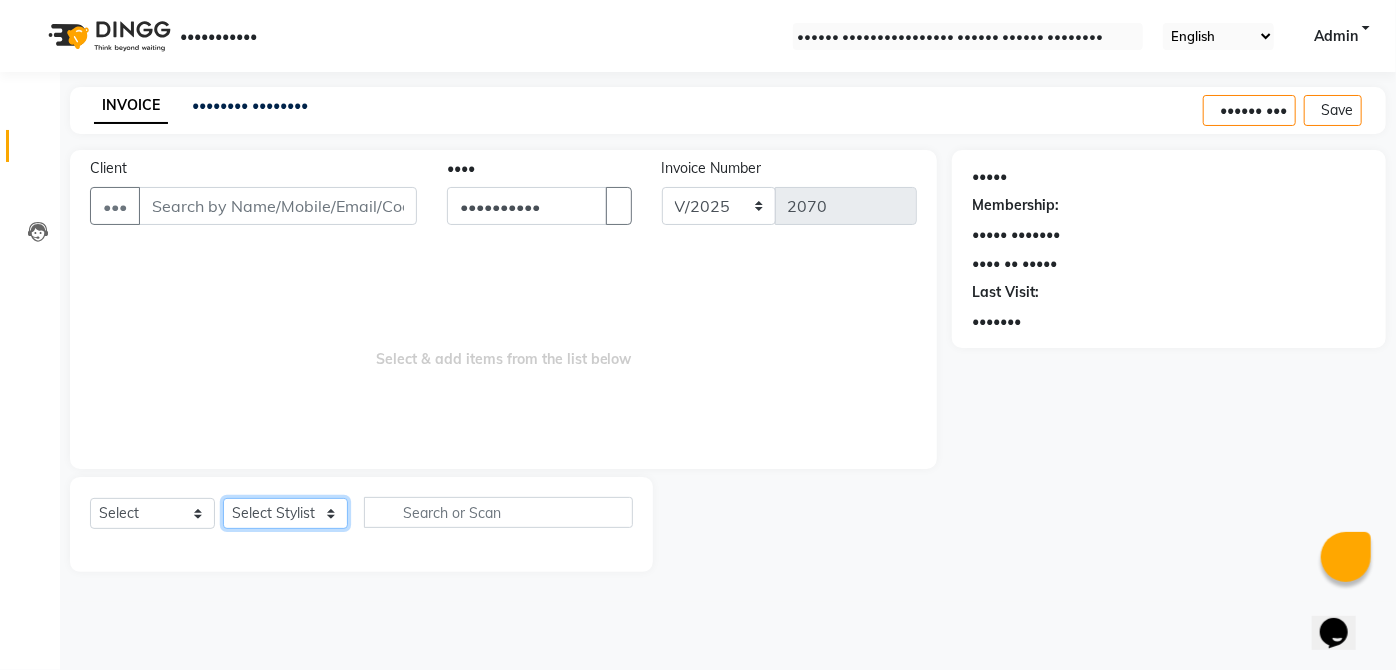 click on "•••••• •••••••  ••••• •••• •••• ••••• •••• •••••• ••••  •••• ••••• ••••• ••••• ••••• ••••• ••••••• •••••• ••••• •••••  •••••• •••••• •••••••• •••••••• ••••••• •••••• •••" at bounding box center (285, 513) 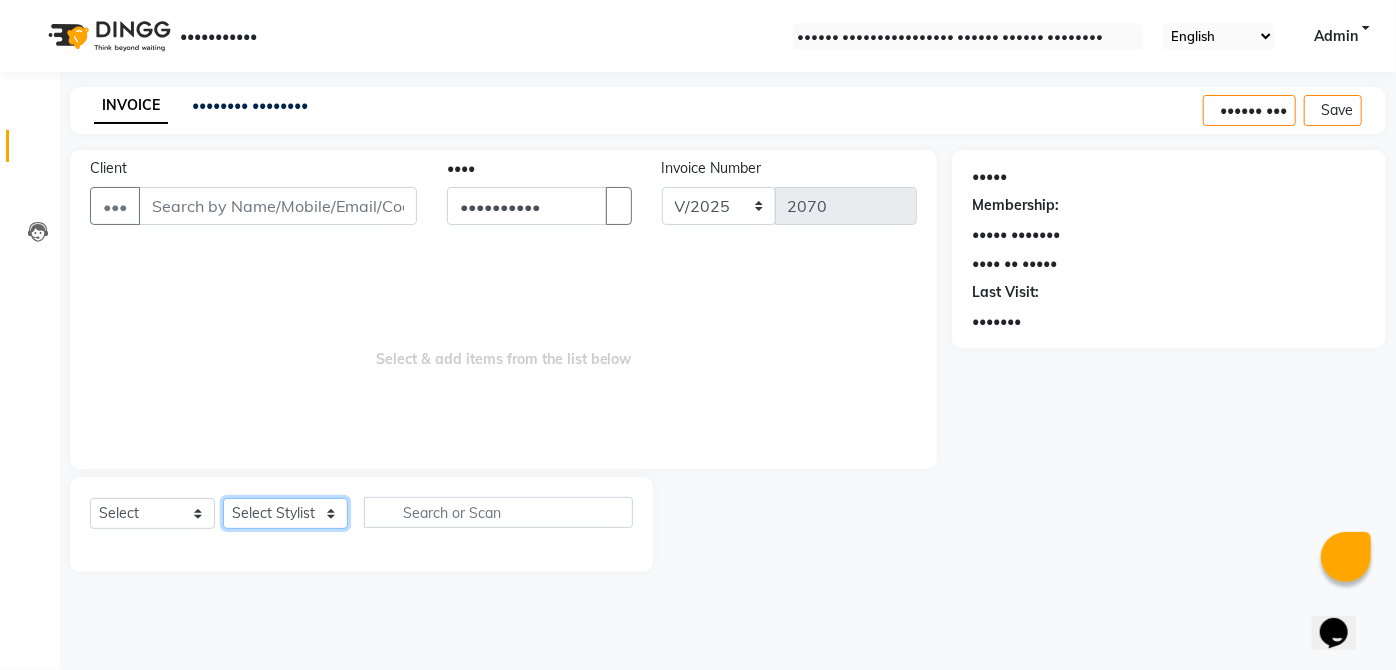 click on "•••••• •••••••  ••••• •••• •••• ••••• •••• •••••• ••••  •••• ••••• ••••• ••••• ••••• ••••• ••••••• •••••• ••••• •••••  •••••• •••••• •••••••• •••••••• ••••••• •••••• •••" at bounding box center (285, 513) 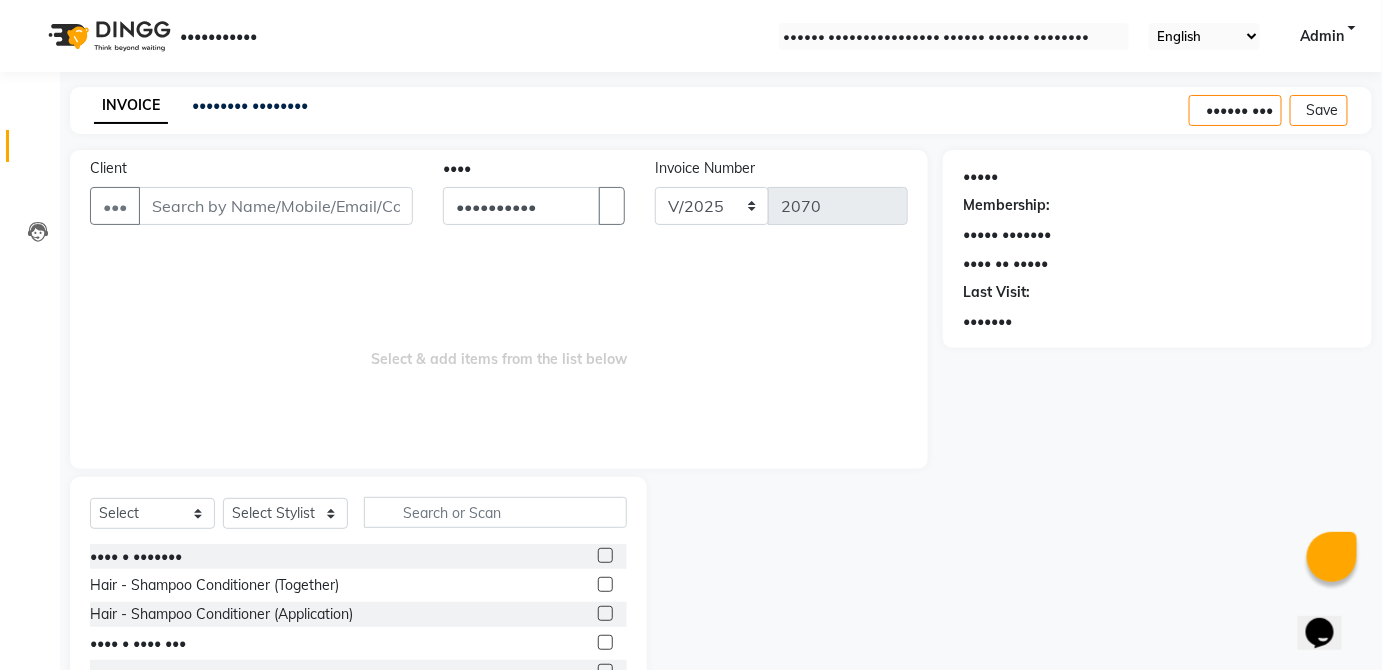 click at bounding box center [605, 584] 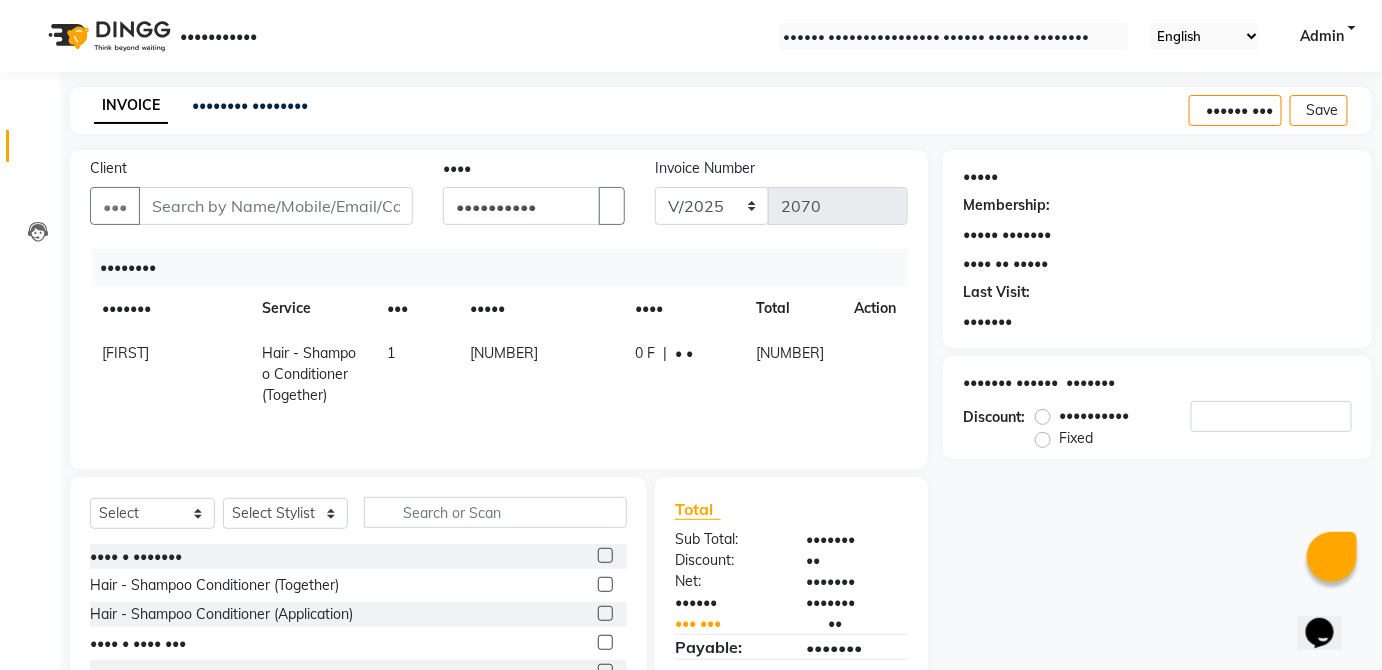 click on "[NUMBER]" at bounding box center [541, 374] 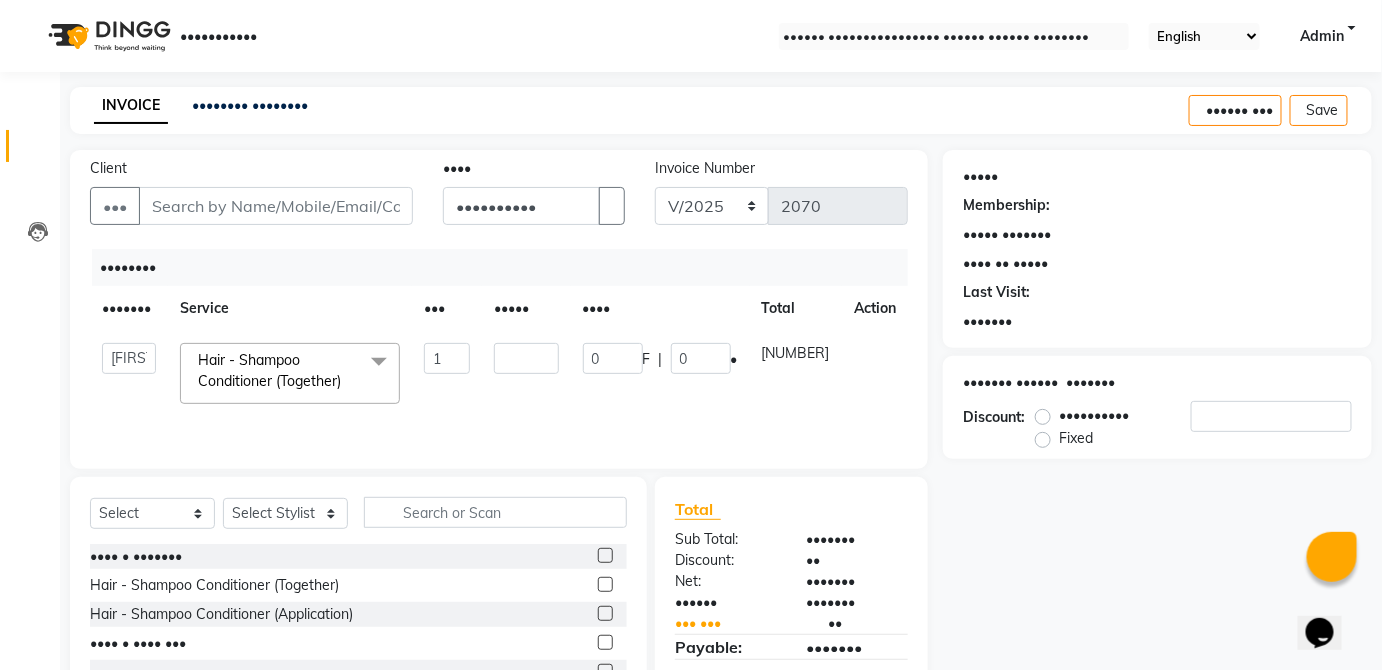 click on "[NUMBER]" at bounding box center [796, 373] 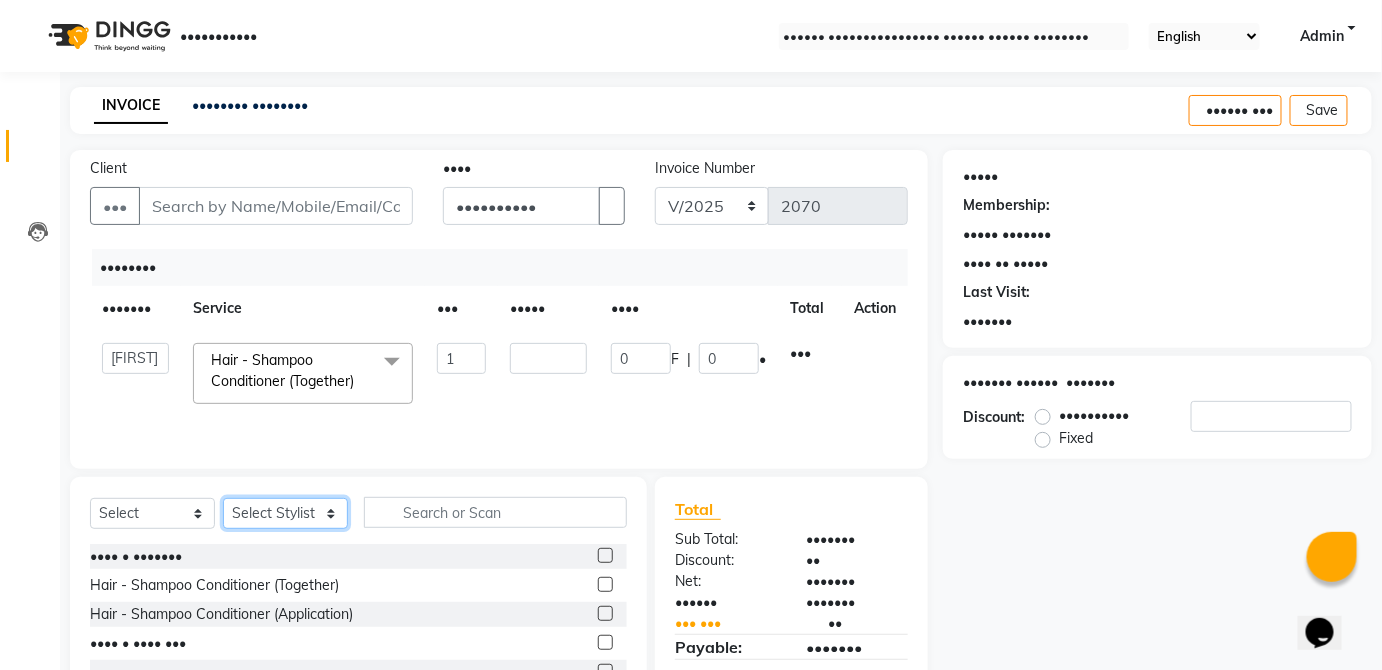 click on "•••••• •••••••  ••••• •••• •••• ••••• •••• •••••• ••••  •••• ••••• ••••• ••••• ••••• ••••• ••••••• •••••• ••••• •••••  •••••• •••••• •••••••• •••••••• ••••••• •••••• •••" at bounding box center (285, 513) 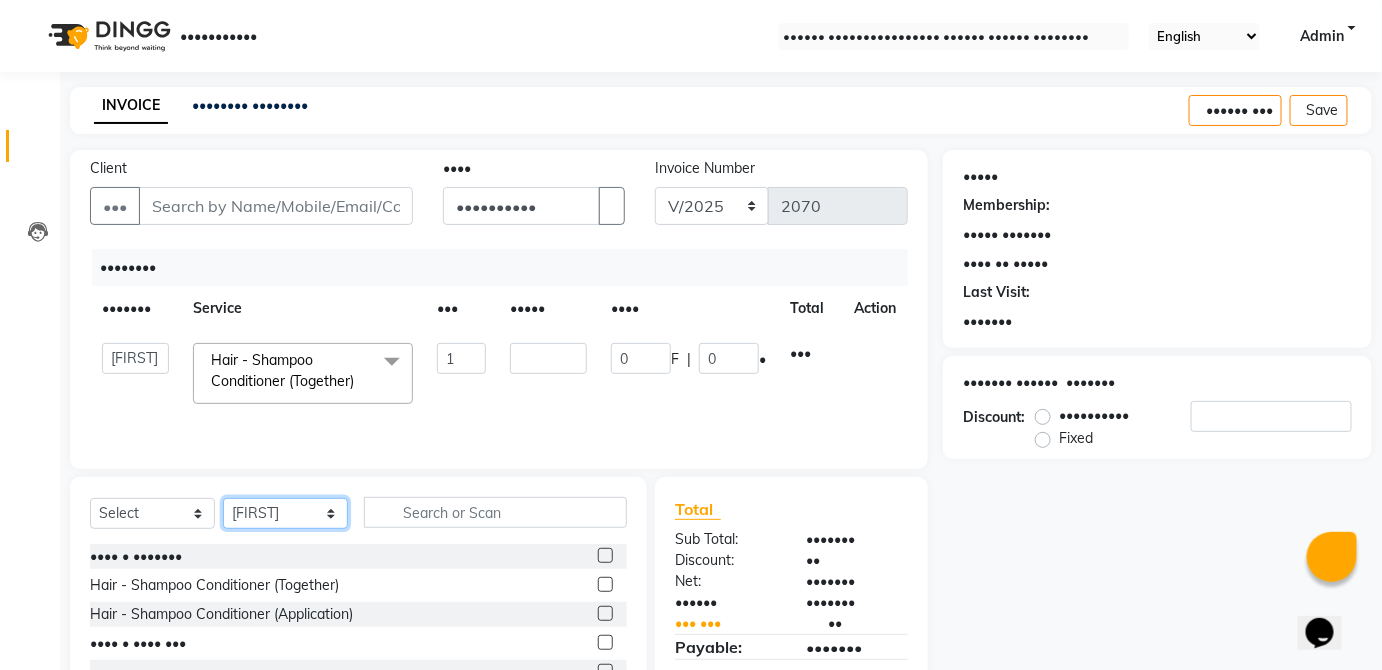 click on "•••••• •••••••  ••••• •••• •••• ••••• •••• •••••• ••••  •••• ••••• ••••• ••••• ••••• ••••• ••••••• •••••• ••••• •••••  •••••• •••••• •••••••• •••••••• ••••••• •••••• •••" at bounding box center (285, 513) 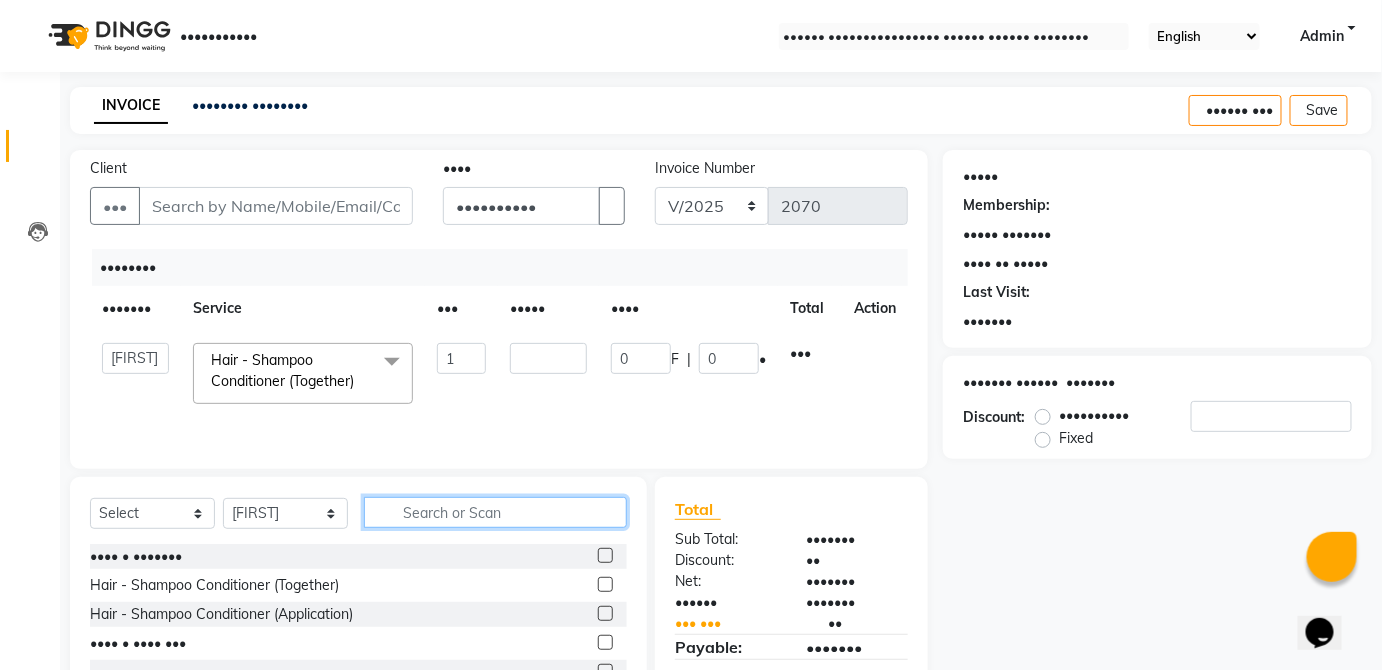 click at bounding box center (495, 512) 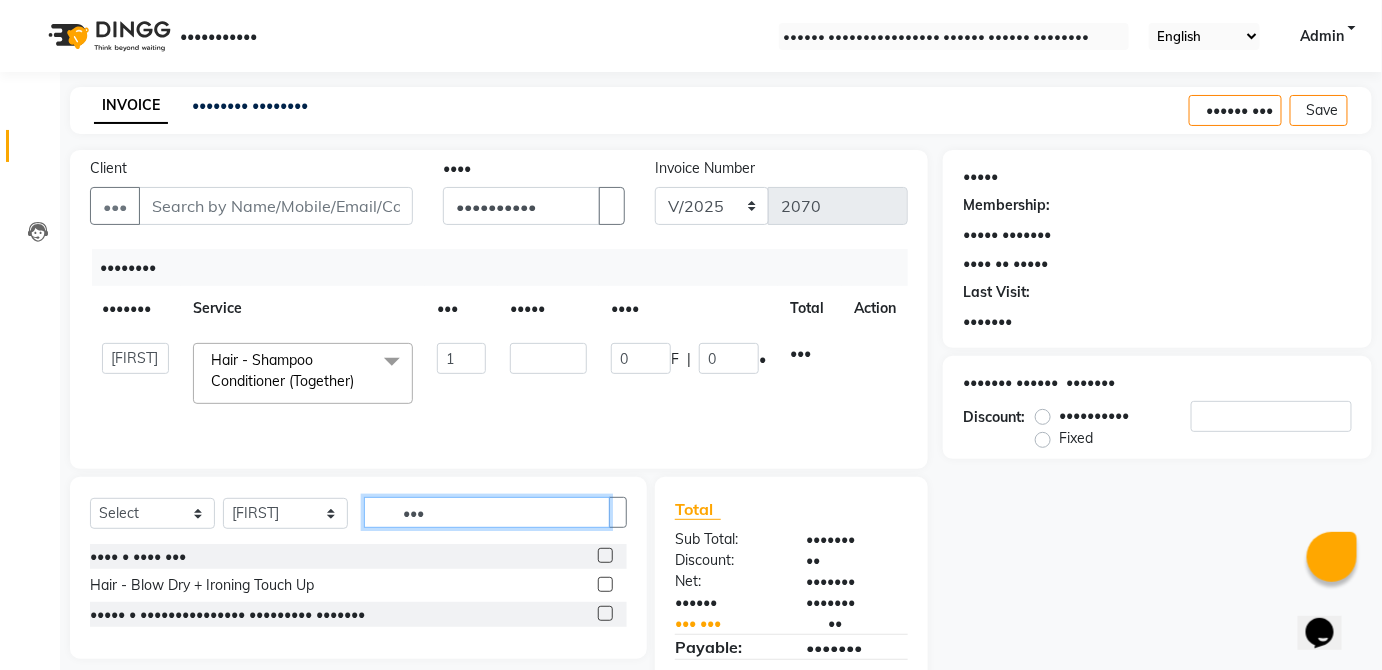 type on "•••" 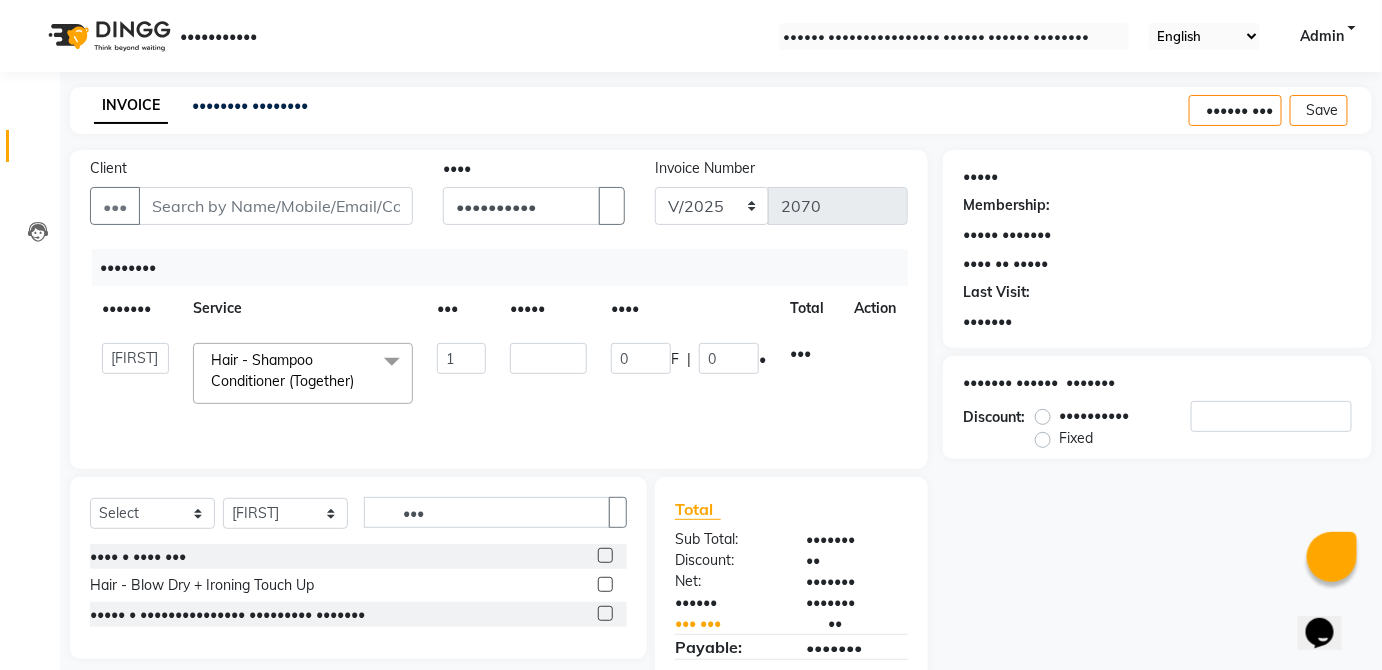 click at bounding box center [605, 555] 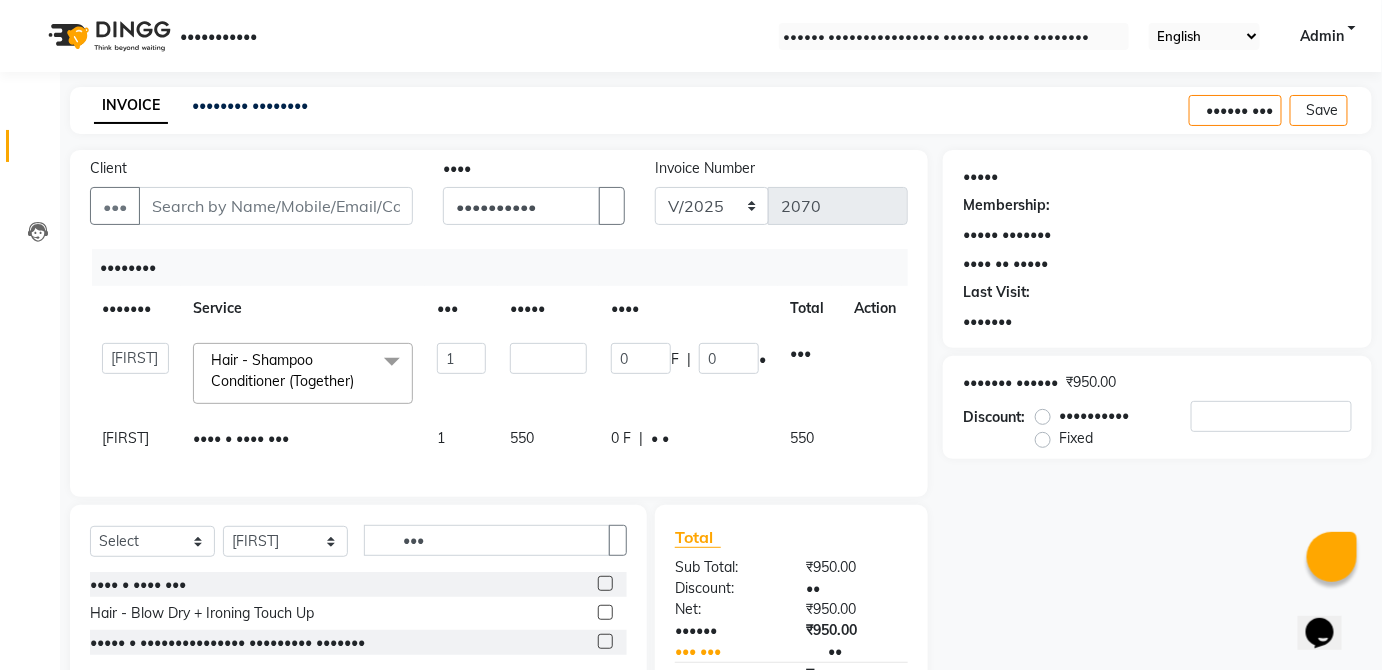 click on "0 F | 0 %" at bounding box center (688, 373) 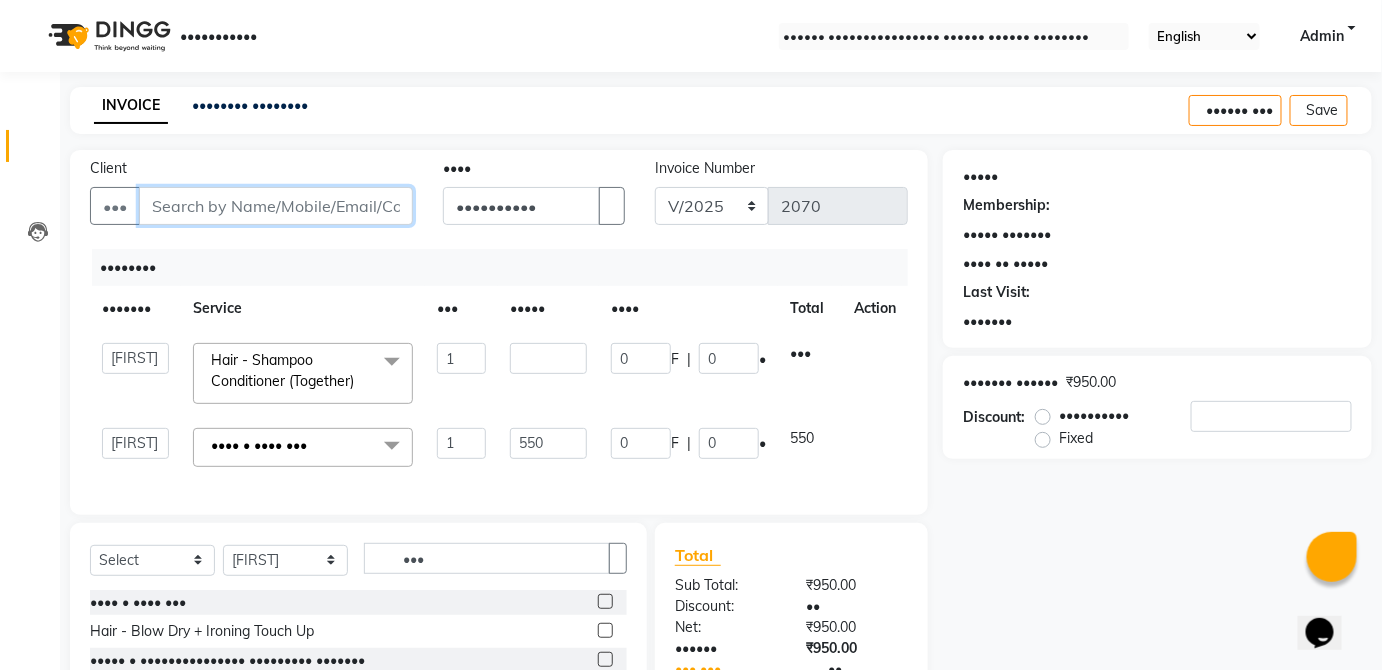 click on "Client" at bounding box center (276, 206) 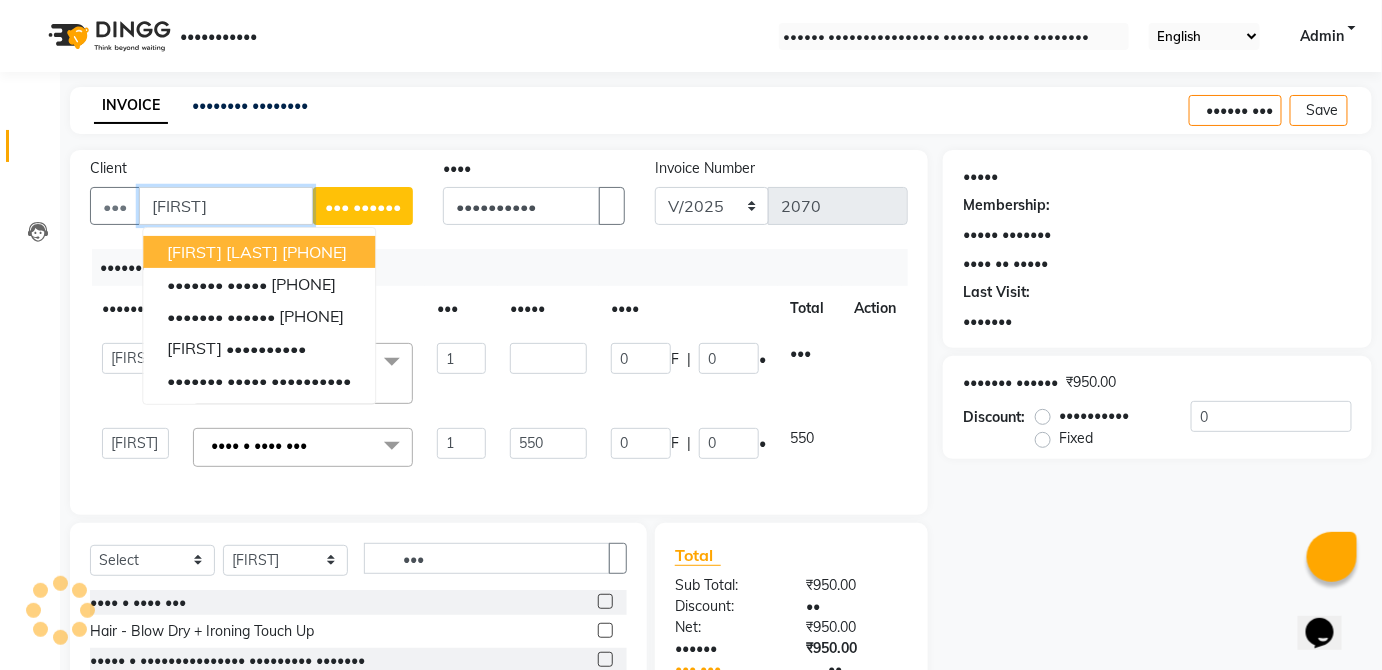 click on "[FIRST] [LAST] [PHONE]" at bounding box center [259, 252] 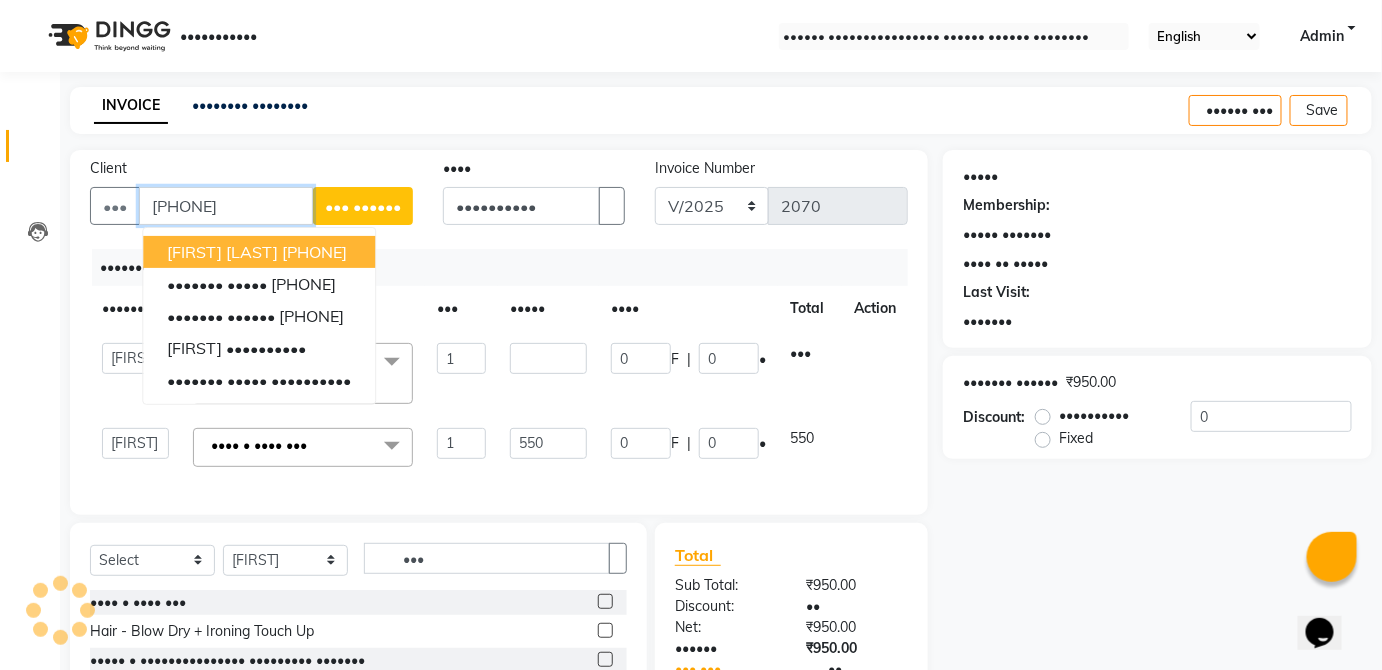 type on "[PHONE]" 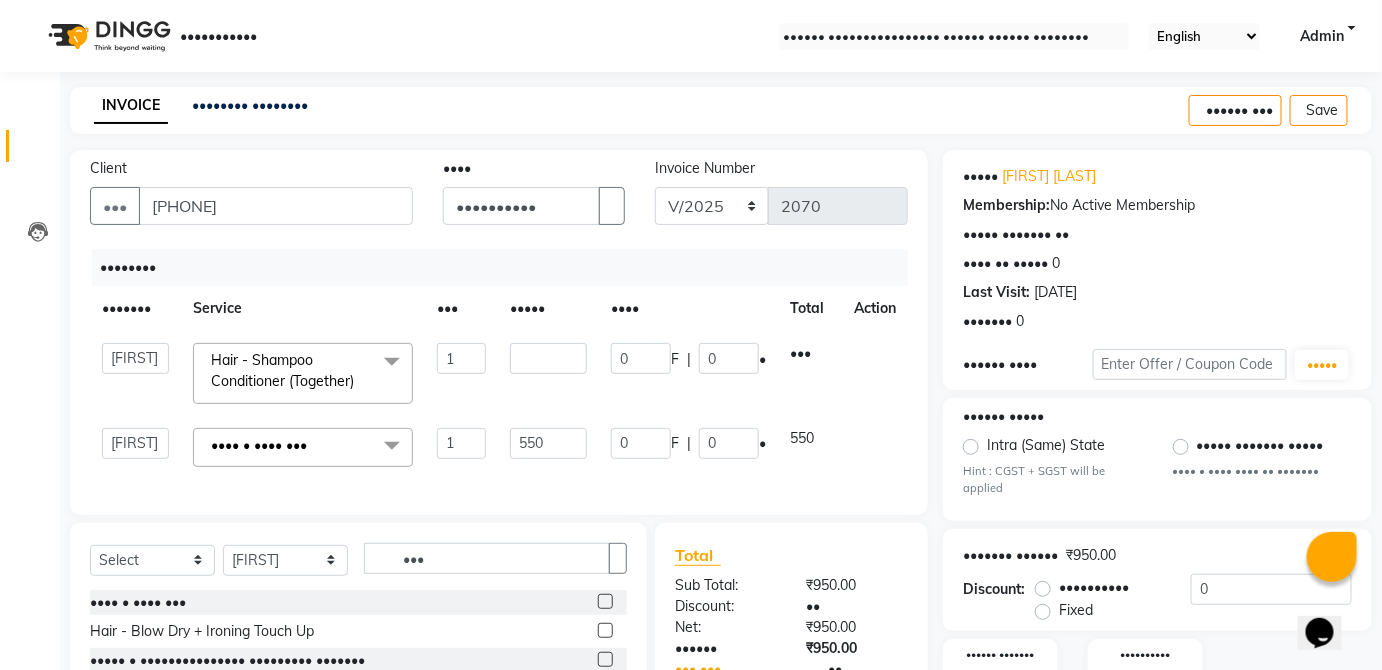 scroll, scrollTop: 56, scrollLeft: 0, axis: vertical 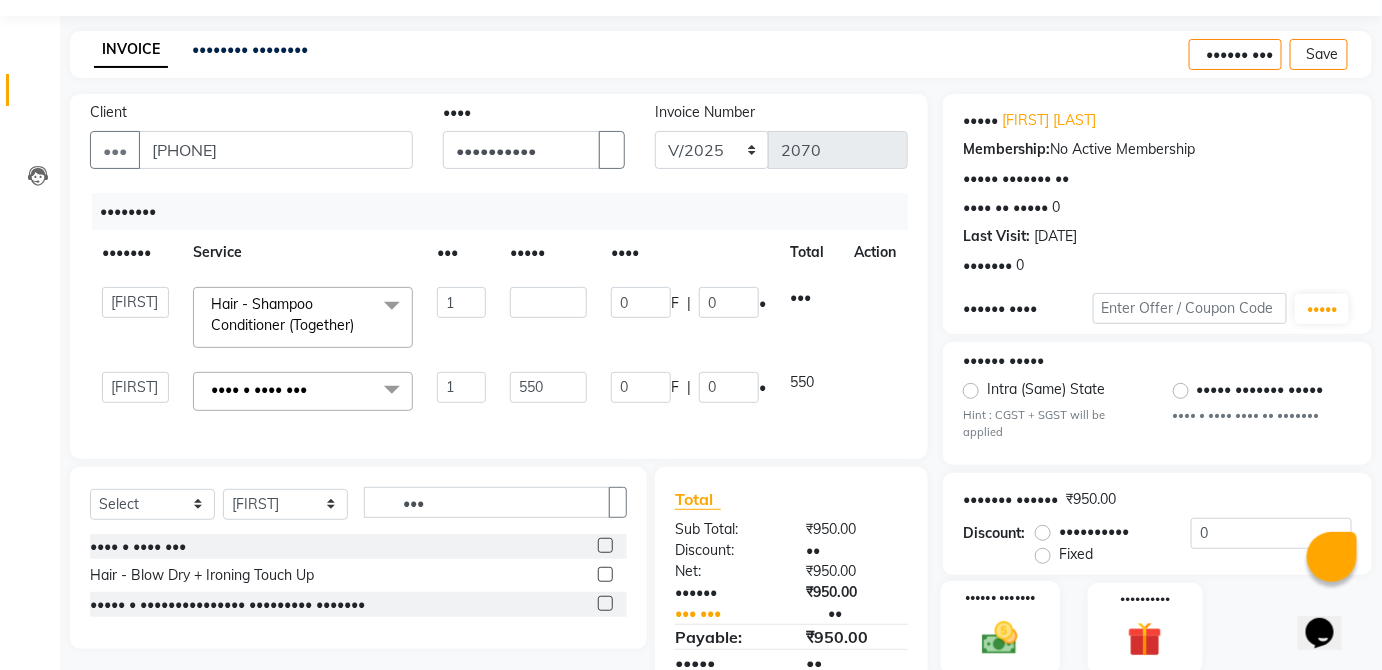 click on "•••••• •••••••" at bounding box center (1000, 598) 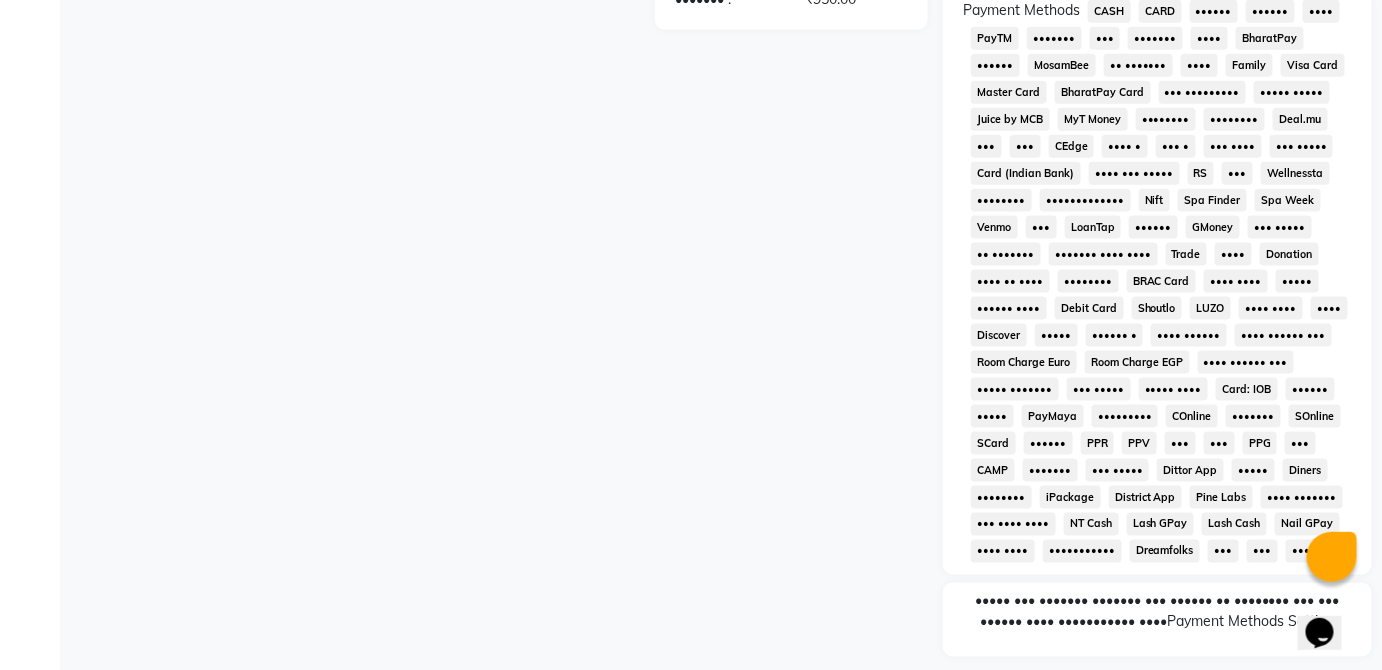 scroll, scrollTop: 494, scrollLeft: 0, axis: vertical 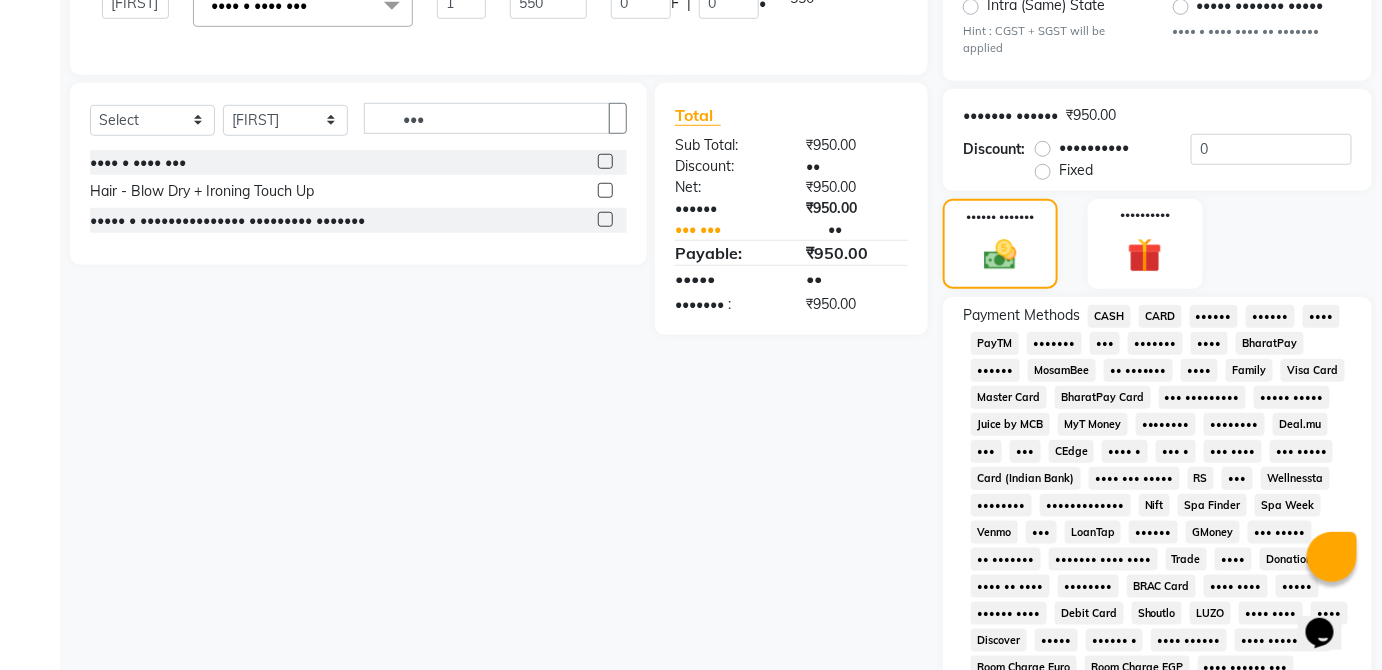 click on "CASH" at bounding box center [1109, 316] 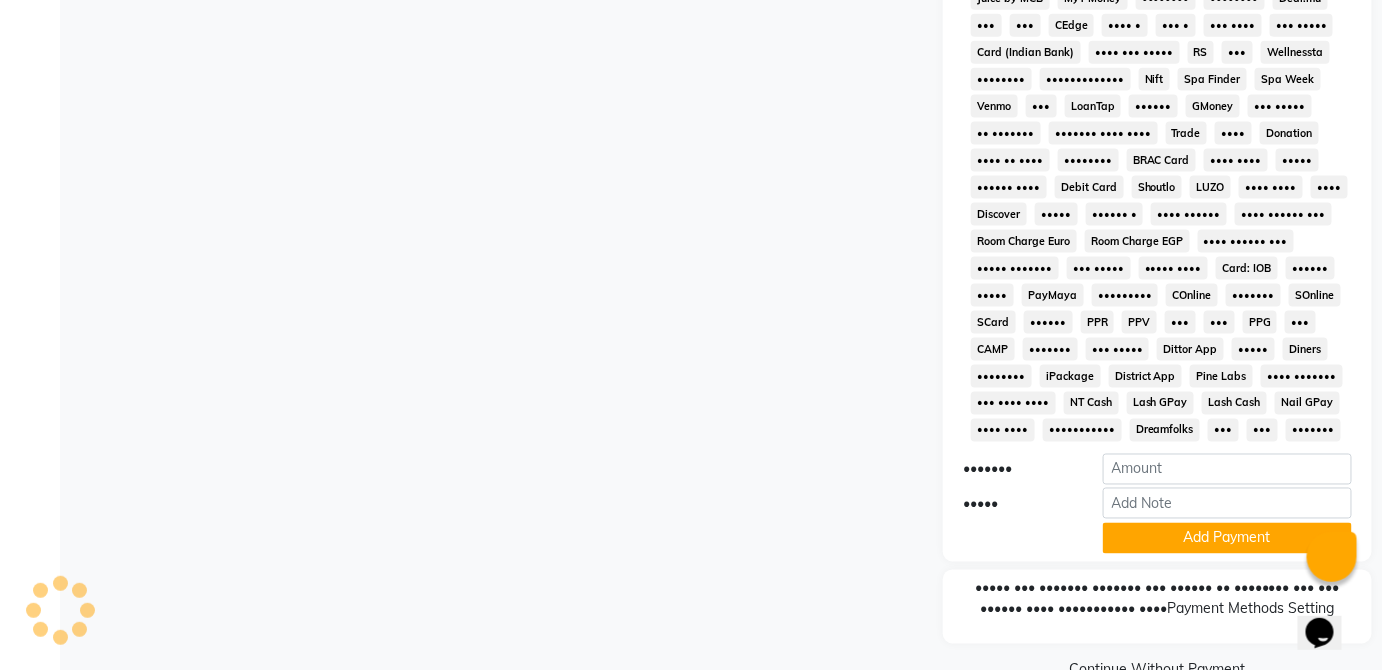 scroll, scrollTop: 943, scrollLeft: 0, axis: vertical 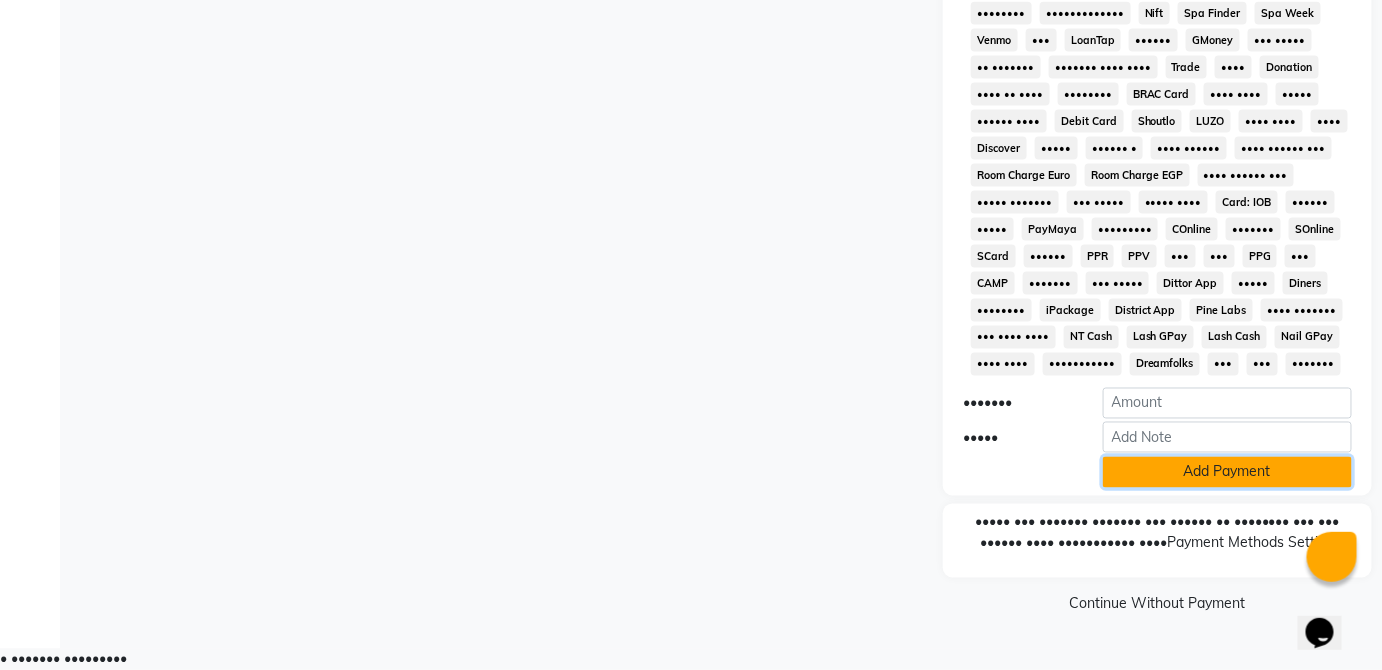 click on "Add Payment" at bounding box center (1227, 472) 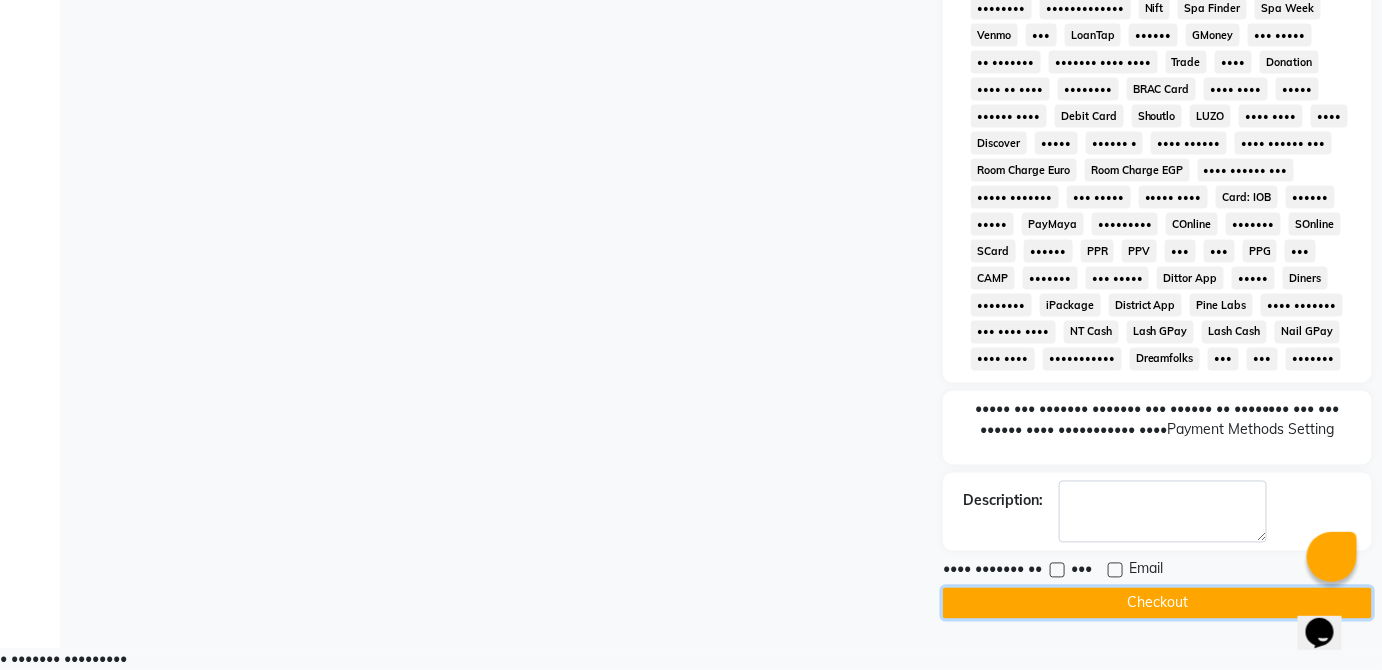 click on "Checkout" at bounding box center [1157, 603] 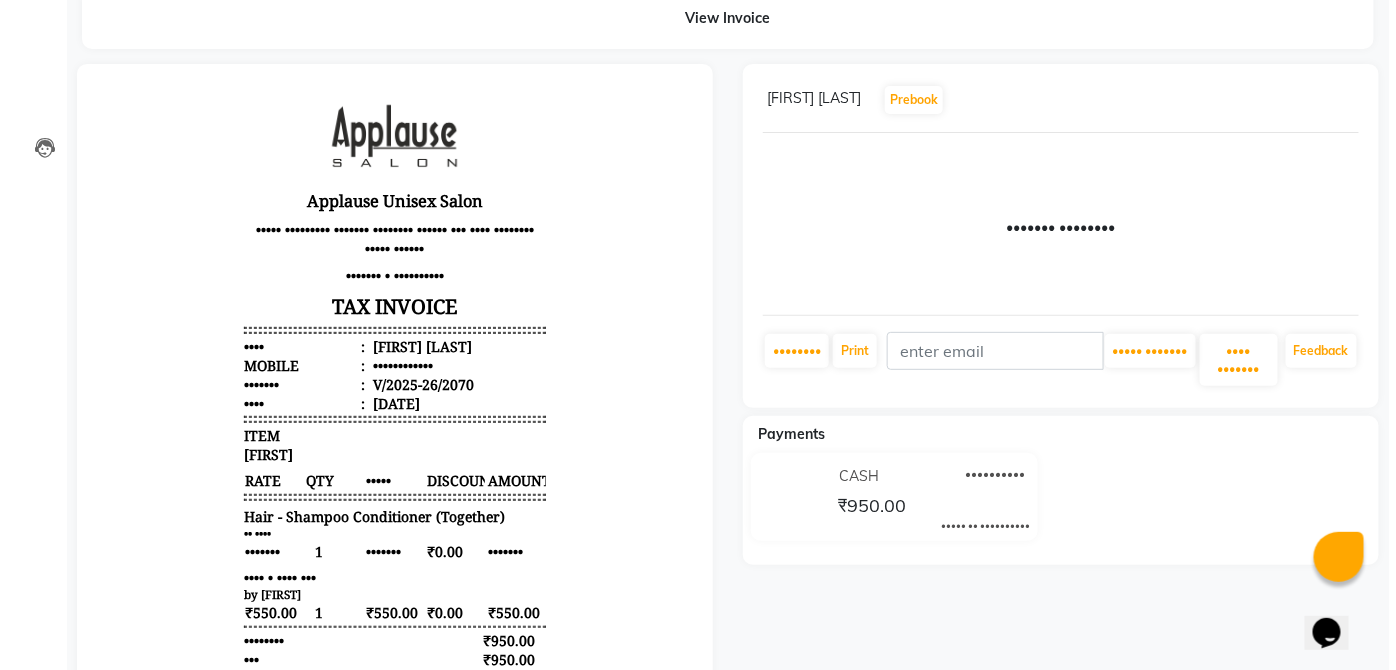 scroll, scrollTop: 0, scrollLeft: 0, axis: both 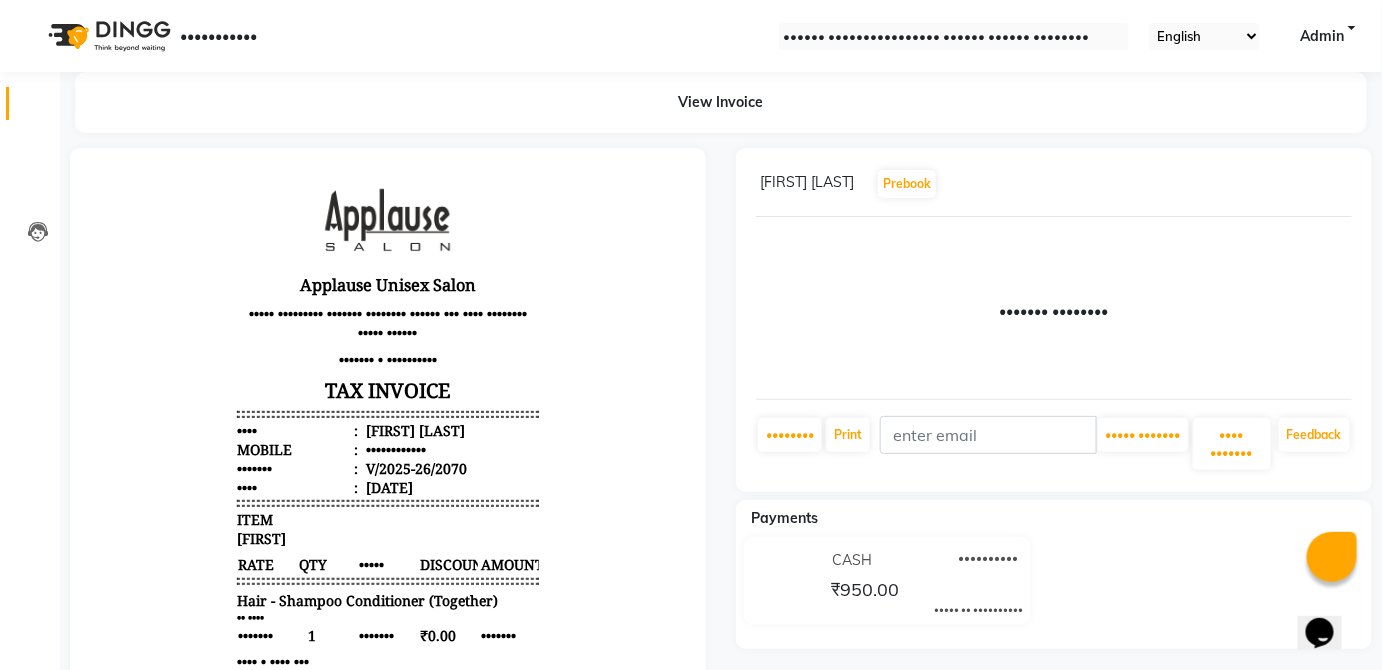 click at bounding box center [37, 108] 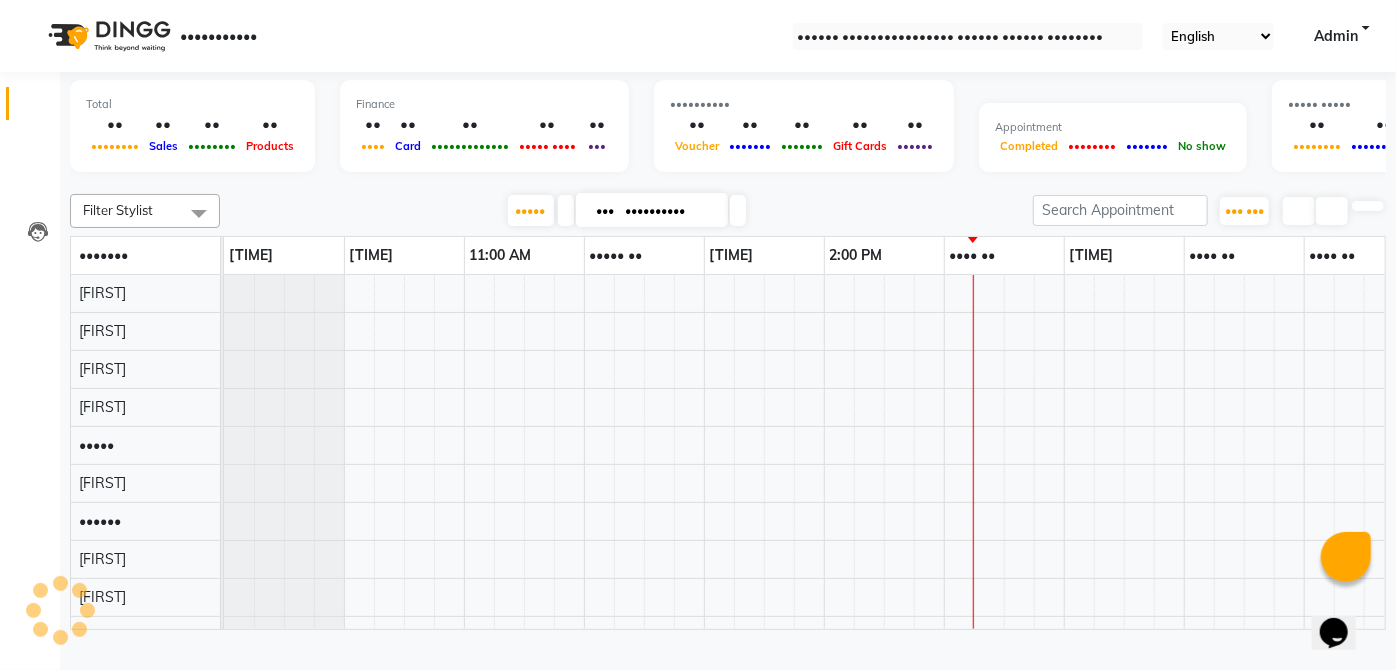 scroll, scrollTop: 0, scrollLeft: 0, axis: both 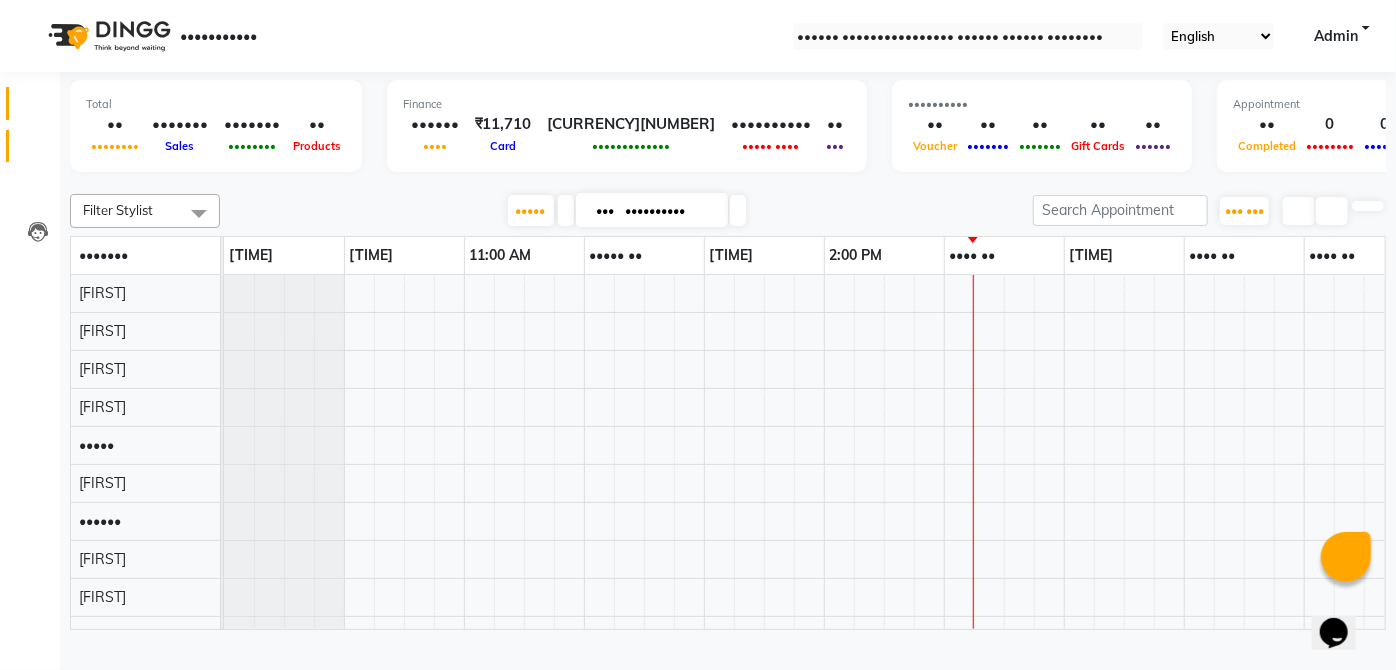 click on "•••••••" at bounding box center [30, 146] 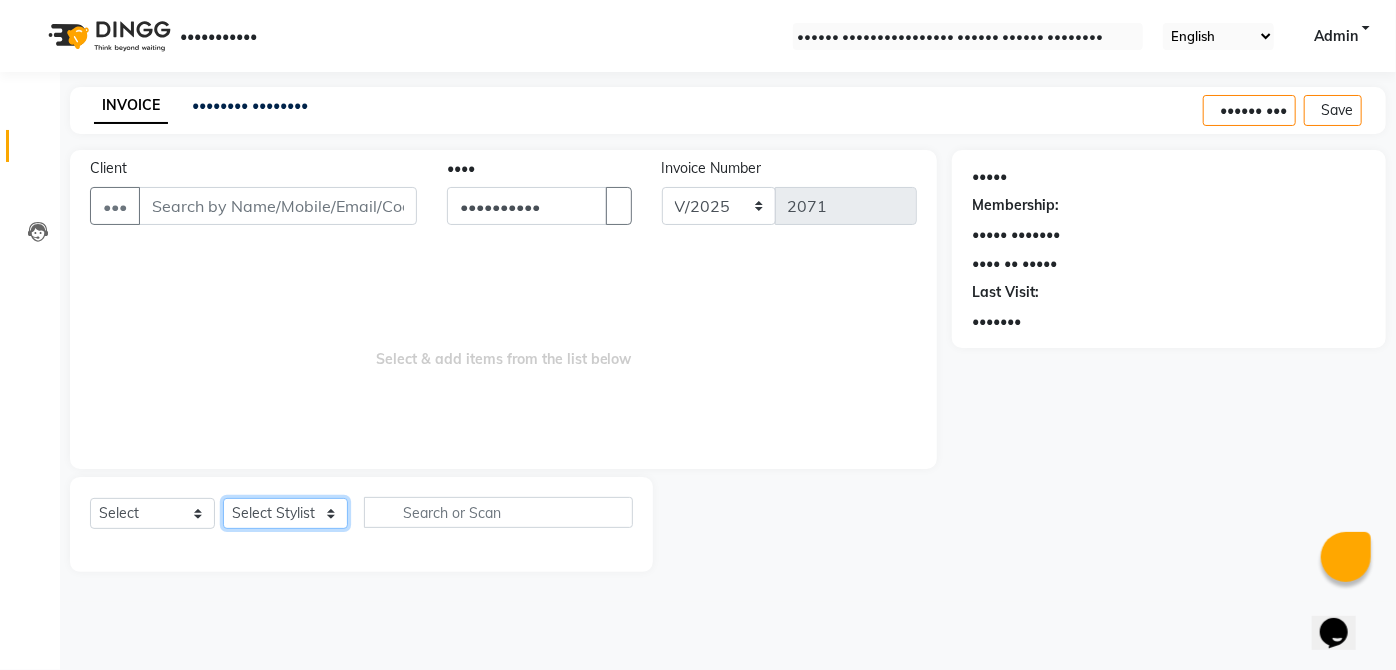 click on "•••••• •••••••  ••••• •••• •••• ••••• •••• •••••• ••••  •••• ••••• ••••• ••••• ••••• ••••• ••••••• •••••• ••••• •••••  •••••• •••••• •••••••• •••••••• ••••••• •••••• •••" at bounding box center (285, 513) 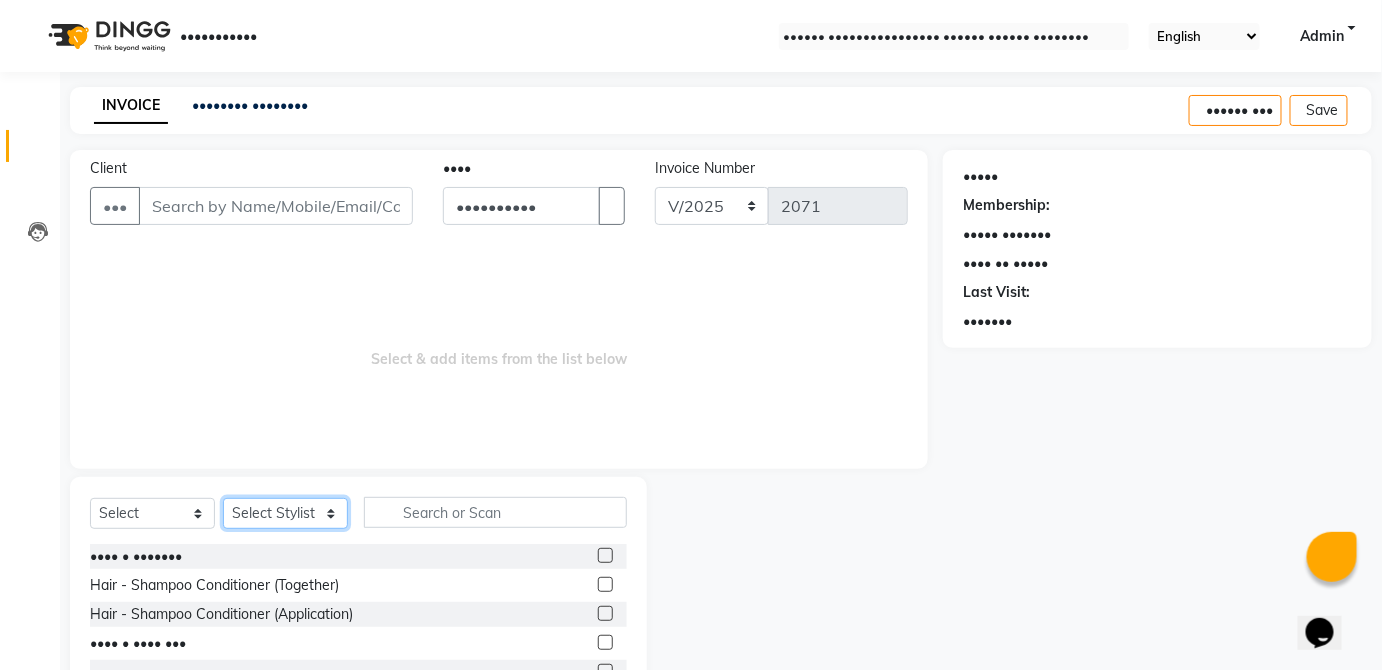 click on "•••••• •••••••  ••••• •••• •••• ••••• •••• •••••• ••••  •••• ••••• ••••• ••••• ••••• ••••• ••••••• •••••• ••••• •••••  •••••• •••••• •••••••• •••••••• ••••••• •••••• •••" at bounding box center (285, 513) 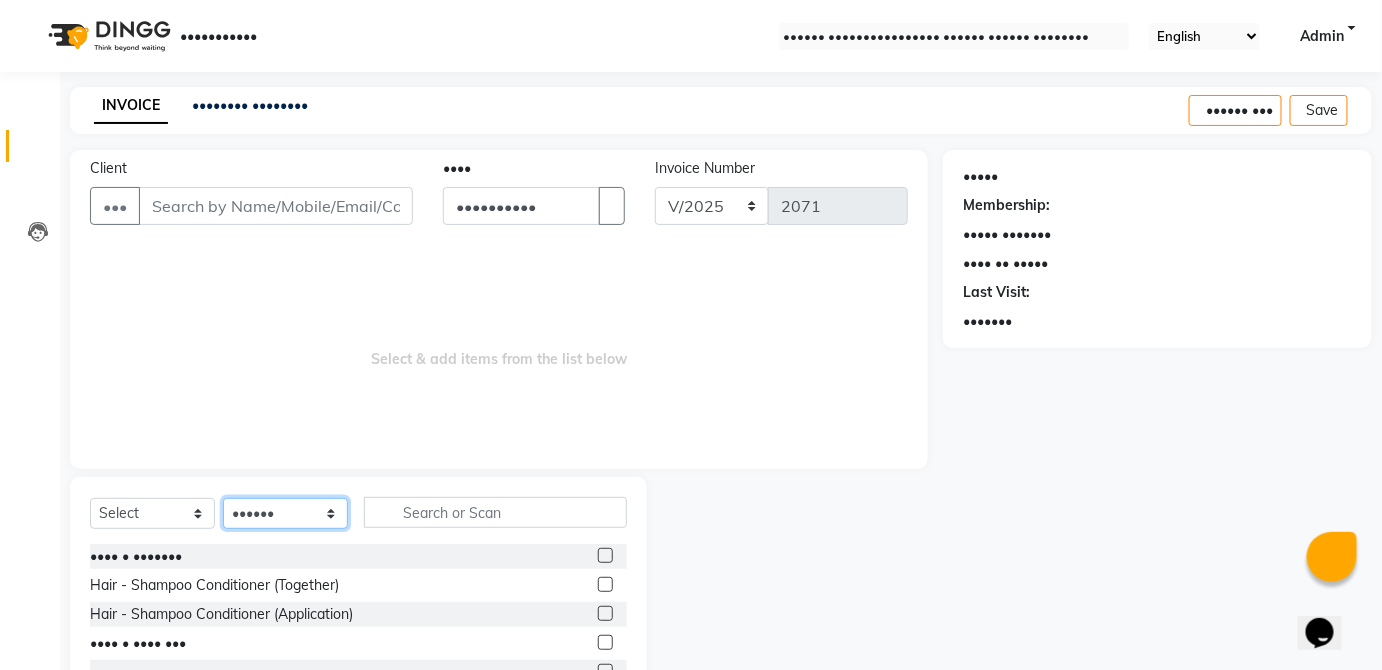 click on "•••••• •••••••  ••••• •••• •••• ••••• •••• •••••• ••••  •••• ••••• ••••• ••••• ••••• ••••• ••••••• •••••• ••••• •••••  •••••• •••••• •••••••• •••••••• ••••••• •••••• •••" at bounding box center (285, 513) 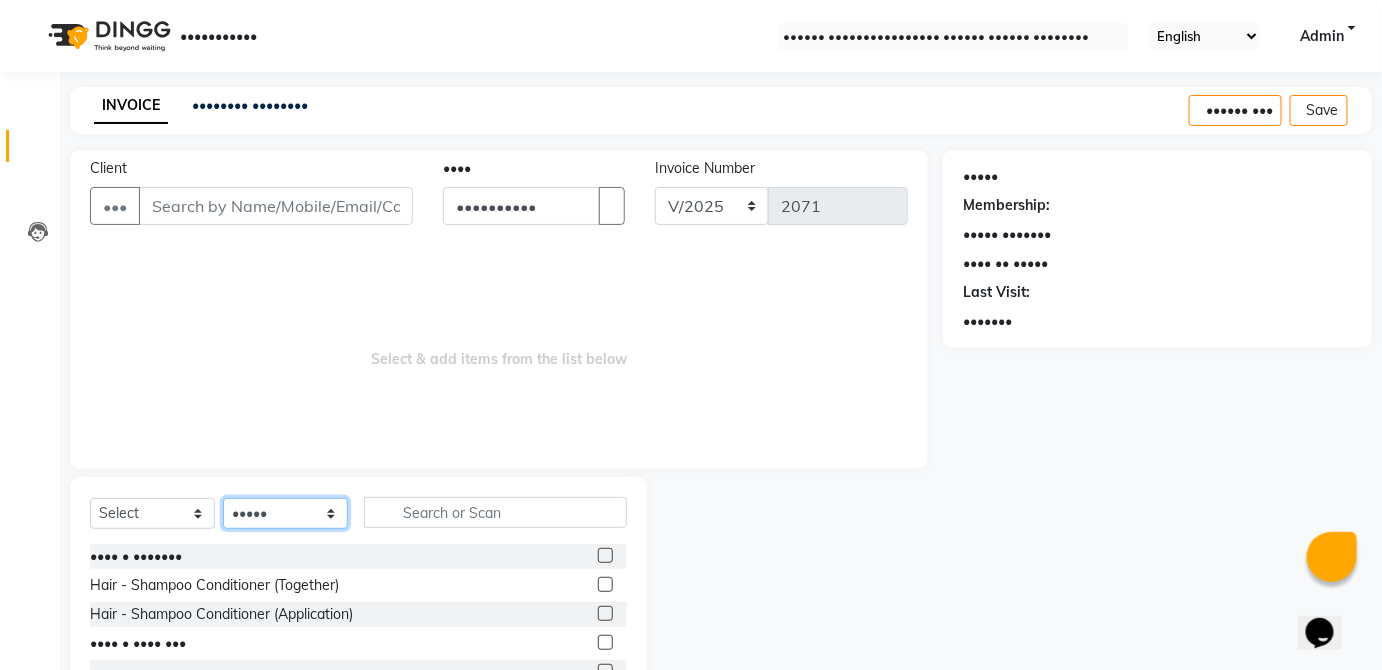click on "•••••• •••••••  ••••• •••• •••• ••••• •••• •••••• ••••  •••• ••••• ••••• ••••• ••••• ••••• ••••••• •••••• ••••• •••••  •••••• •••••• •••••••• •••••••• ••••••• •••••• •••" at bounding box center [285, 513] 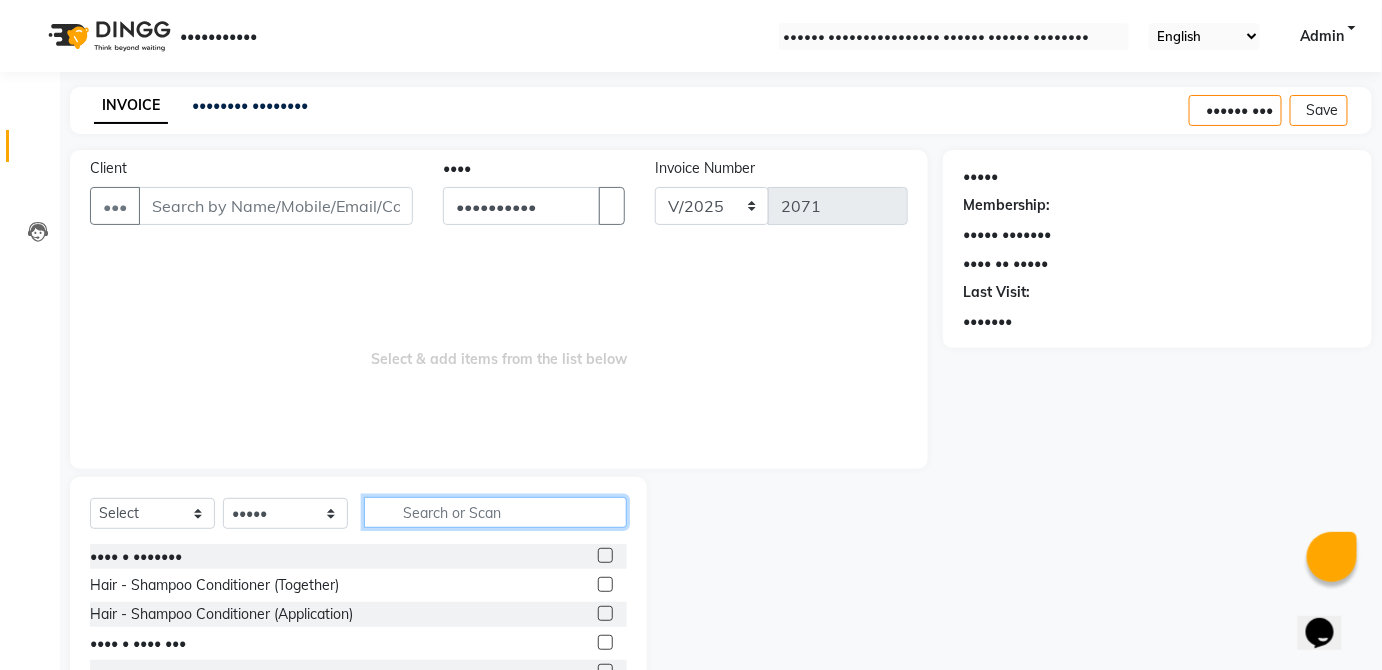 click at bounding box center [495, 512] 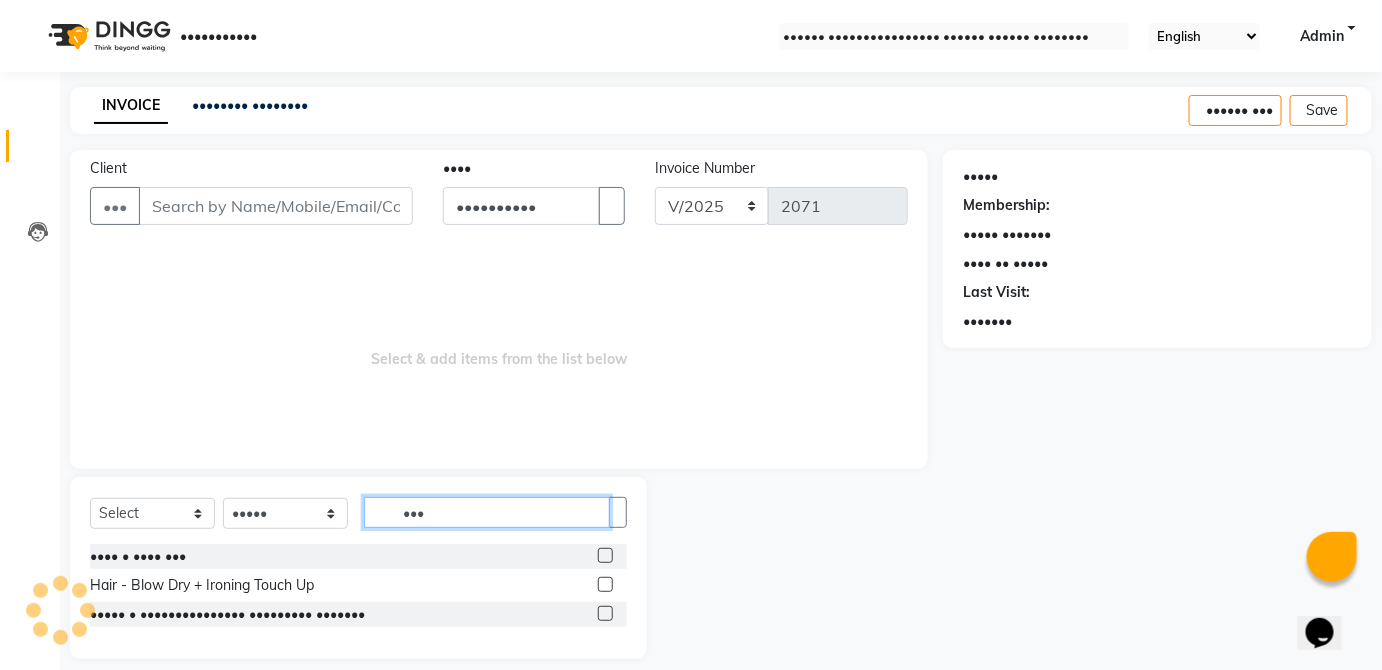 type on "•••" 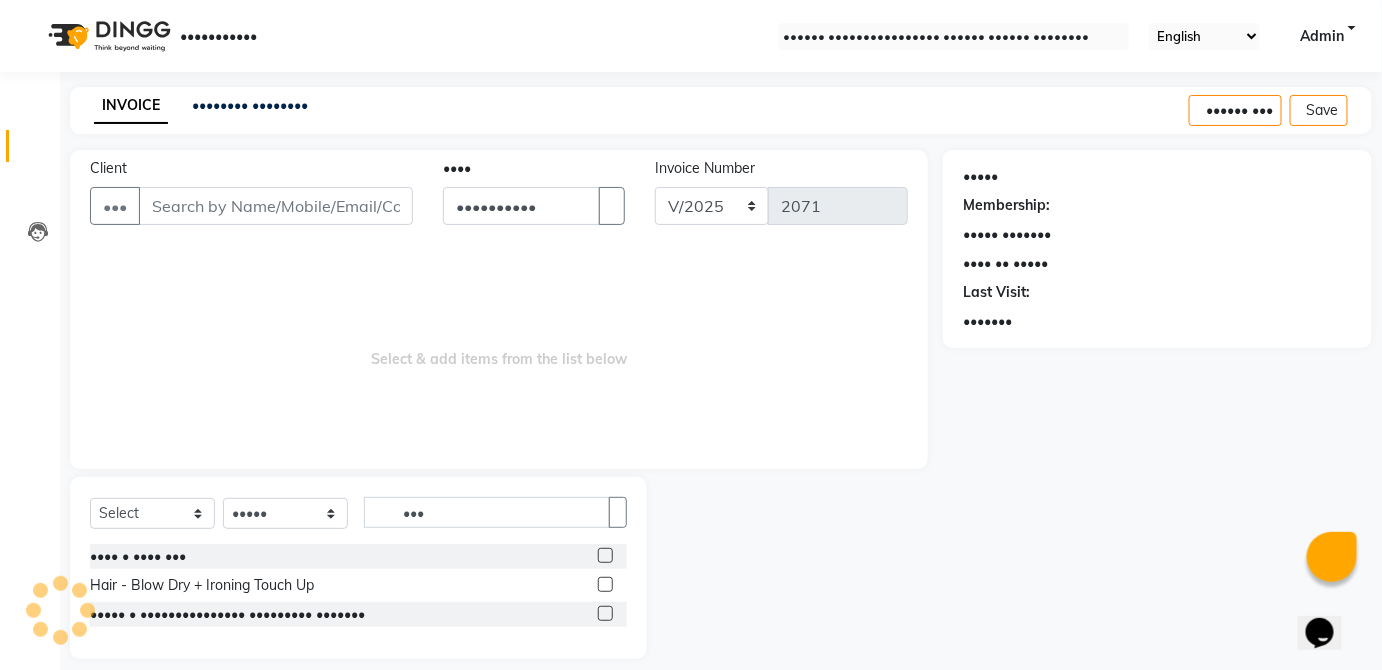 click at bounding box center (605, 555) 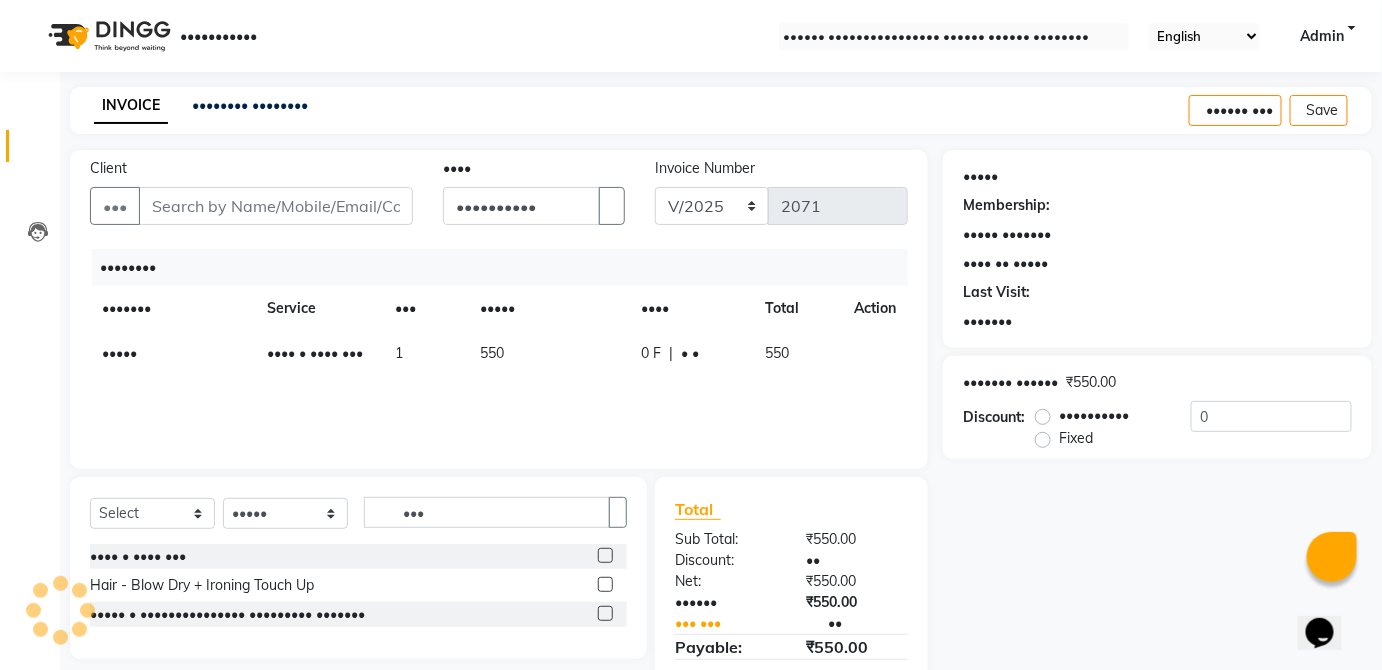 click on "550" at bounding box center [798, 353] 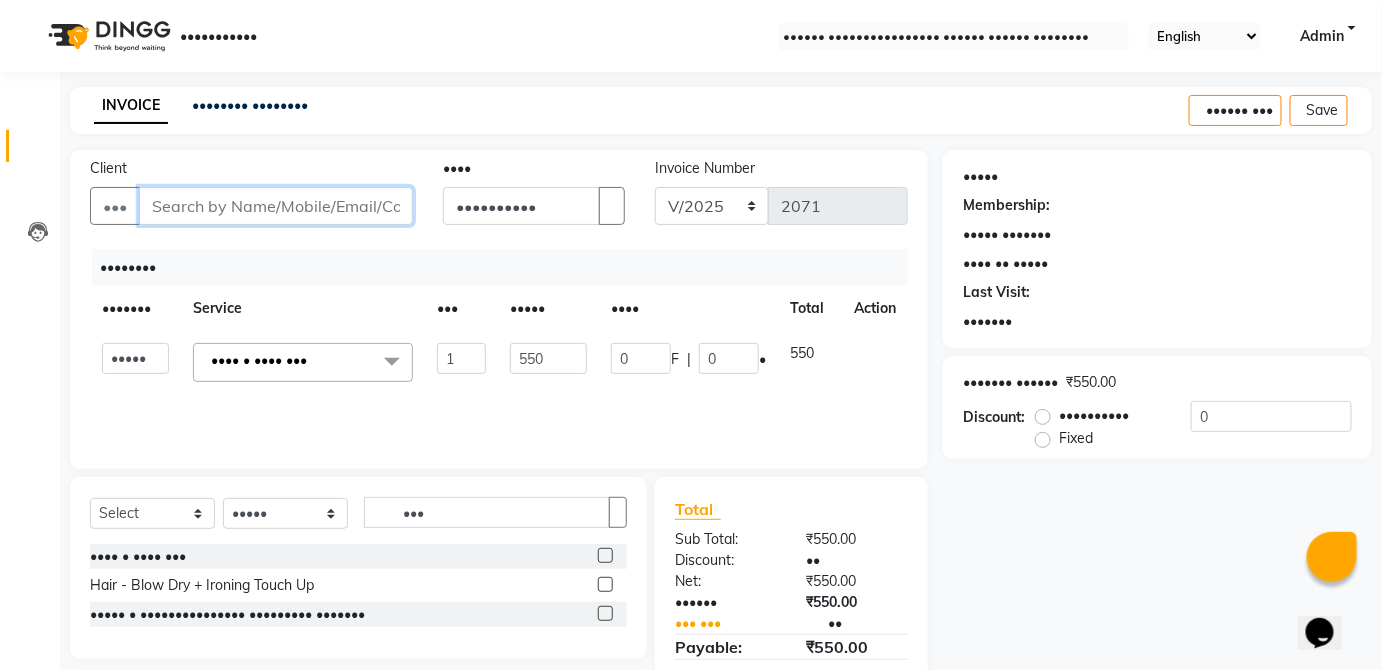 click on "Client" at bounding box center (276, 206) 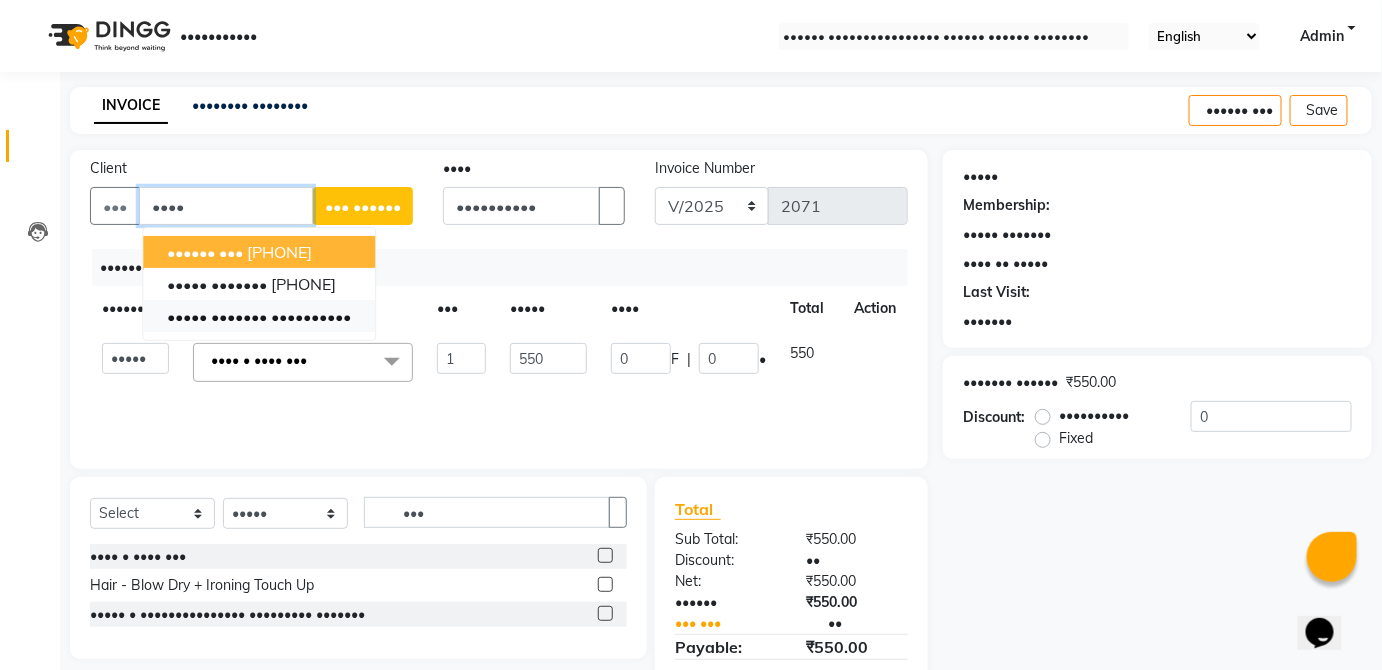 click on "••••• •••••••  ••••••••••" at bounding box center (259, 316) 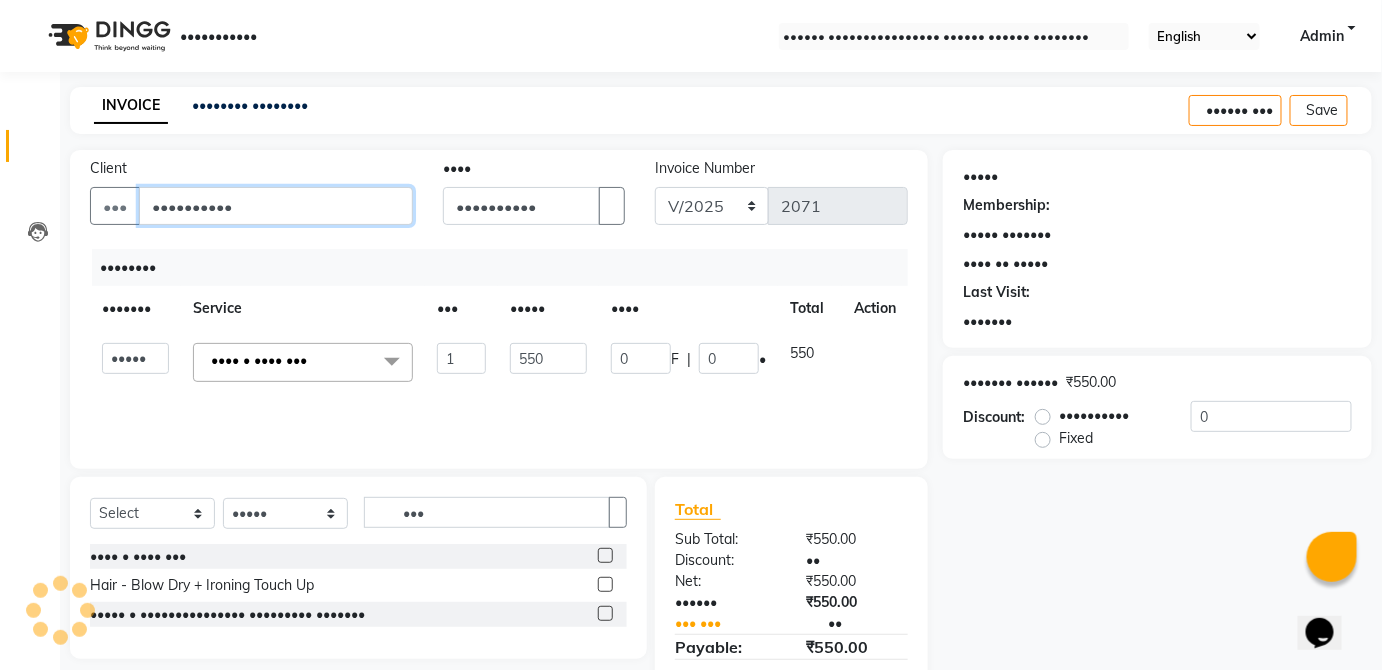type on "••••••••••" 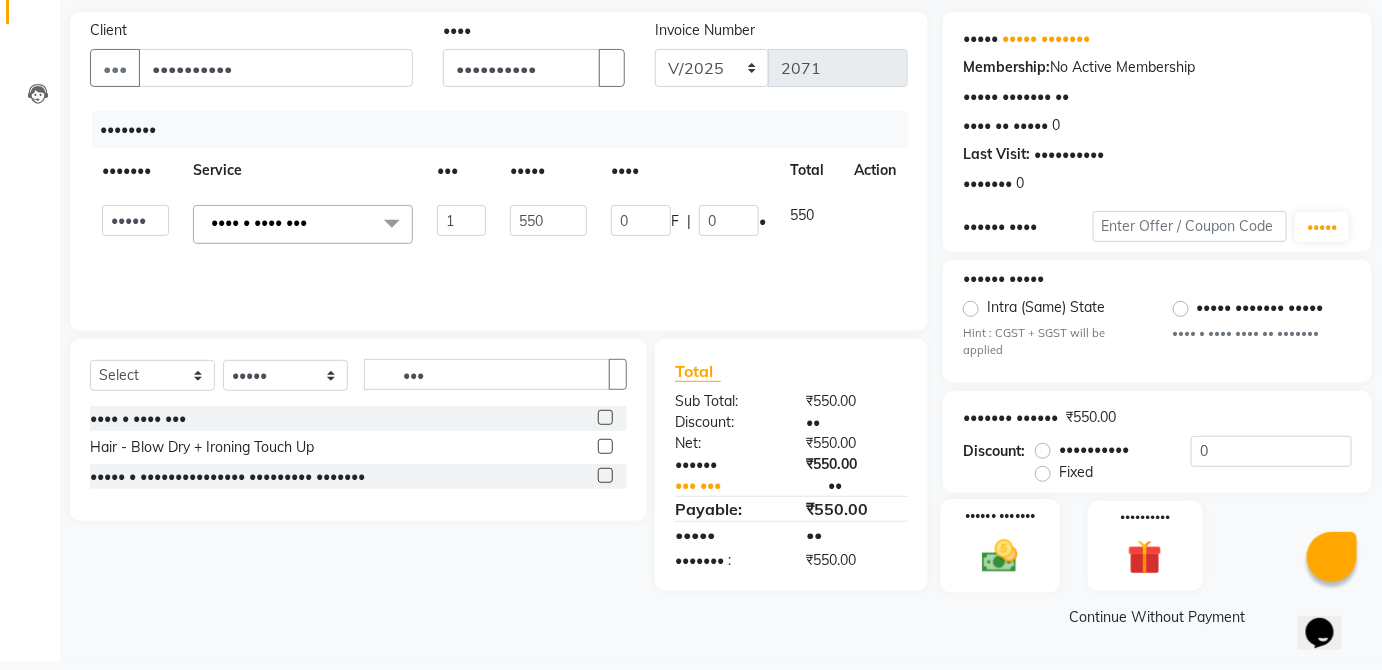 click on "•••••• •••••••" at bounding box center (1000, 545) 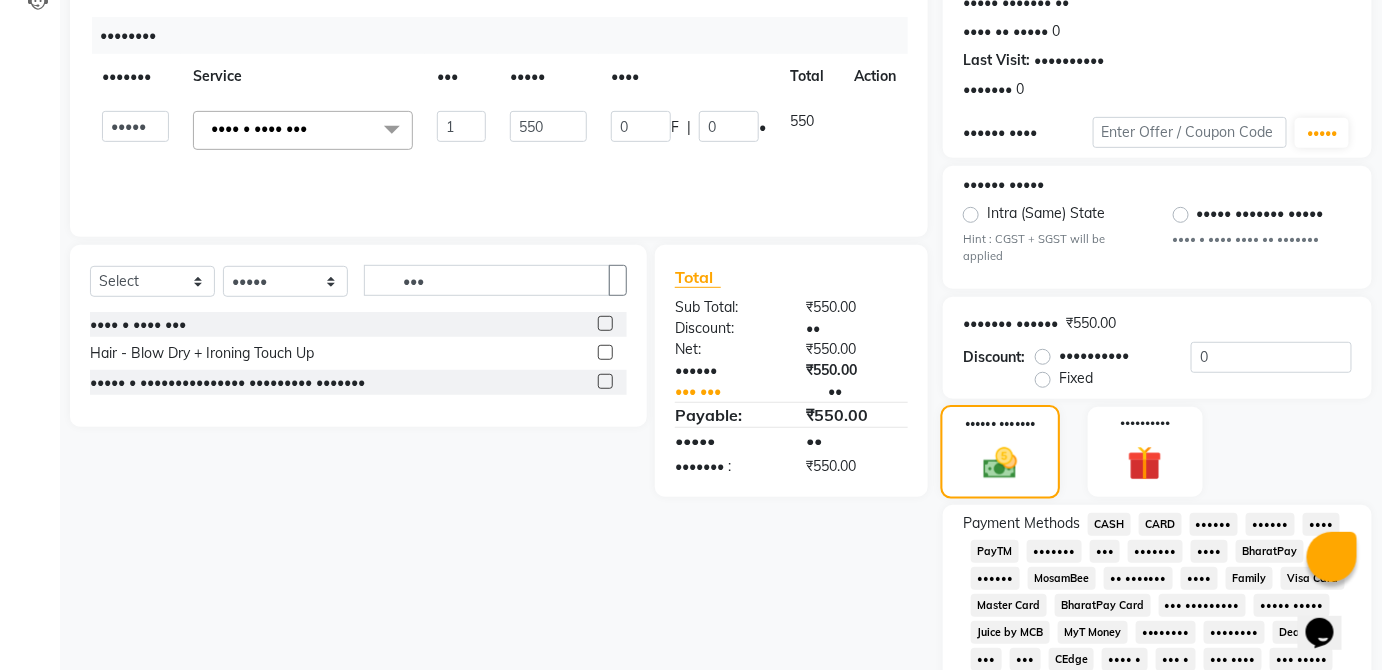 scroll, scrollTop: 247, scrollLeft: 0, axis: vertical 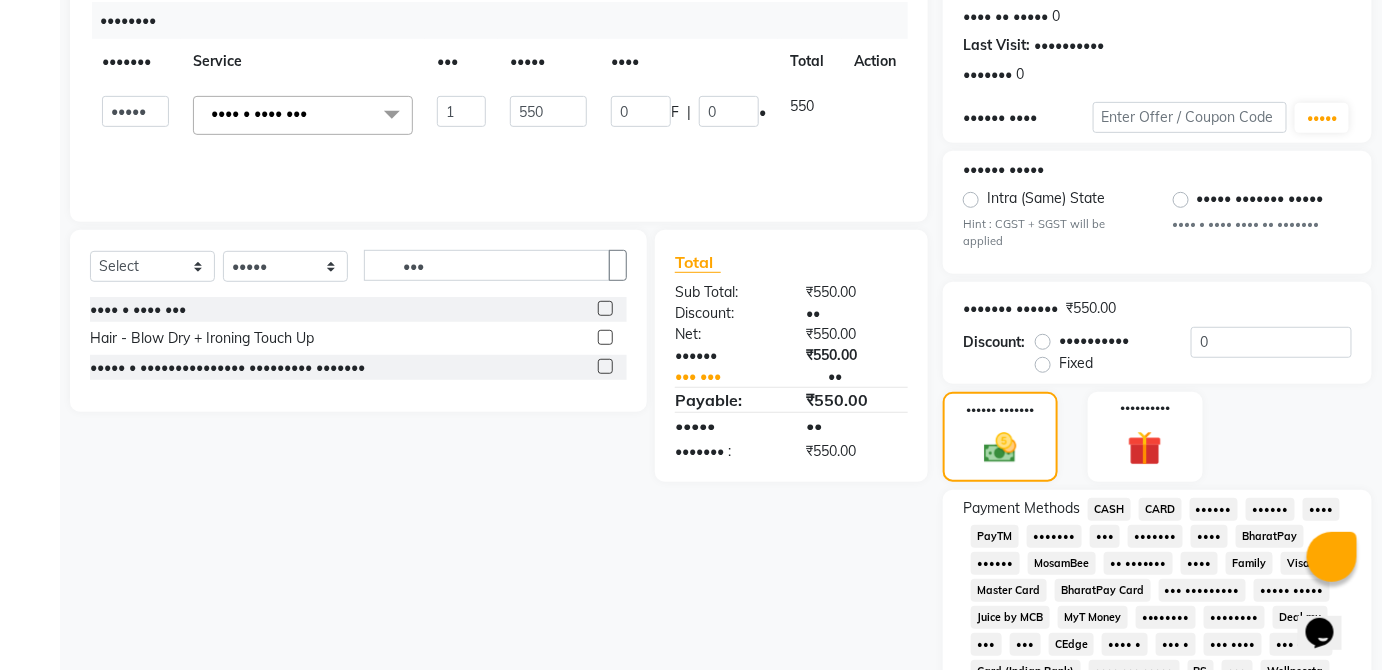click on "•••" at bounding box center [1109, 509] 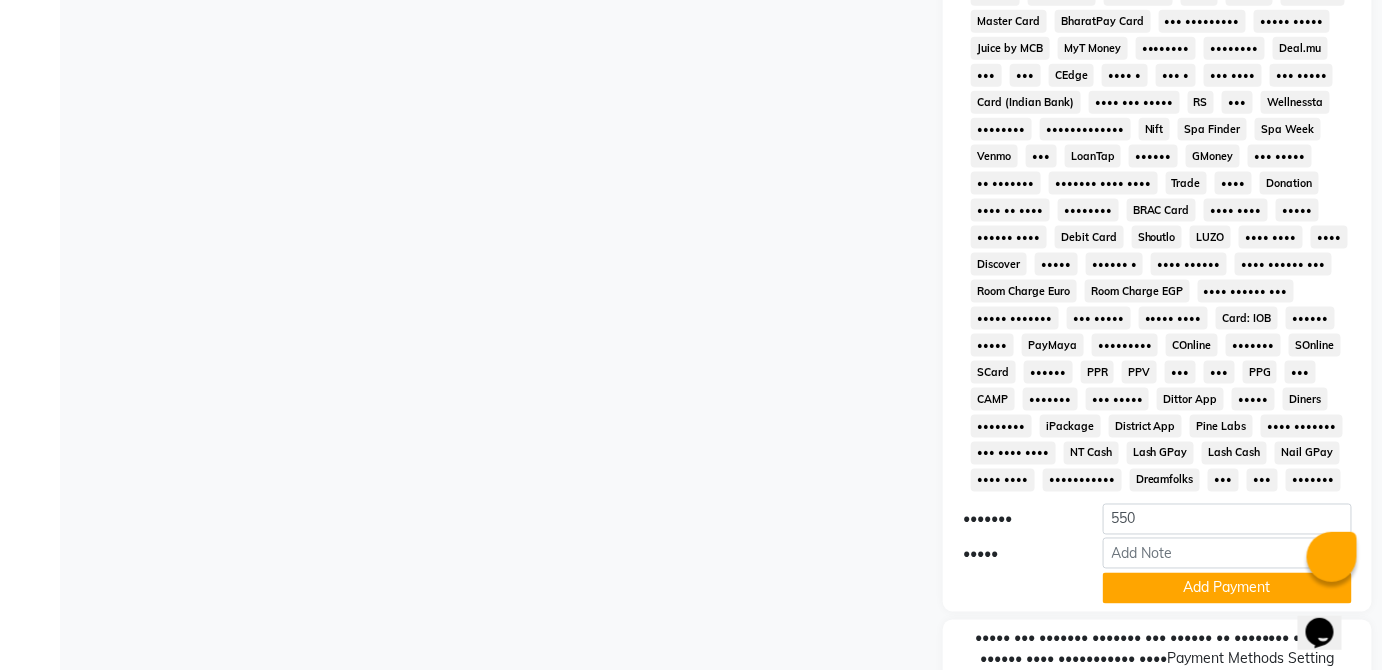 scroll, scrollTop: 943, scrollLeft: 0, axis: vertical 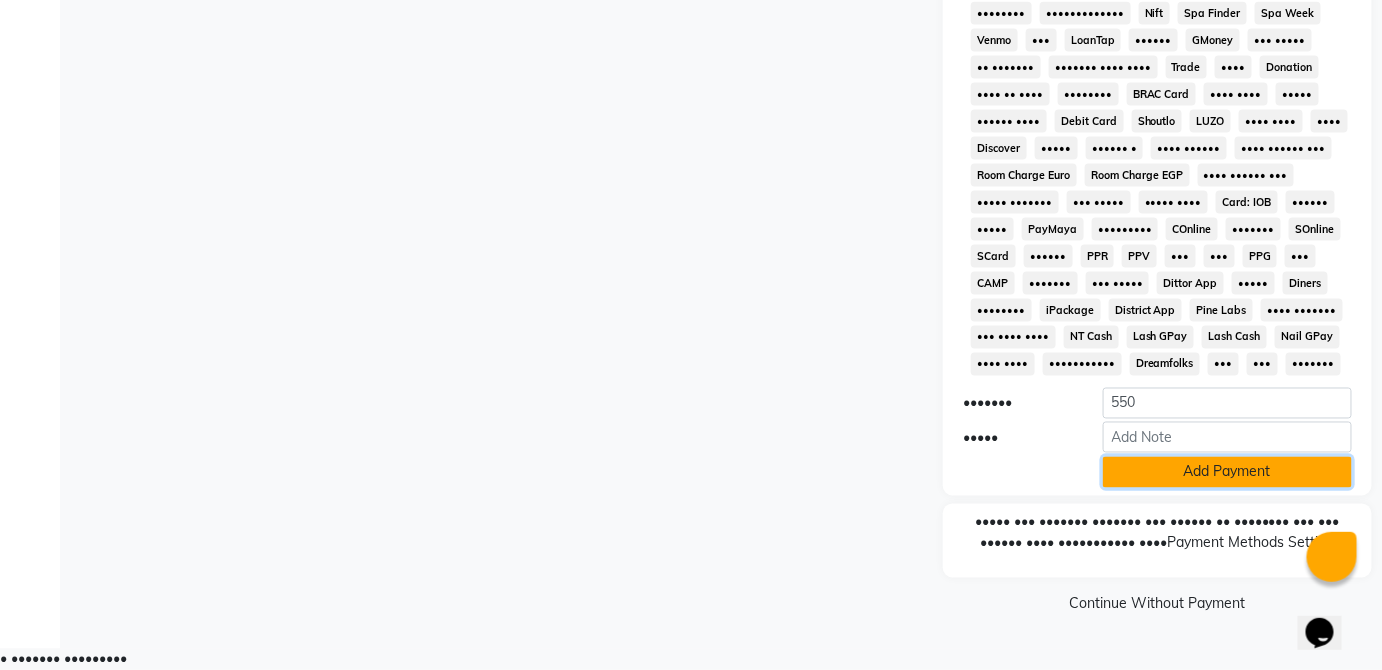 click on "Add Payment" at bounding box center [1227, 472] 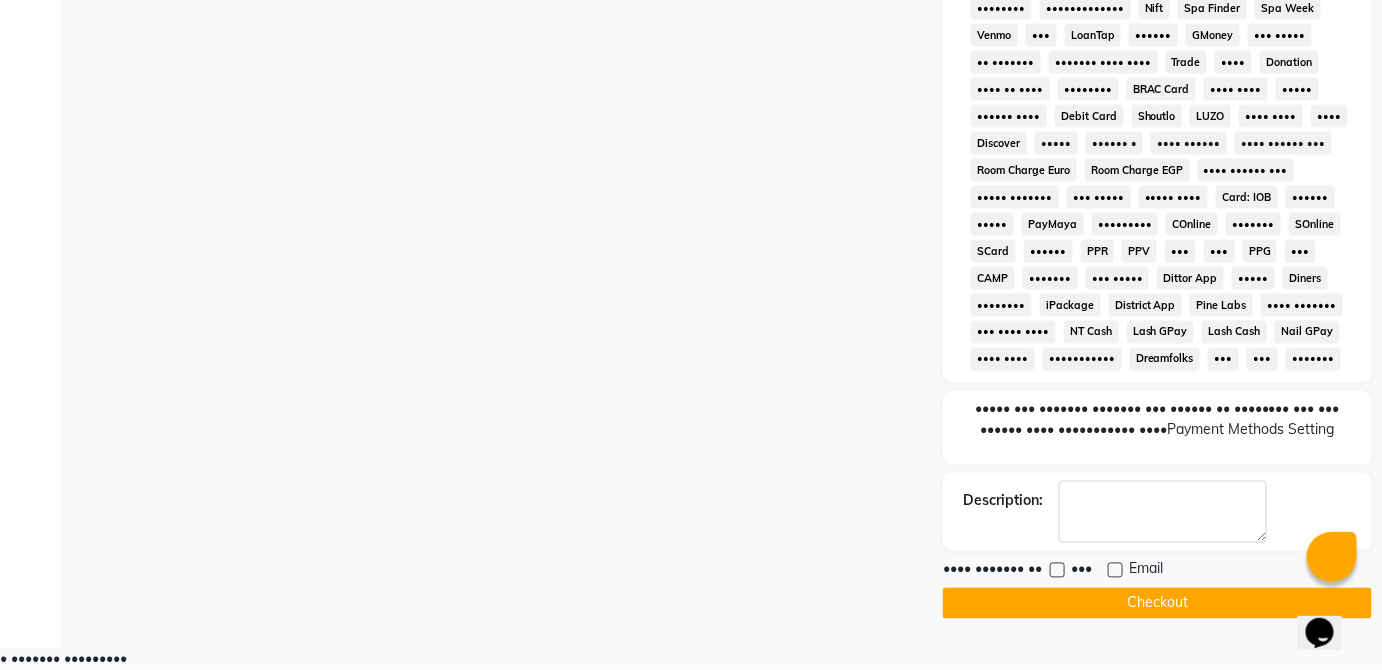 click on "Checkout" at bounding box center [1157, 603] 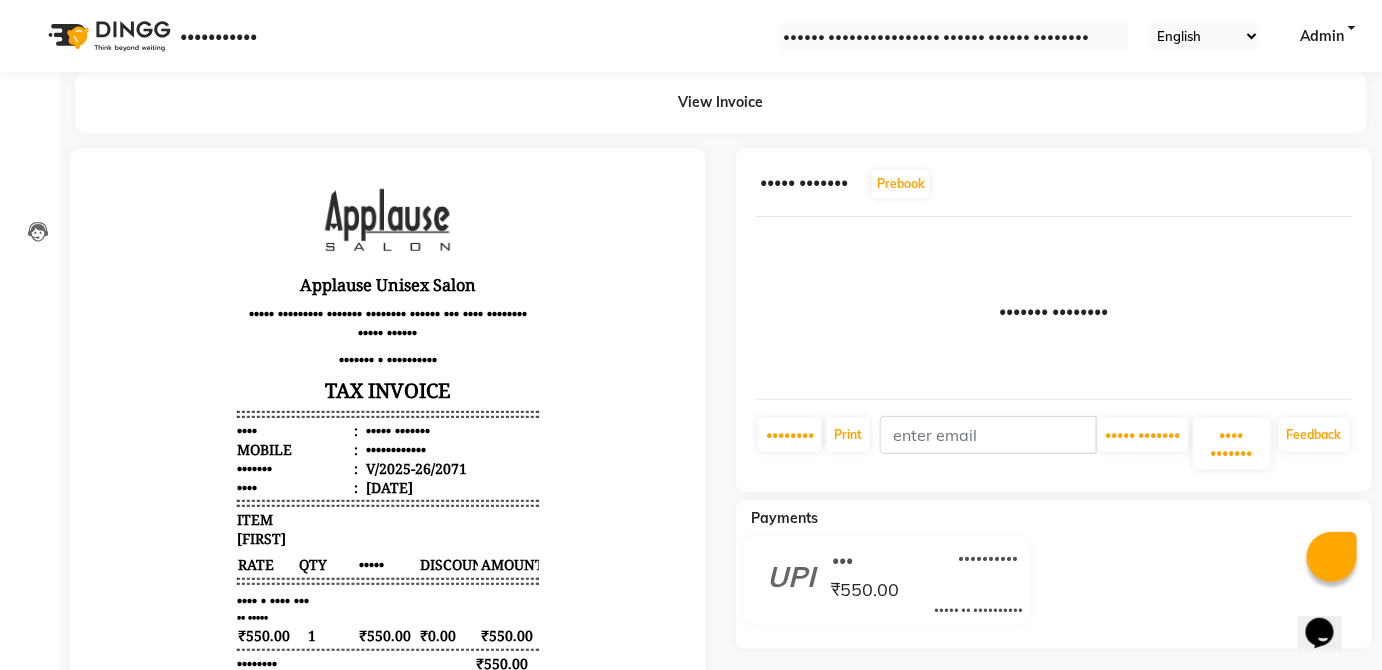 scroll, scrollTop: 205, scrollLeft: 0, axis: vertical 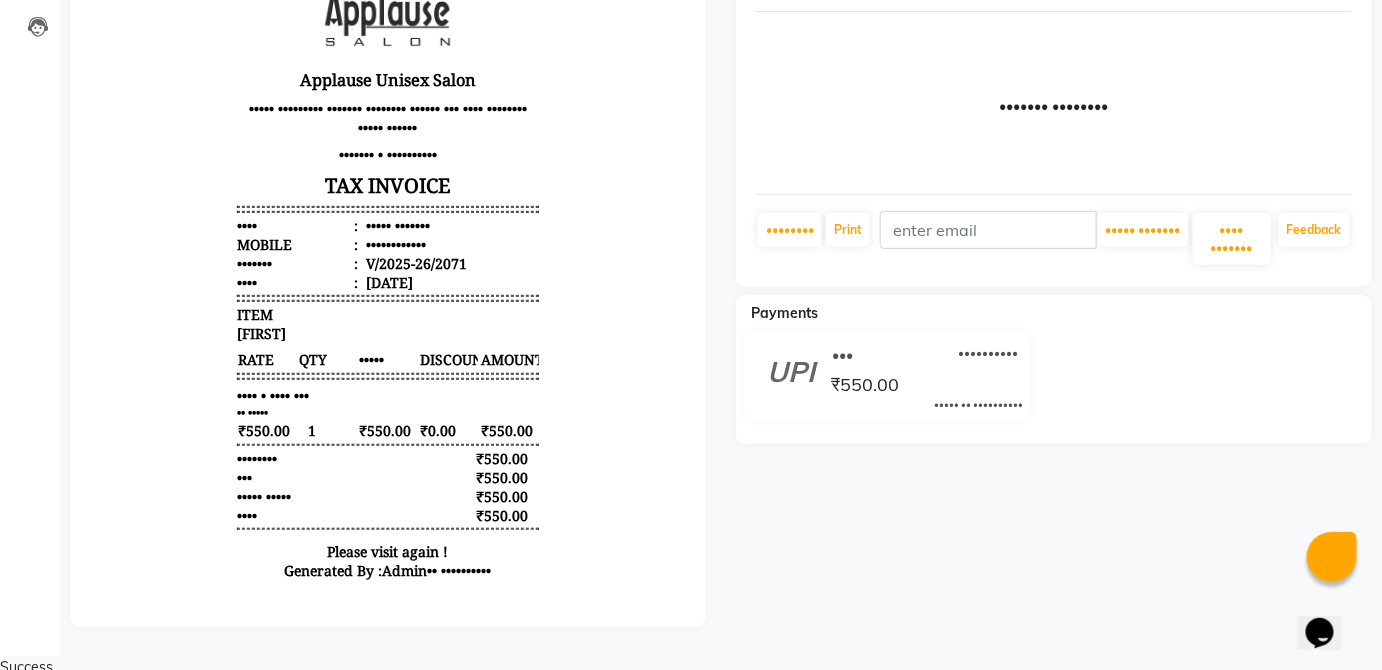 click on "Payments" at bounding box center [1061, 313] 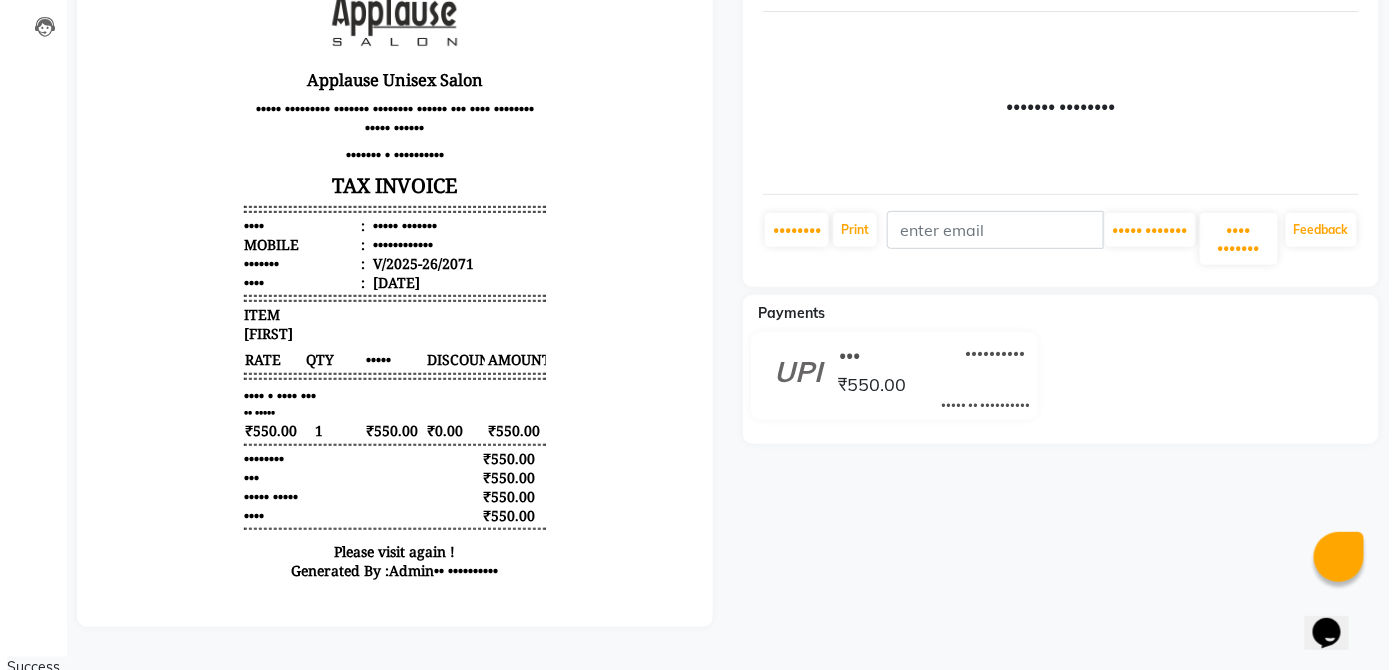 scroll, scrollTop: 0, scrollLeft: 0, axis: both 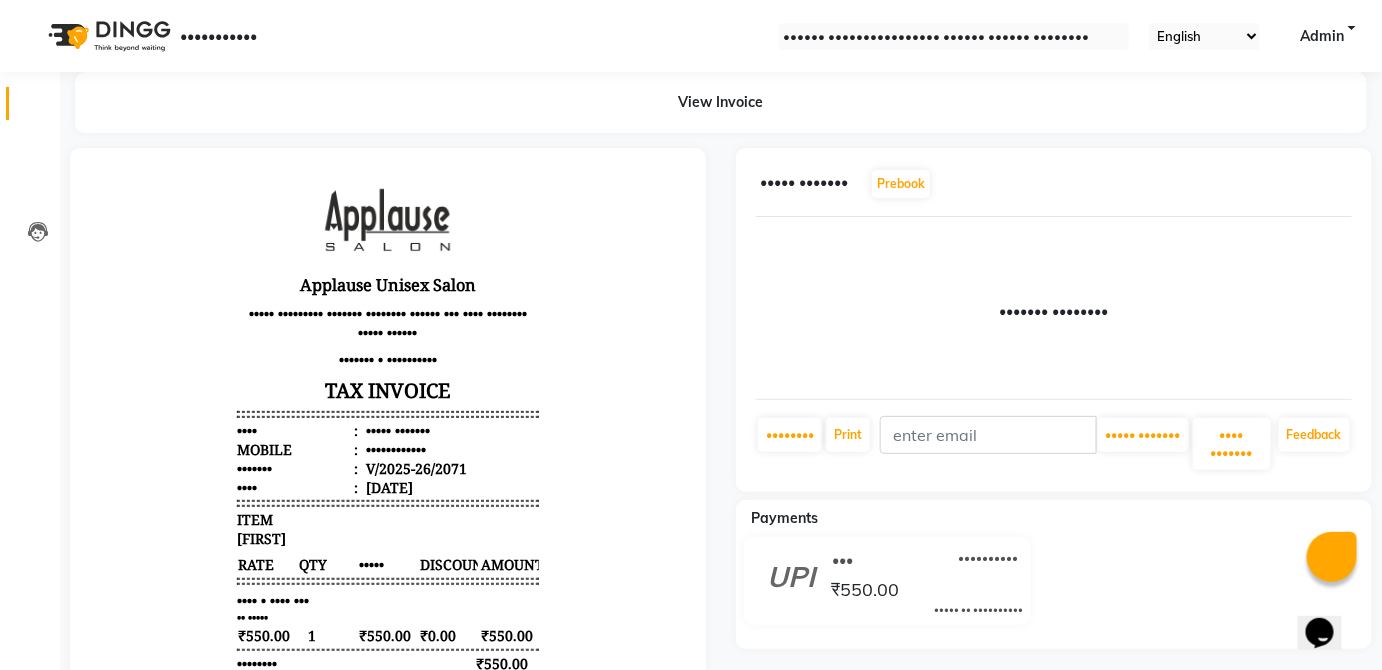 click at bounding box center [38, 108] 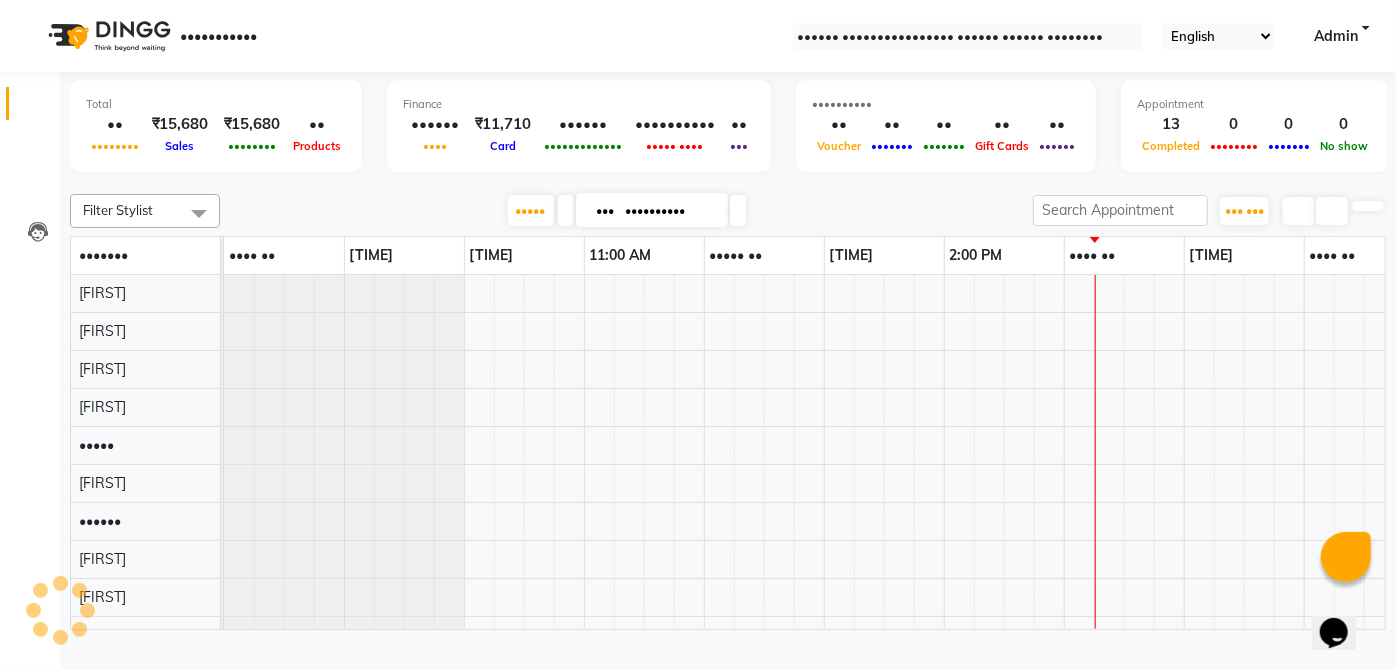 scroll, scrollTop: 0, scrollLeft: 0, axis: both 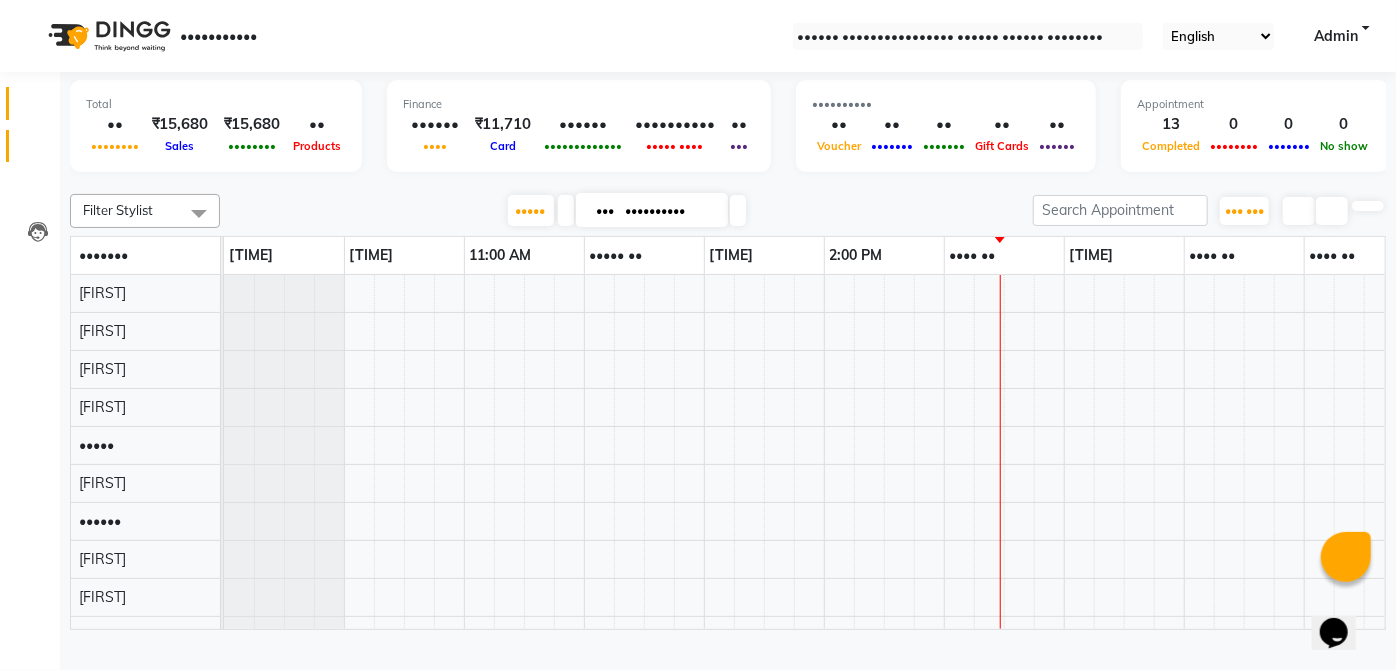 click at bounding box center (37, 151) 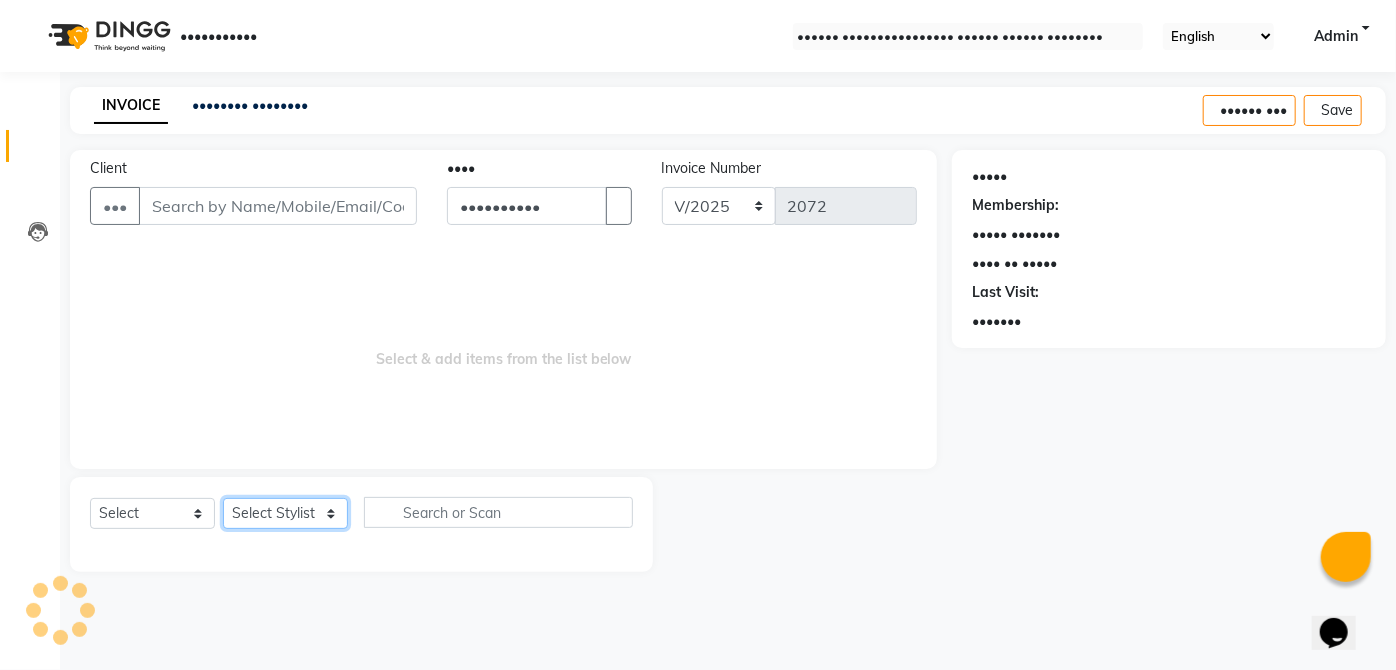 click on "Select Stylist" at bounding box center (285, 513) 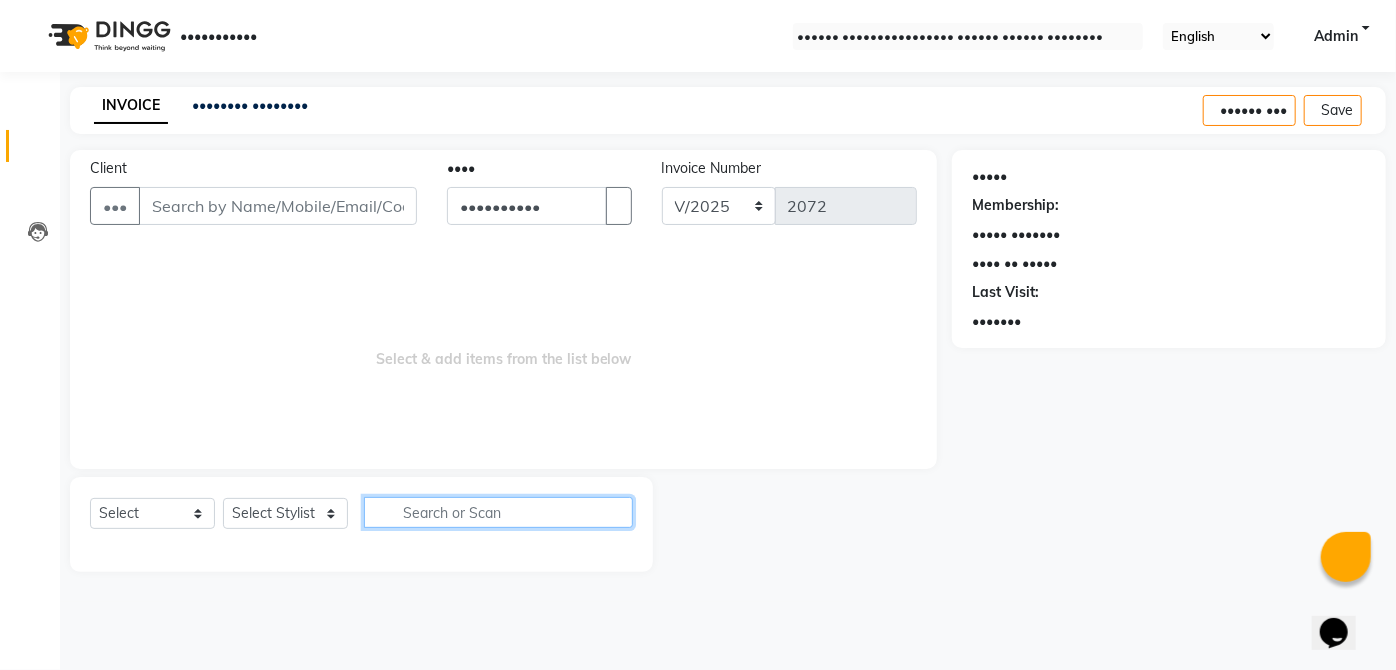 click at bounding box center [498, 512] 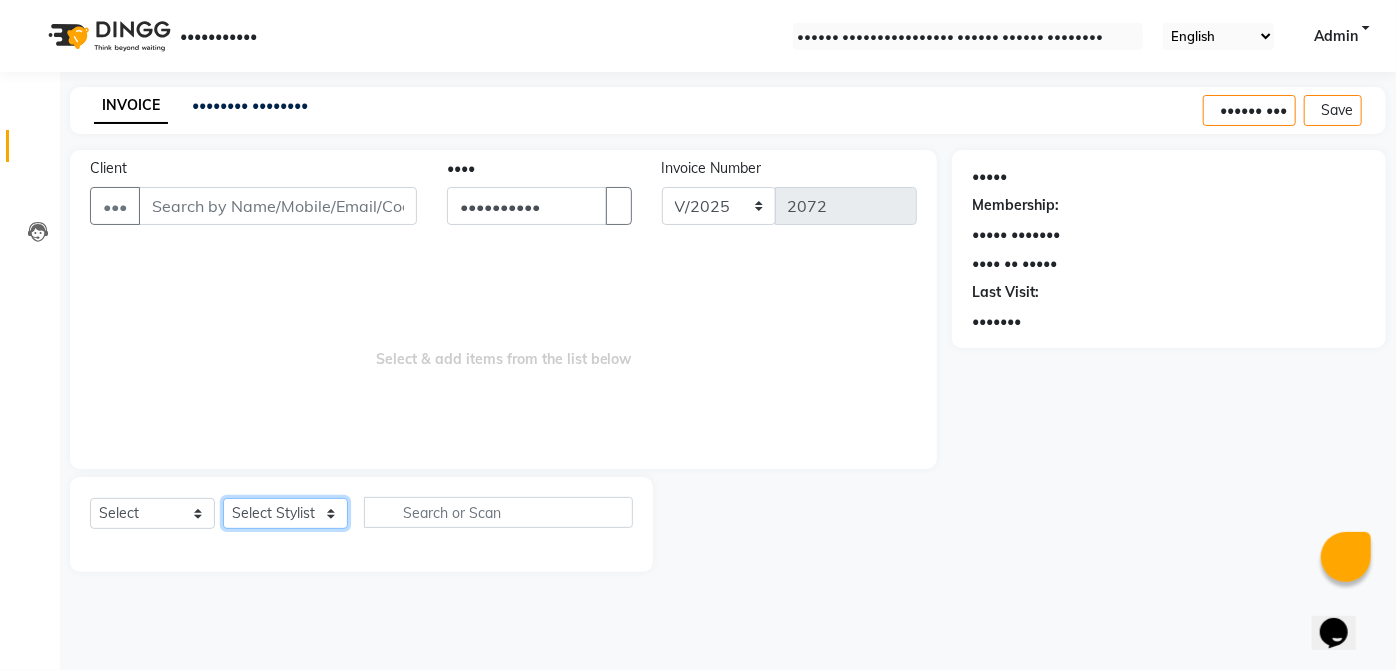 click on "Select Stylist" at bounding box center [285, 513] 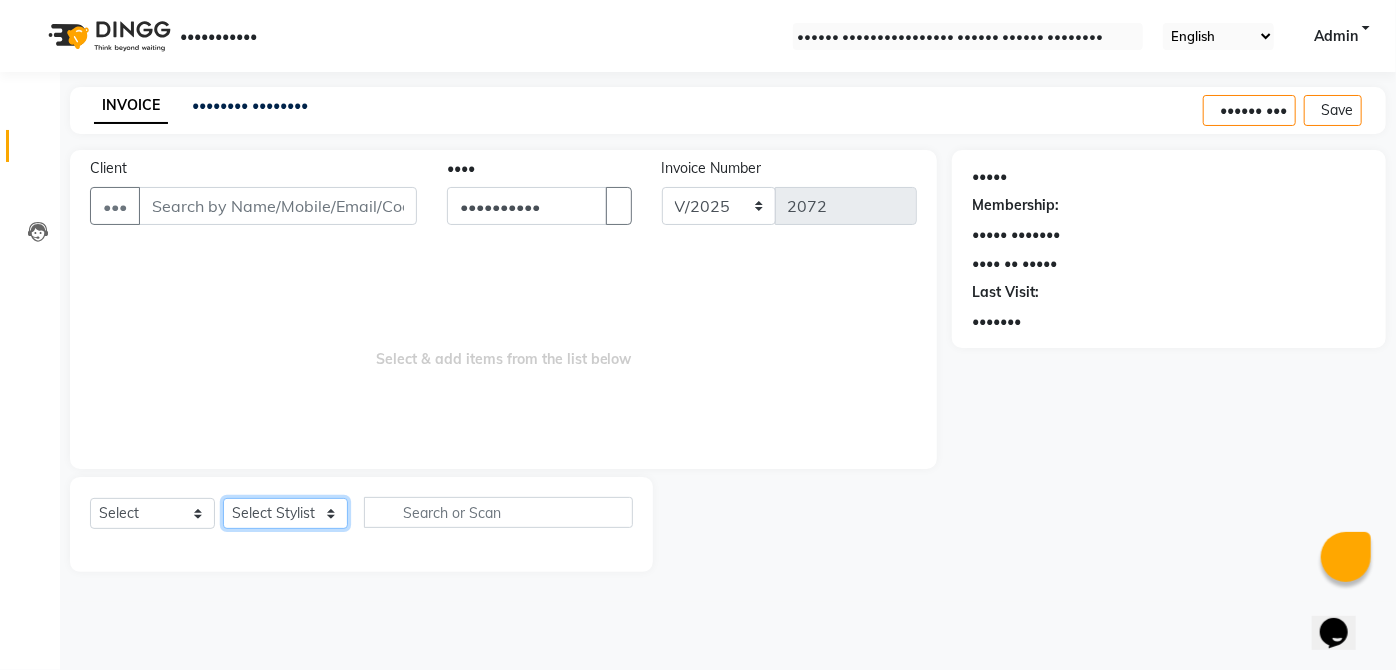 select on "•••••" 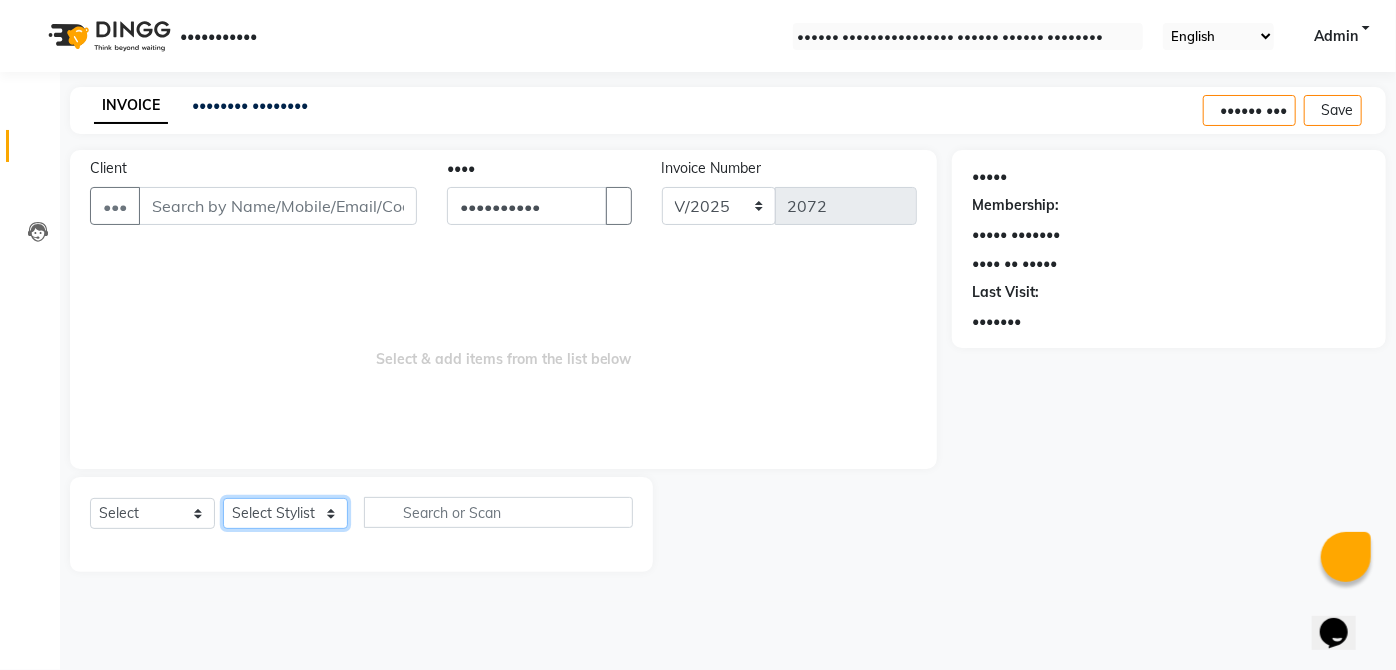 click on "•••••• •••••••  ••••• •••• •••• ••••• •••• •••••• ••••  •••• ••••• ••••• ••••• ••••• ••••• ••••••• •••••• ••••• •••••  •••••• •••••• •••••••• •••••••• ••••••• •••••• •••" at bounding box center [285, 513] 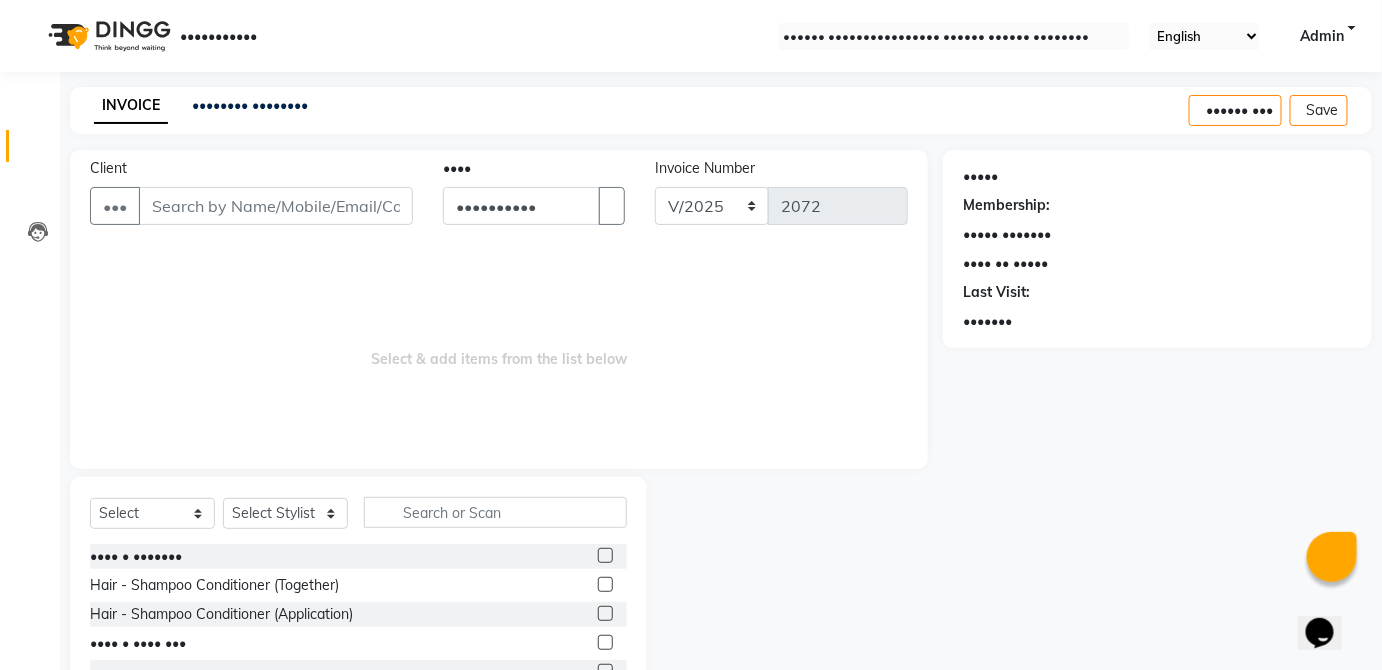 click at bounding box center [605, 584] 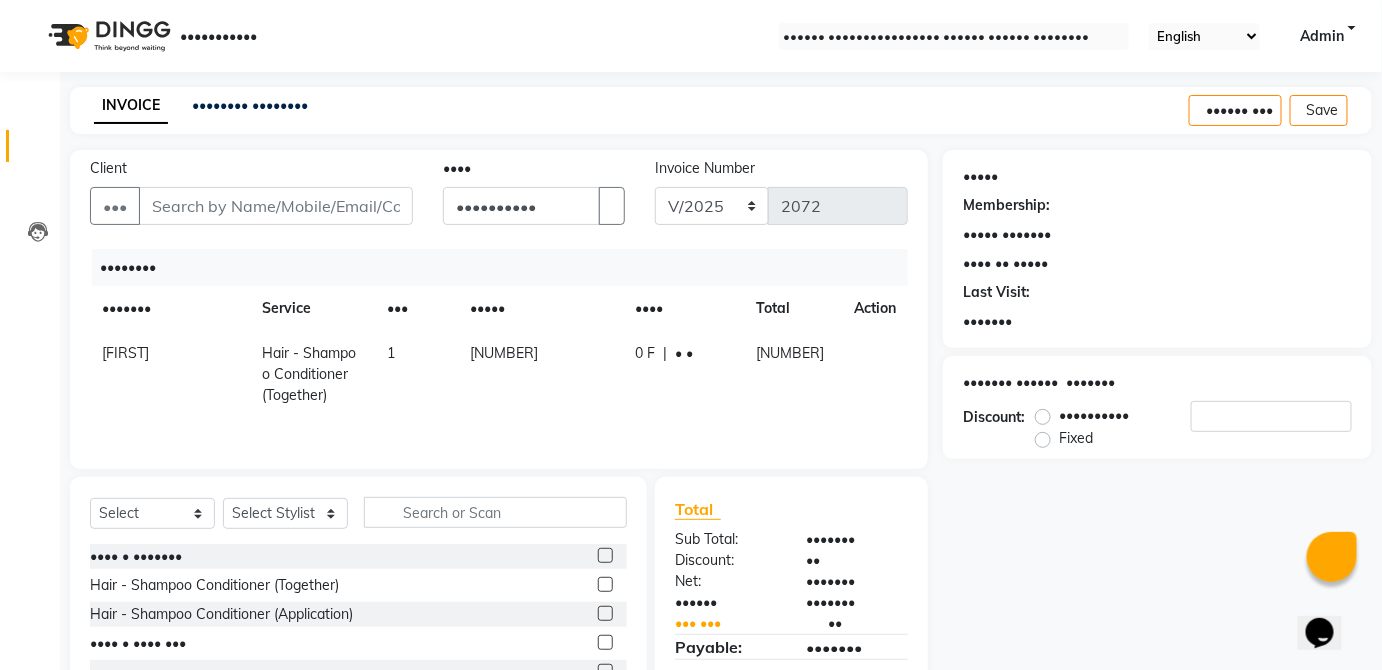 click on "[NUMBER]" at bounding box center (541, 374) 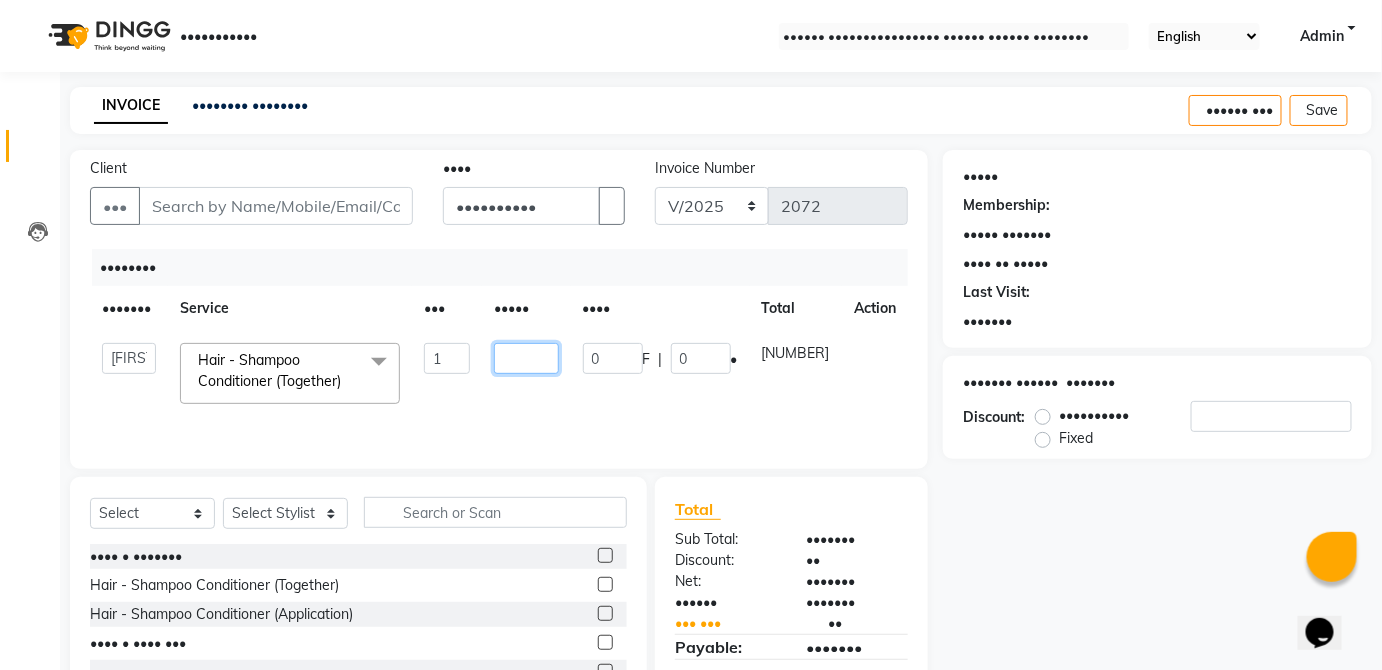click on "[NUMBER]" at bounding box center [447, 358] 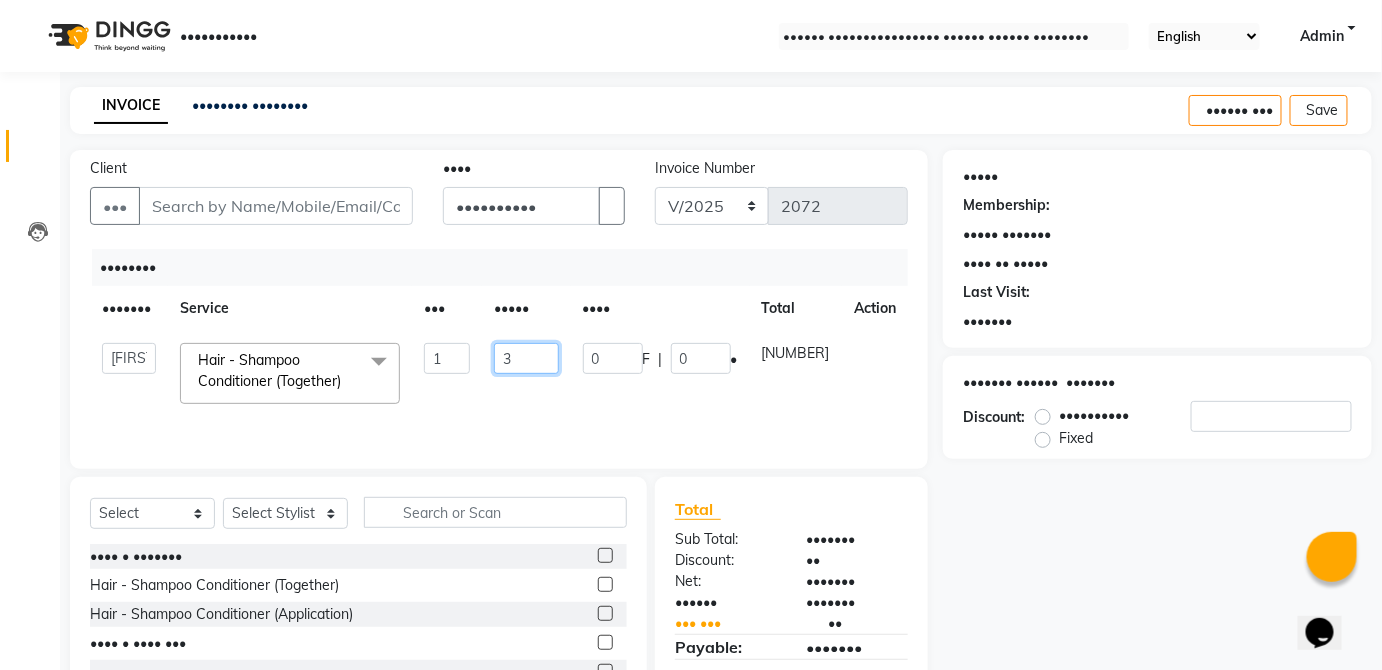 type 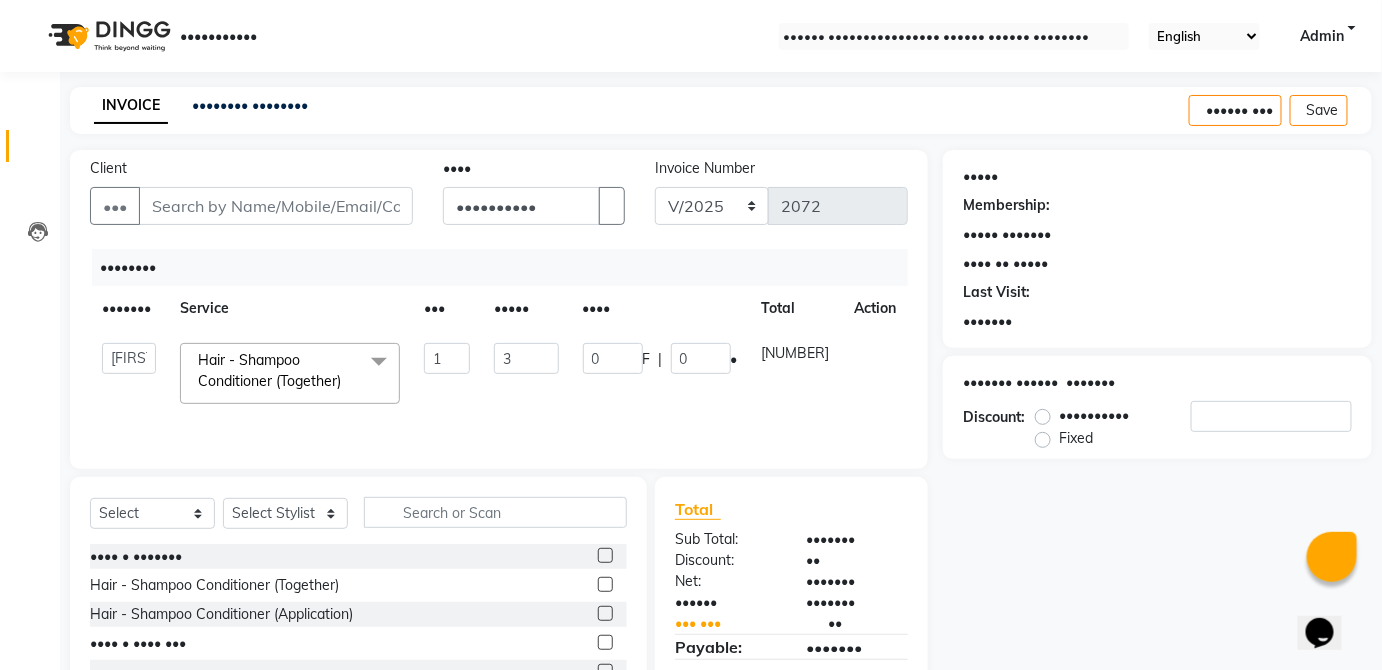 click on "[NUMBER]" at bounding box center [796, 373] 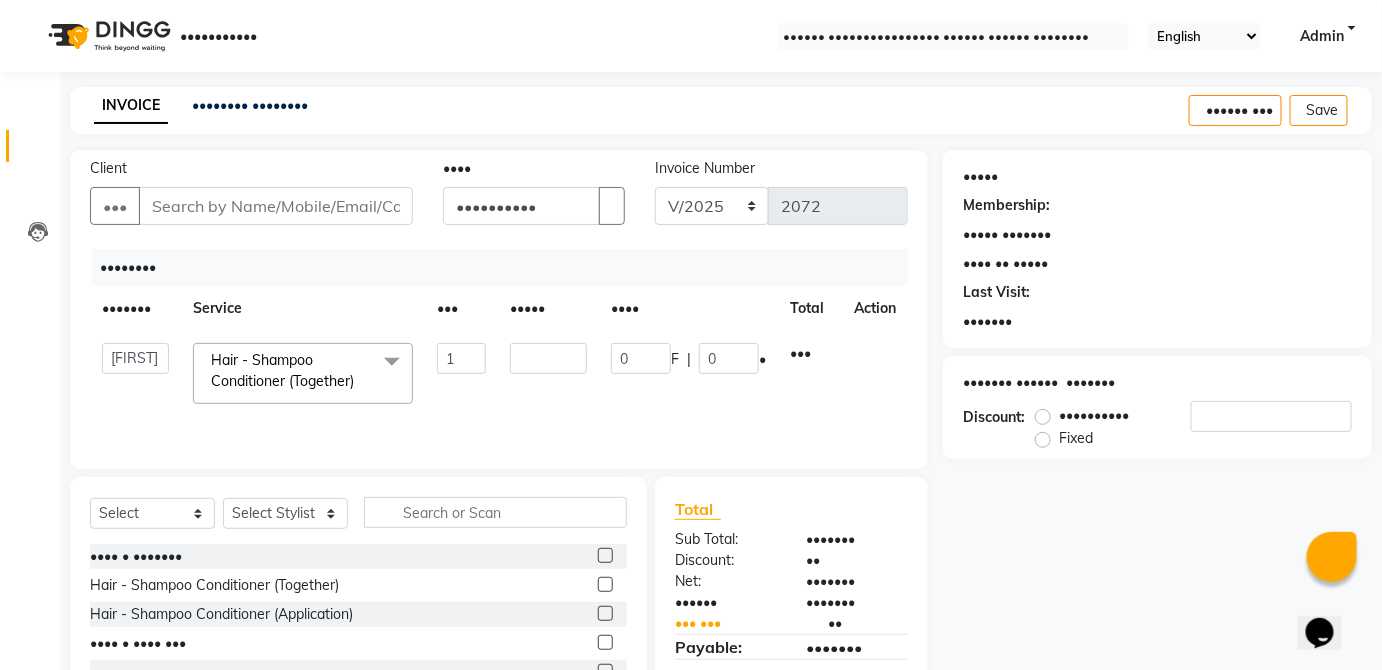 click on "••••••  •••••••  •••••••  ••••••••••  ••••••• ••••••• ••••••• •••• ••••  •••••• •••••••  ••••• •••• •••• ••••• •••• •••••• ••••  •••• ••••• ••••• ••••• ••••• ••••• ••••••• •••••• ••••• •••••  •••••• •••••• •••••••• •••••••• ••••••• •••••• ••• •••• • •••••••  •••• • ••••••• ••••••••••• ••••••••••  •••• • ••••••• ••••••••••• •••••••••••••  •••• • •••• •••  •••• • •••• •••• •••••• •••  •••• • •••••••  •••• • •••••••••••  •••• • •••••••••  •••• • ••••••• •••••••••  •••• • •••••••  •••• • •••• ••  •••• • •••• •••••  •••• • •••• ••• • ••••••• ••••• ••  •••• ••••••  ••••••• ••••••• • •••••••••••  •••• •••••  •• •••• •••••••  ••••••• •••• •••••  •••• •••••••  •••••••• •••••••  ••• • •••••• • •••• •••••• ••• ••••••  ••• • •••••• • •••• ••• ••••••  ••• • •••••• • •••• ••• •••••  ••• • •••••• • •••••• •• ••••• •••••  ••• • •••••• • •••• ••• •••  ••• • •••••• • •••• ••• ••••  ••• • •••••• • •••••• ••••  ••• • •••••• • ••••• ••••  ••• • •••••• • ••••• ••••  ••• • •••••• • ••••• ••••••  ••• • •••••• • ••••• ••••  • •••" at bounding box center [358, 624] 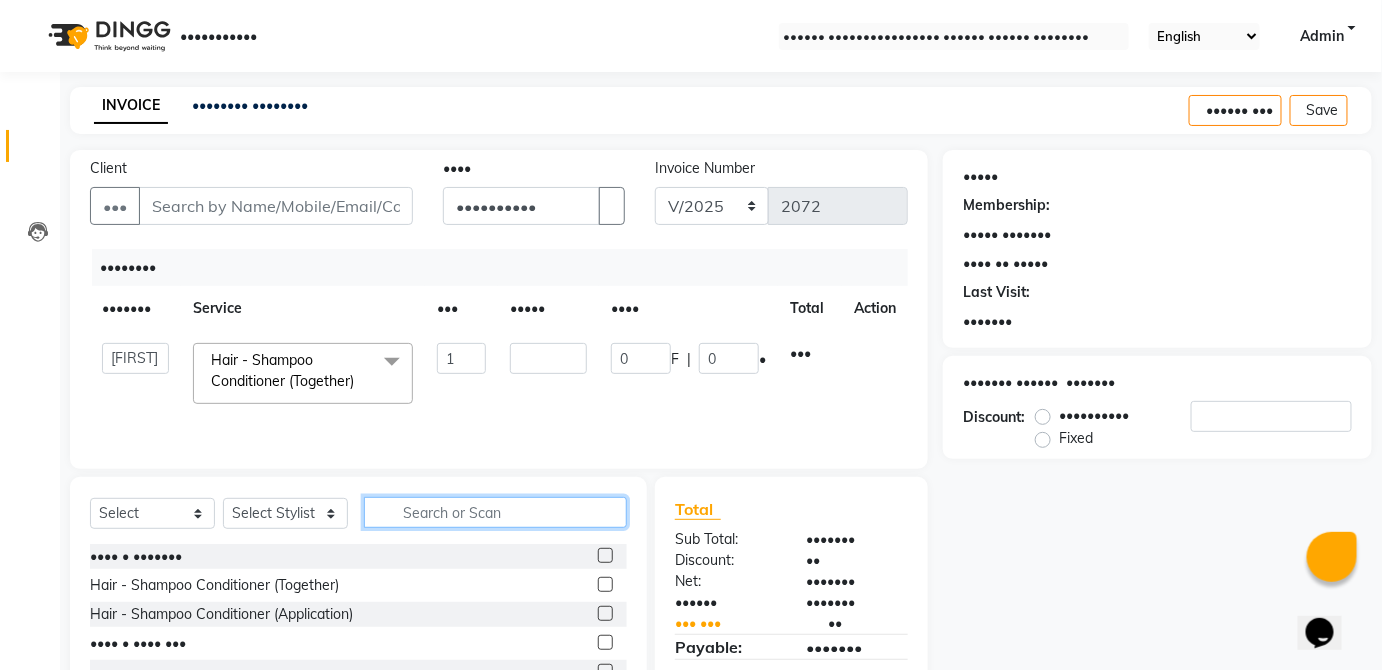 click at bounding box center [495, 512] 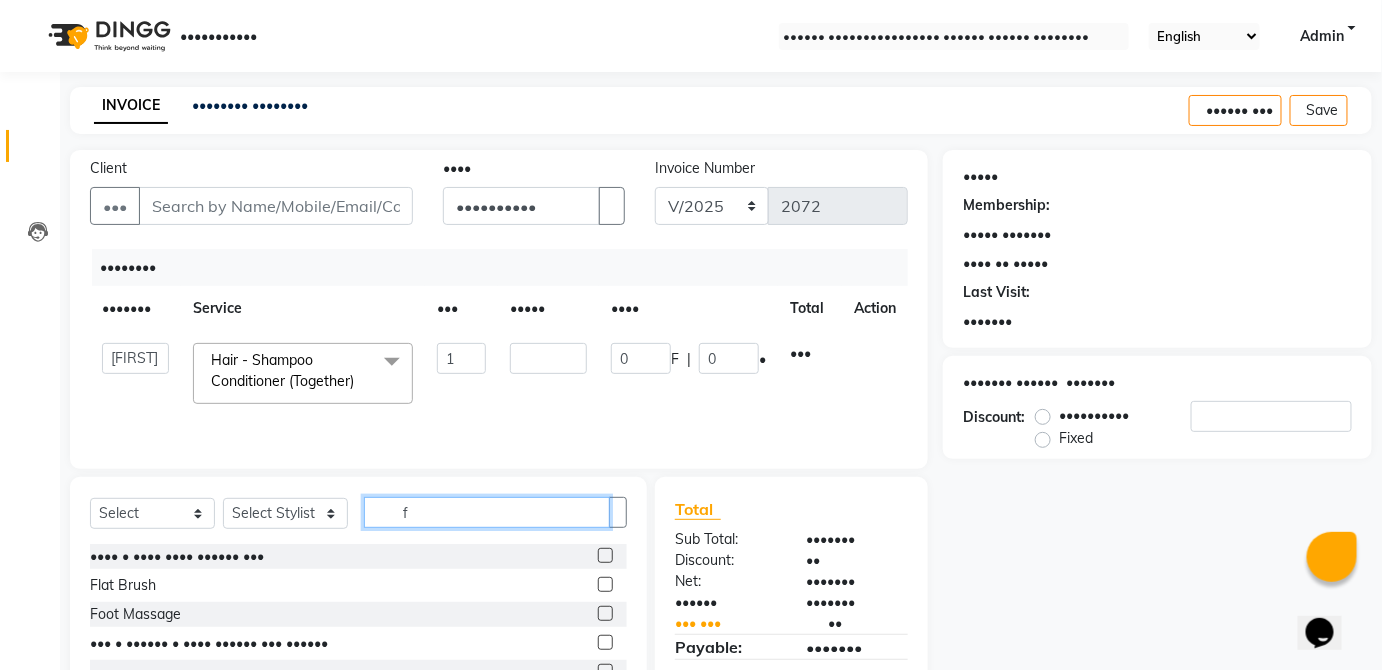type on "f" 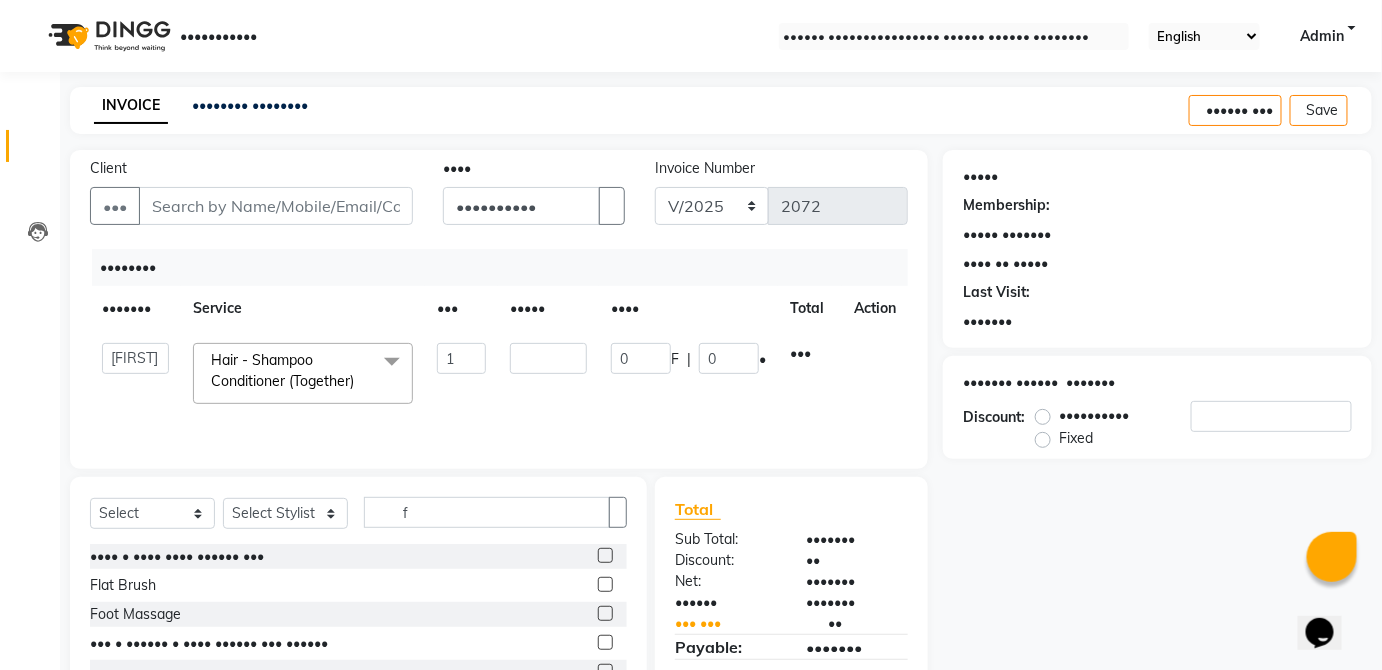 click at bounding box center [605, 584] 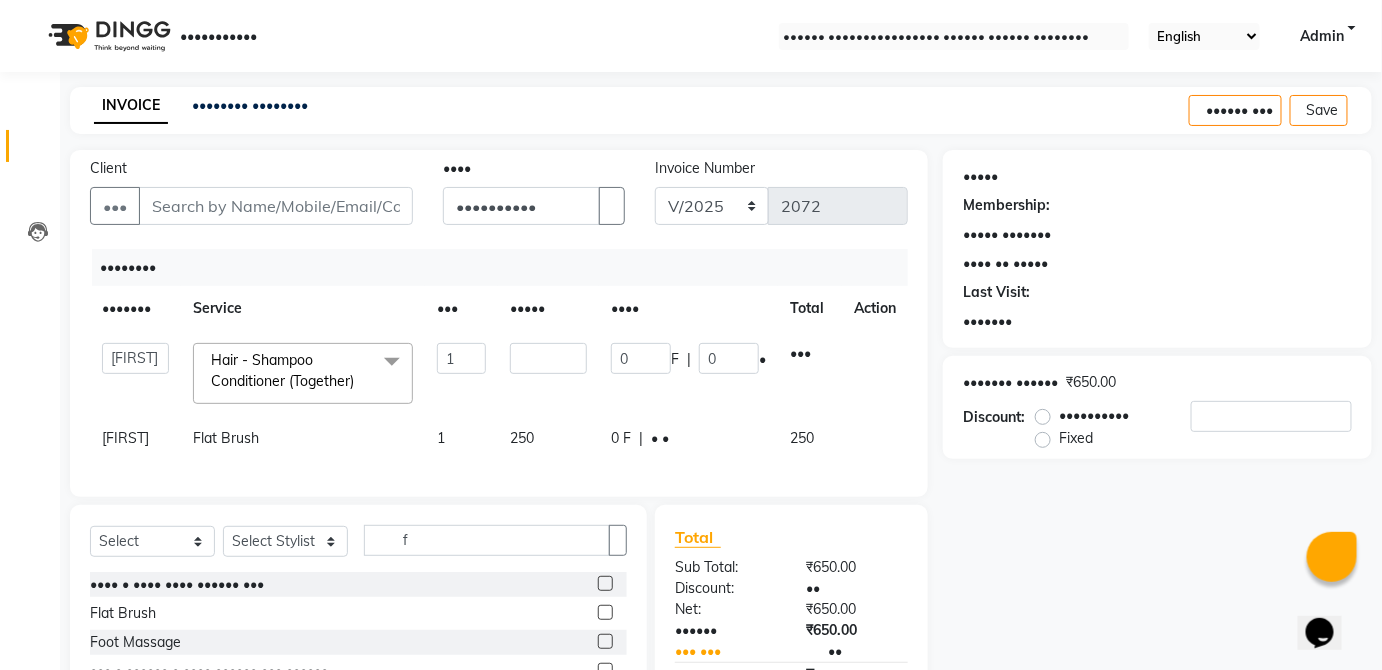 click on "0 F | 0 %" at bounding box center [688, 373] 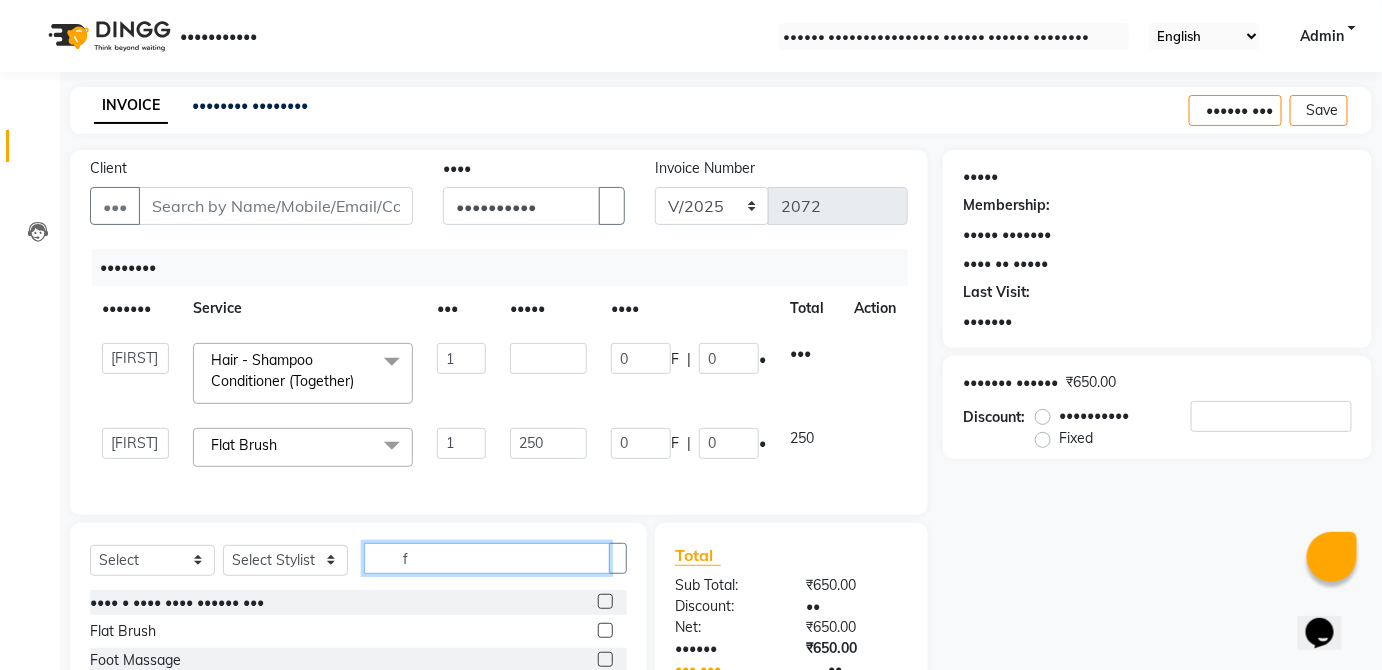 click on "f" at bounding box center (487, 558) 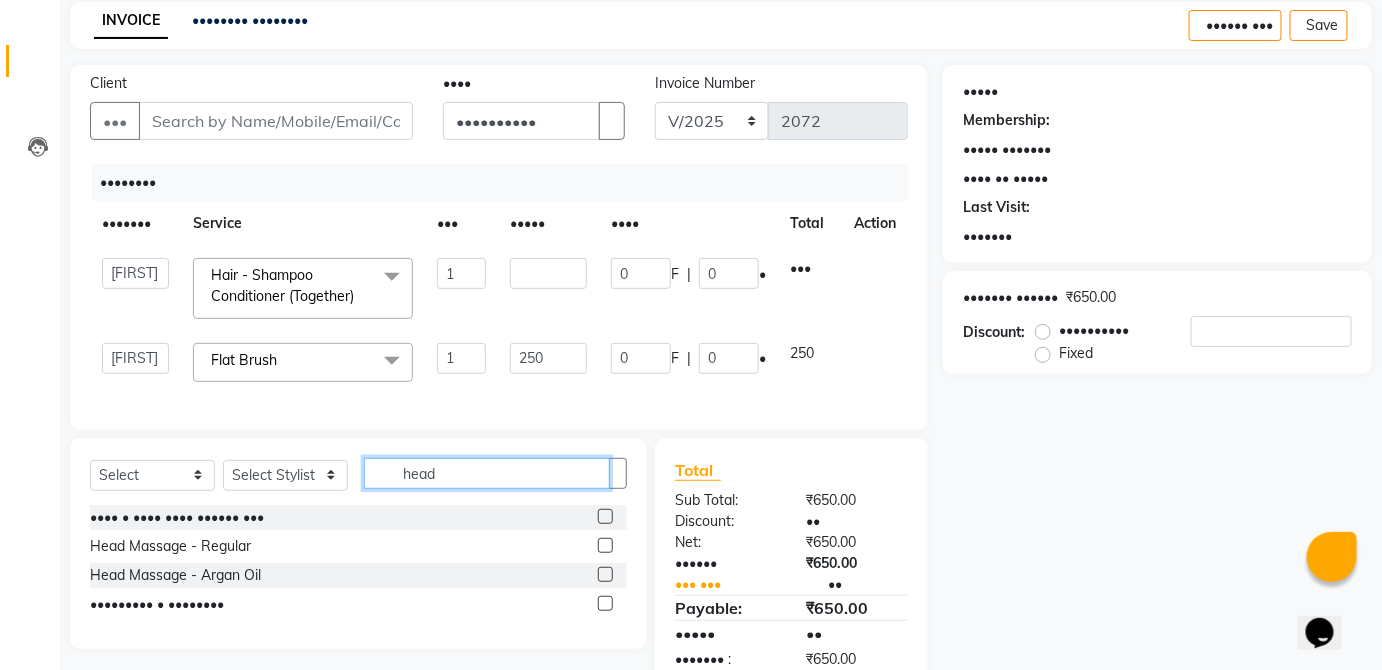 scroll, scrollTop: 158, scrollLeft: 0, axis: vertical 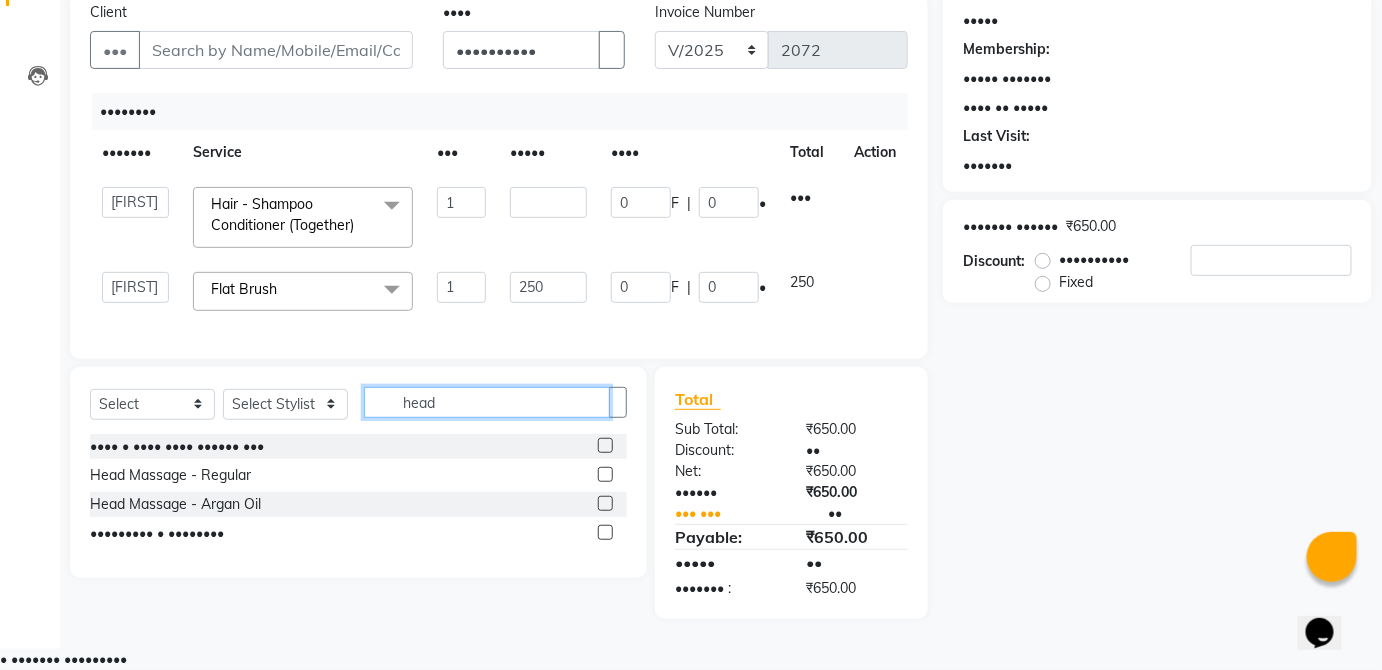type on "head" 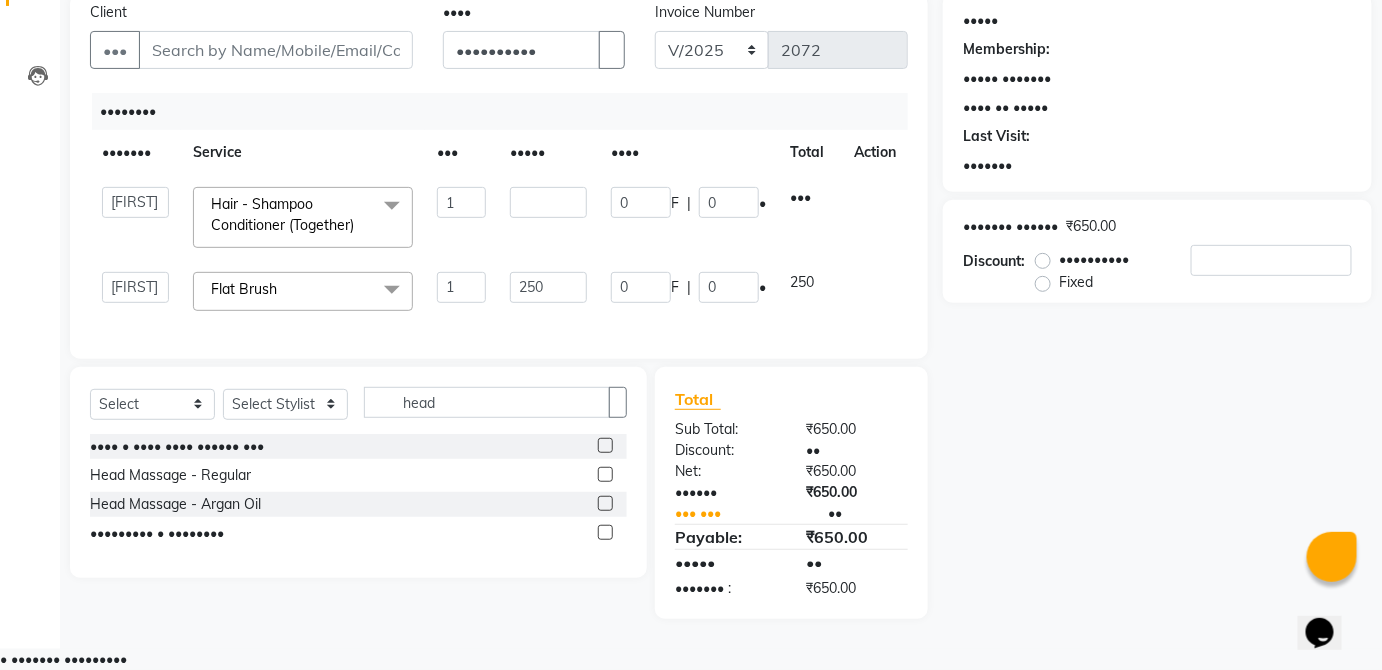 click at bounding box center (605, 474) 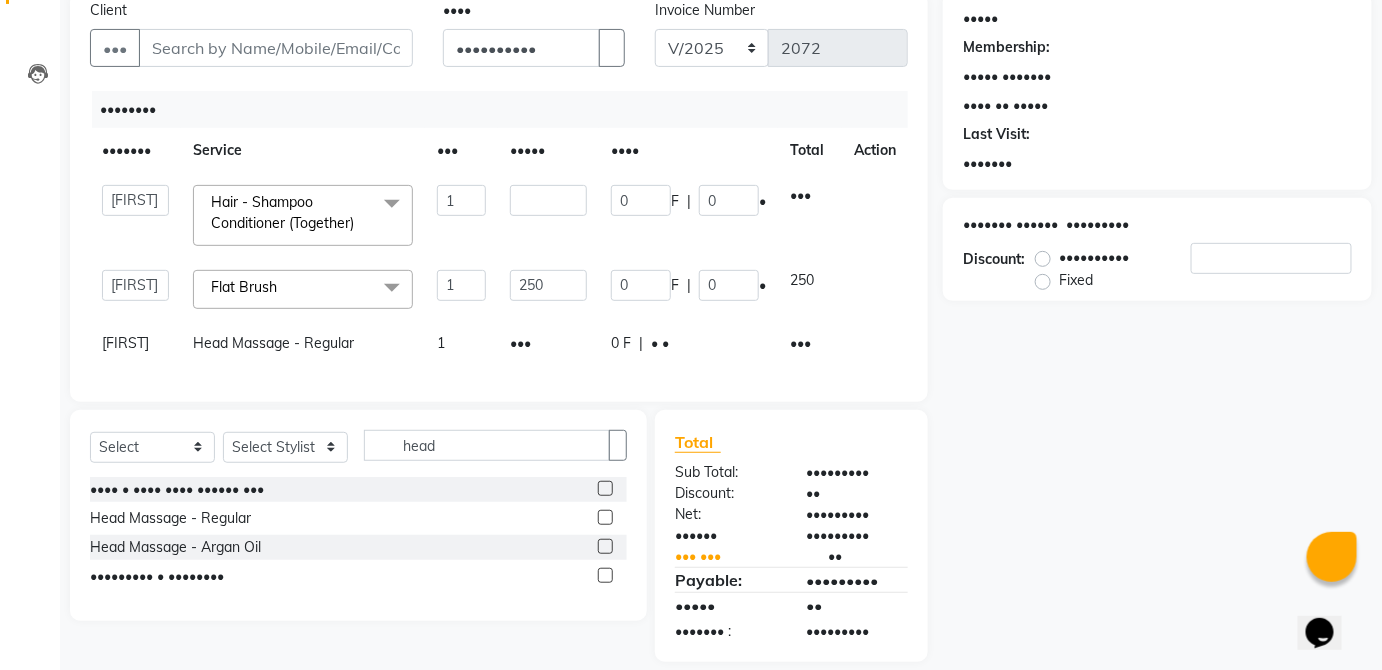 click on "0 F | 0 %" at bounding box center (688, 215) 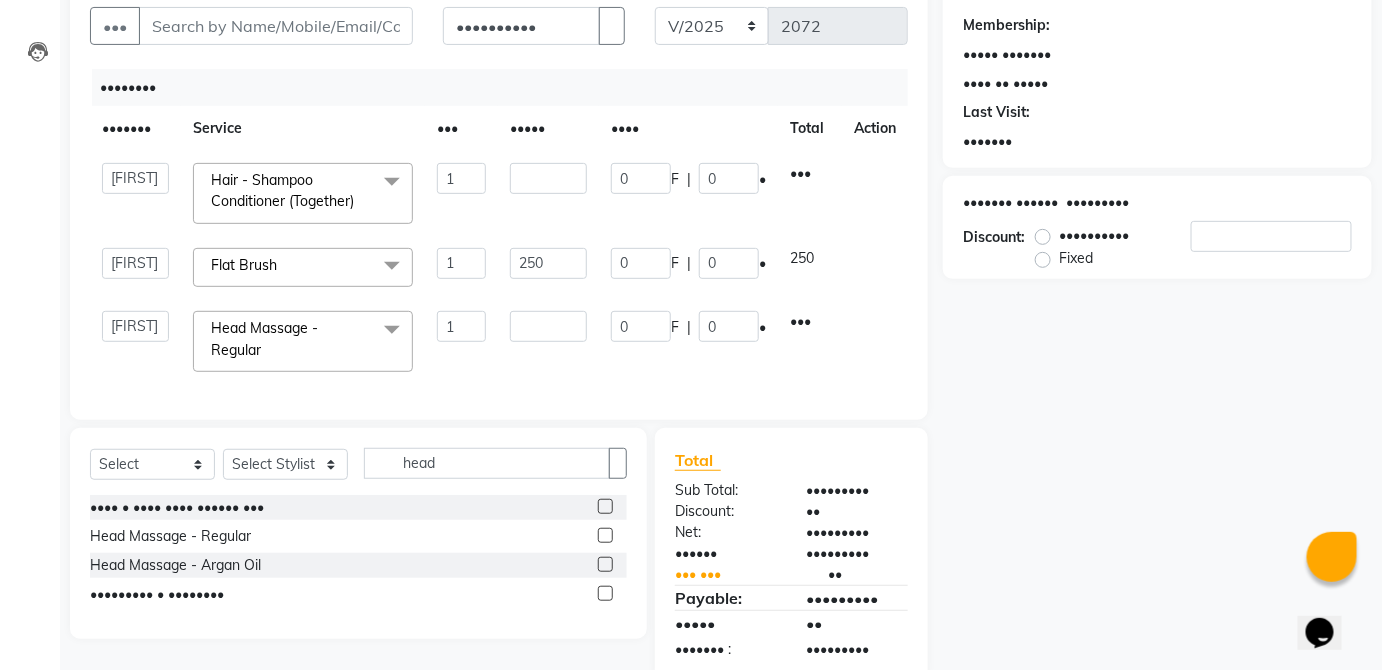 scroll, scrollTop: 189, scrollLeft: 0, axis: vertical 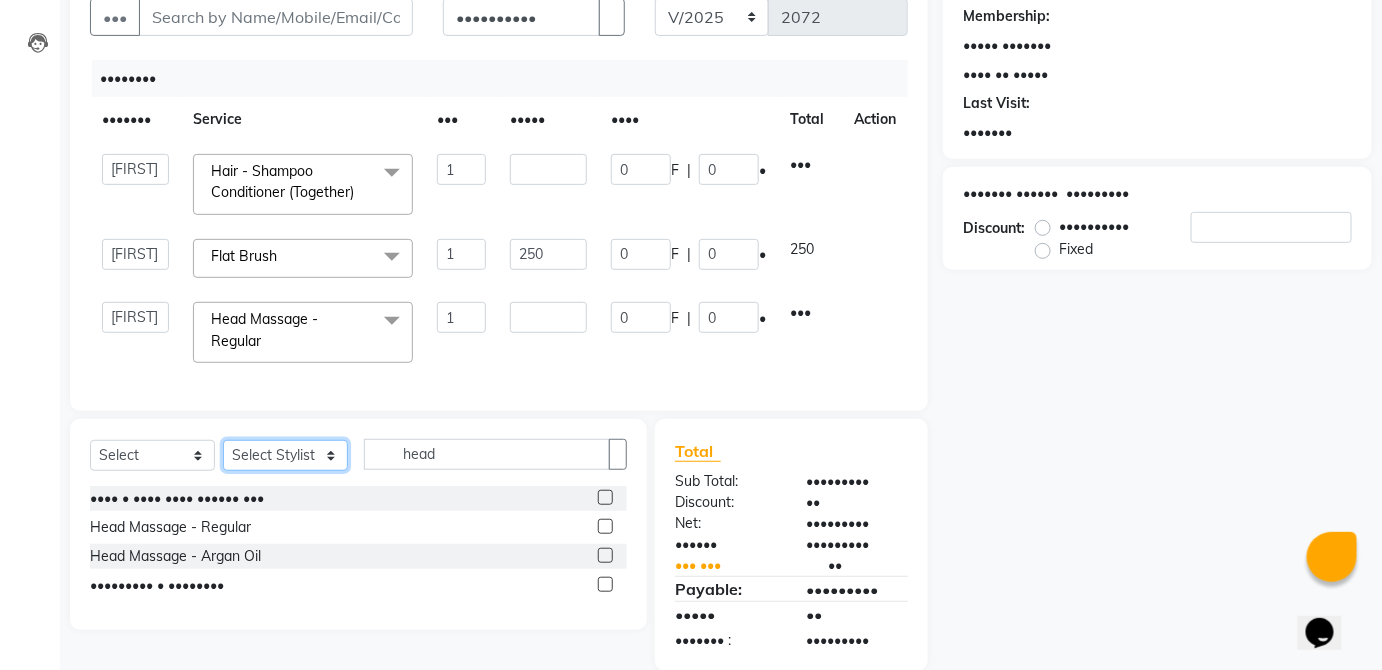 click on "•••••• •••••••  ••••• •••• •••• ••••• •••• •••••• ••••  •••• ••••• ••••• ••••• ••••• ••••• ••••••• •••••• ••••• •••••  •••••• •••••• •••••••• •••••••• ••••••• •••••• •••" at bounding box center [285, 455] 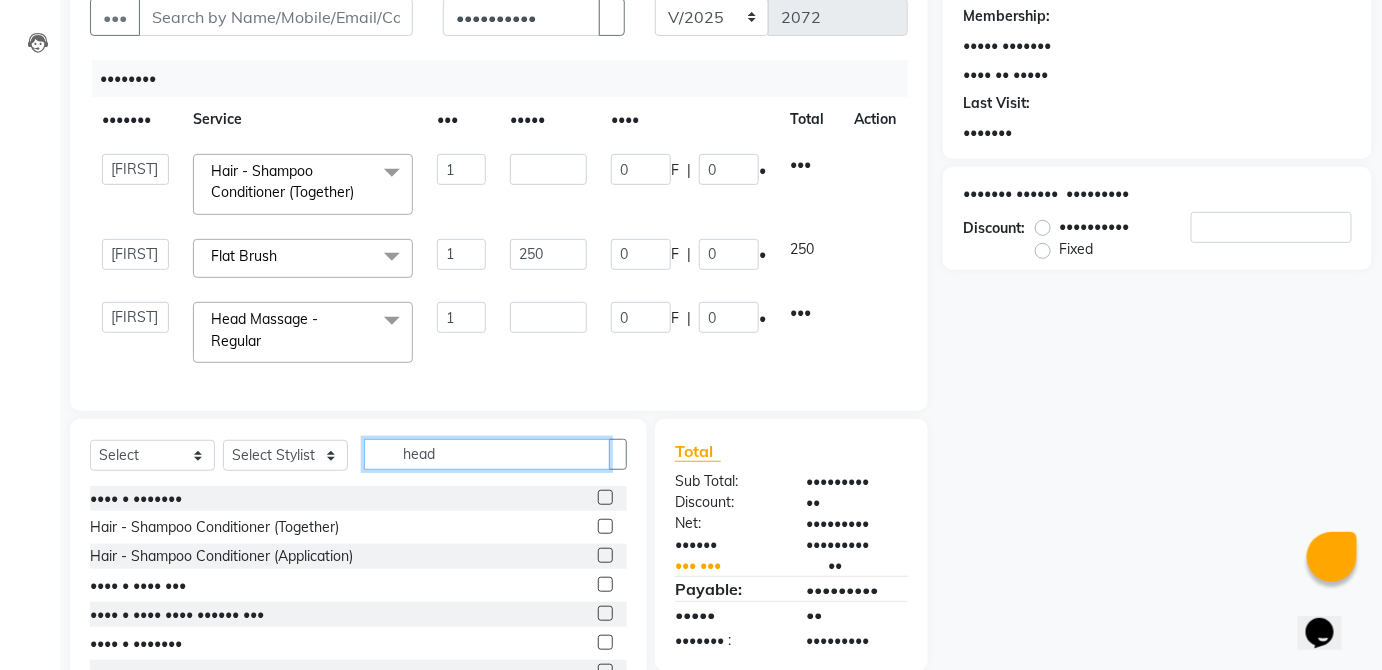 click on "head" at bounding box center [487, 454] 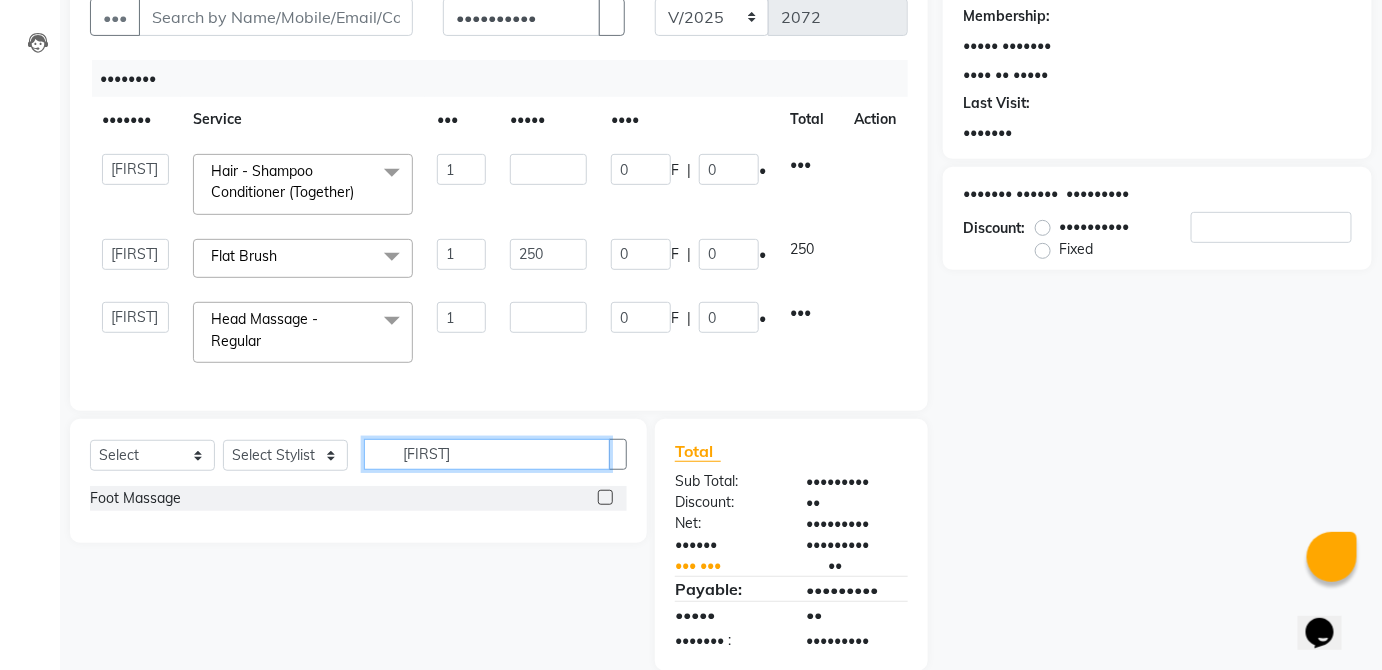 type on "[FIRST]" 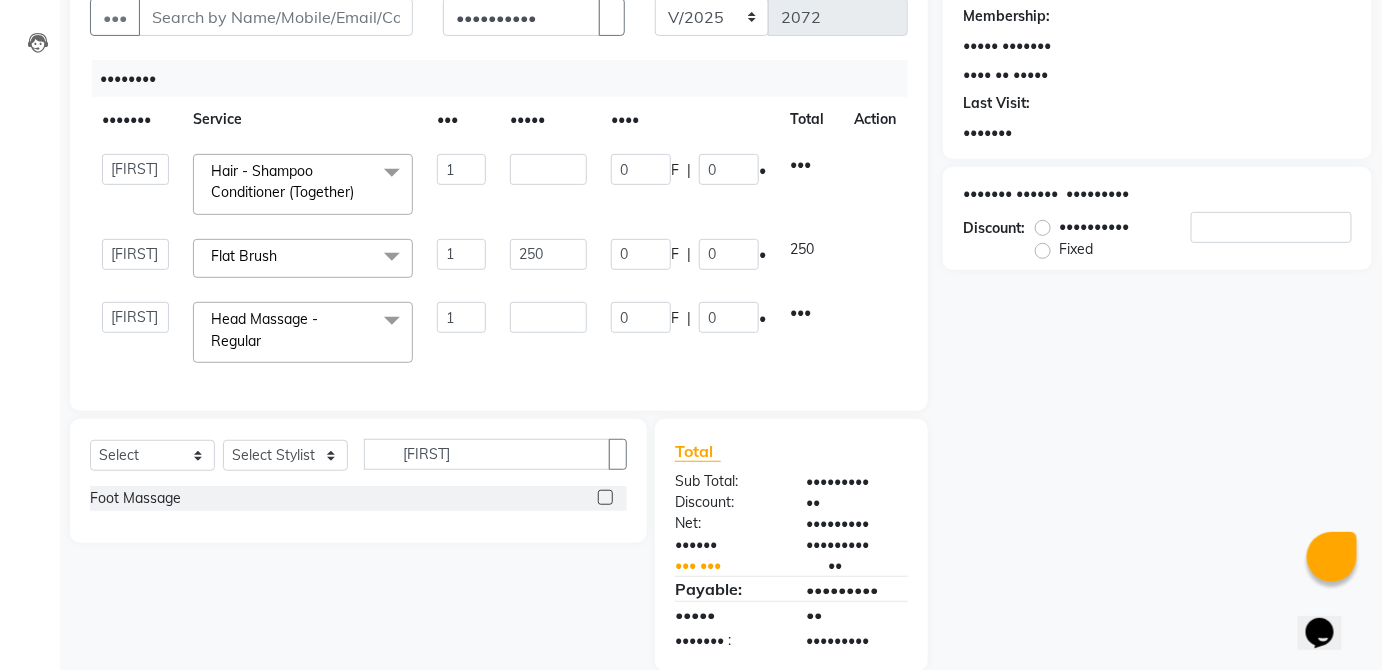 click at bounding box center (605, 497) 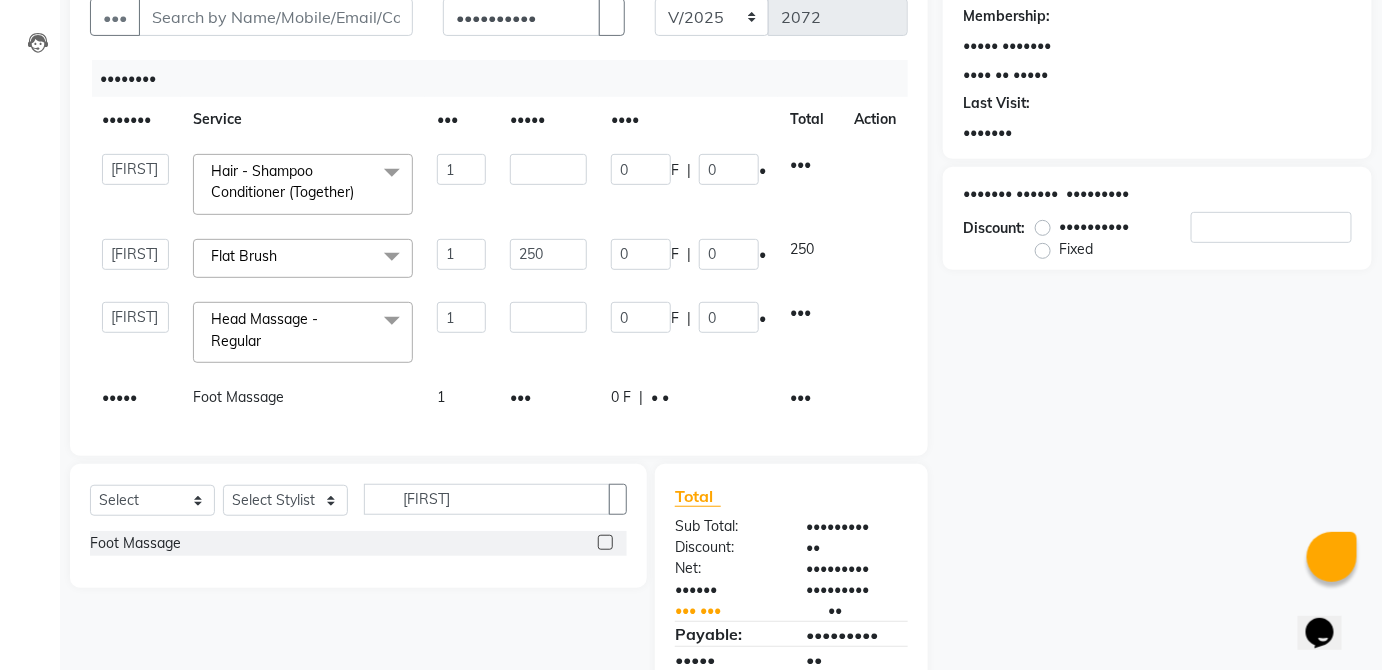 click on "0 F | 0 %" at bounding box center [688, 184] 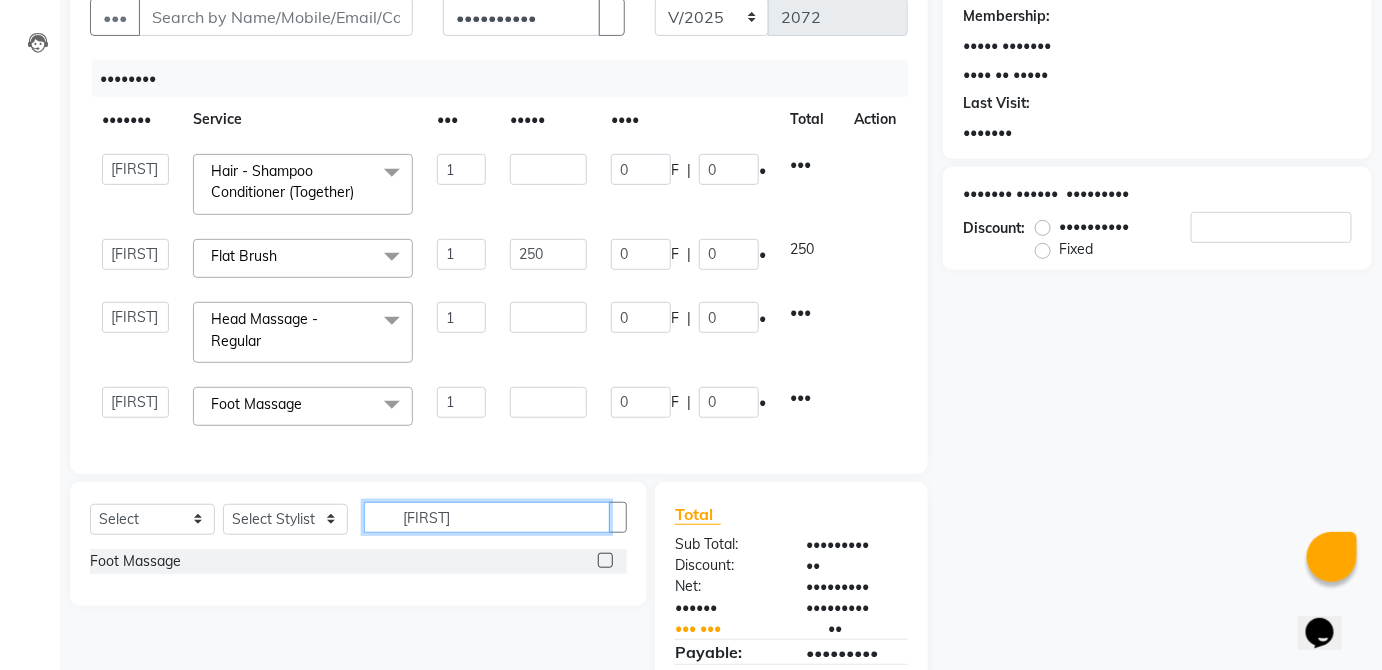 click on "[FIRST]" at bounding box center (487, 517) 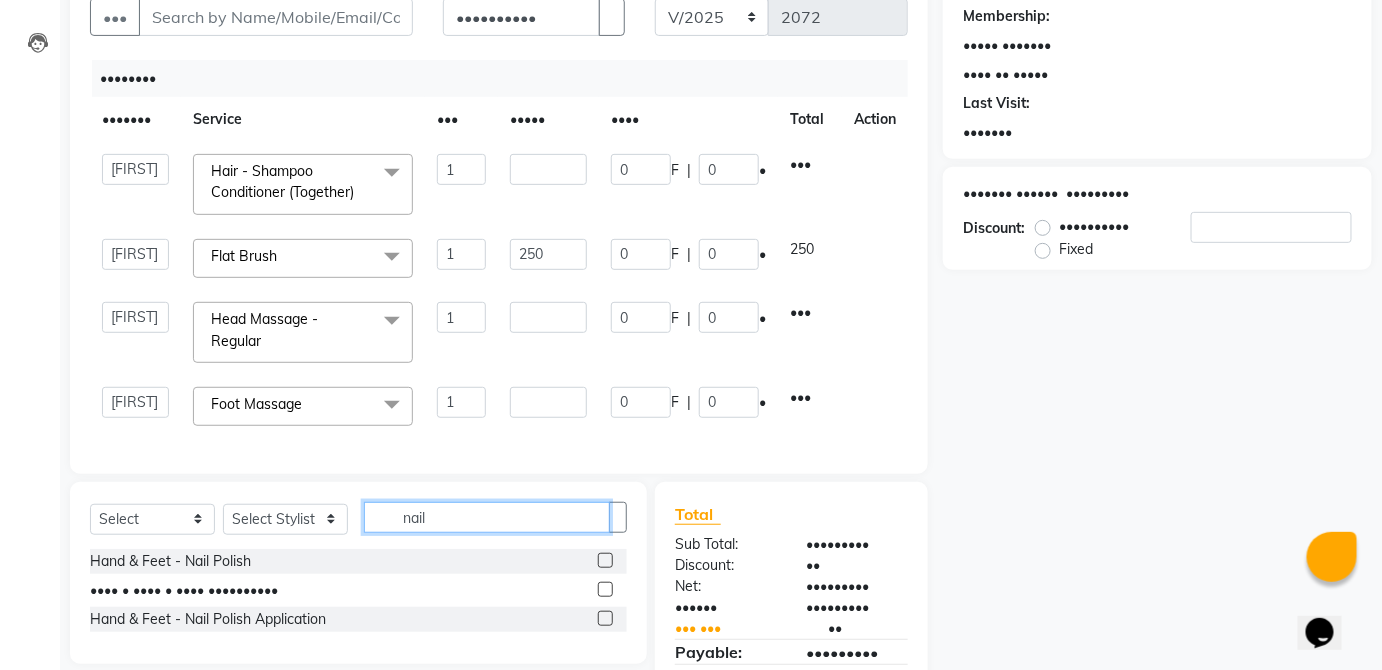 type on "nail" 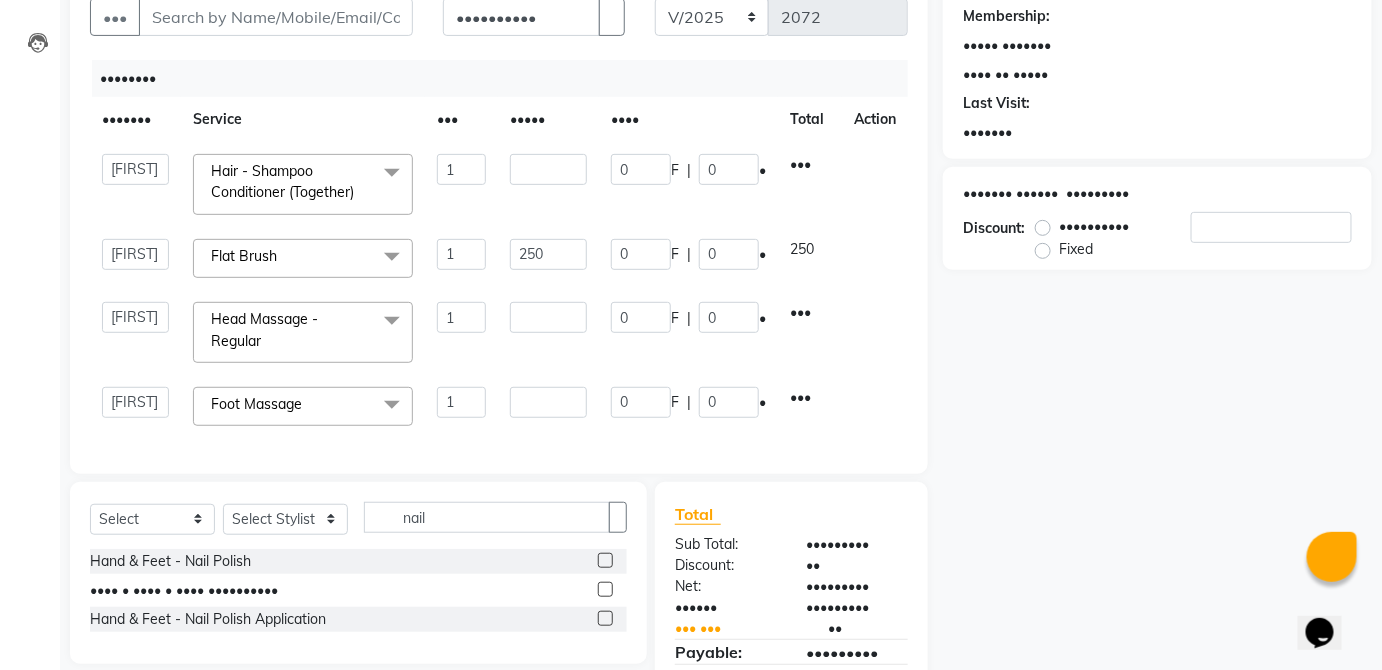 click at bounding box center [605, 560] 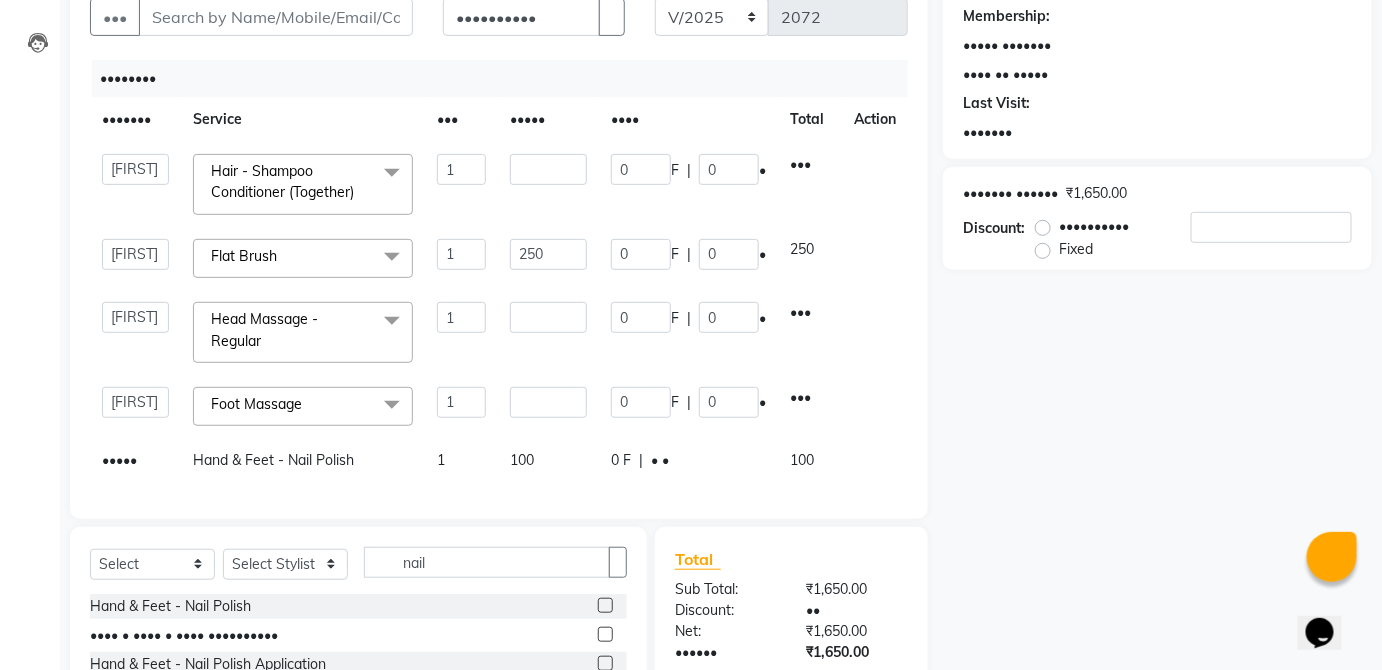 click on "0 F | 0 %" at bounding box center [688, 169] 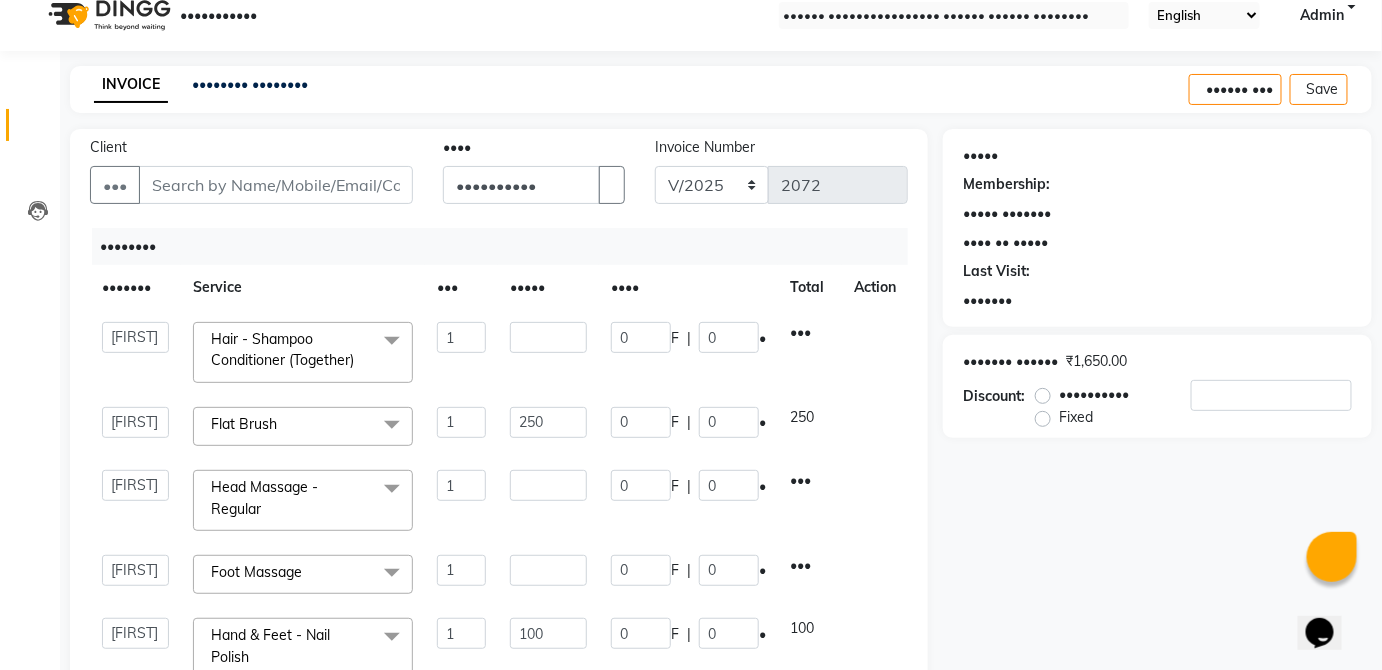 scroll, scrollTop: 0, scrollLeft: 0, axis: both 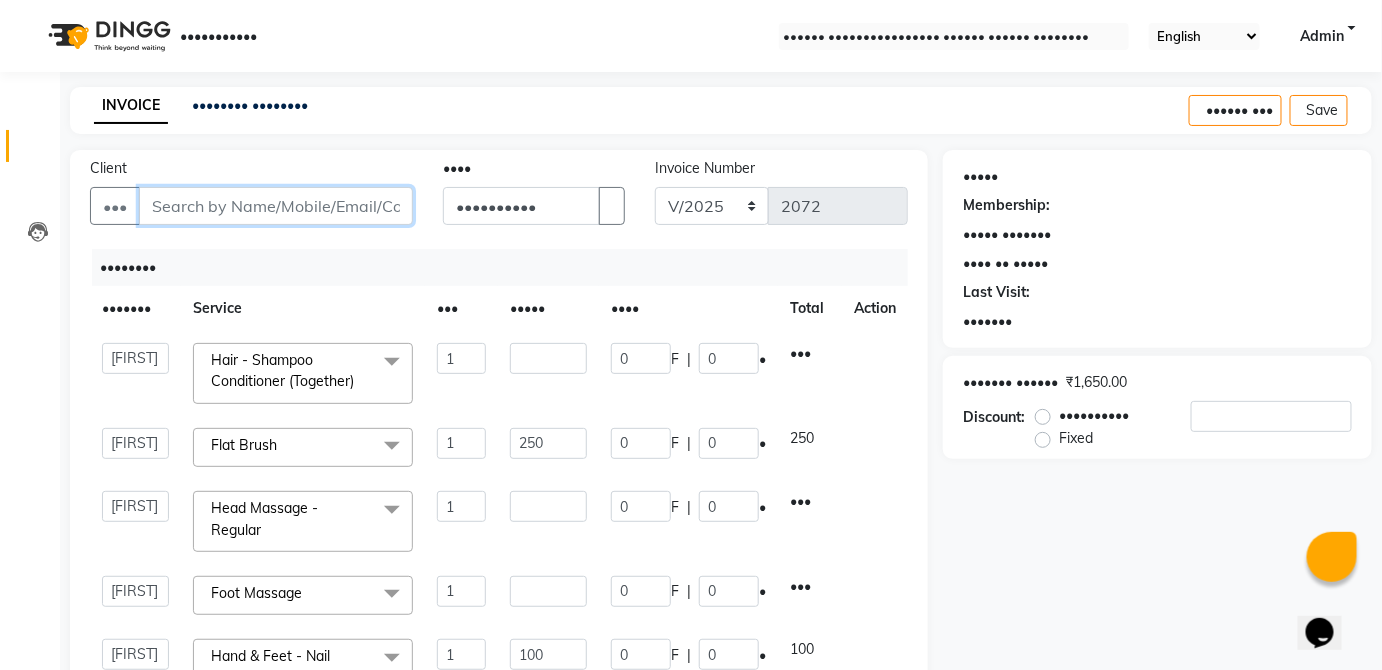 click on "Client" at bounding box center (276, 206) 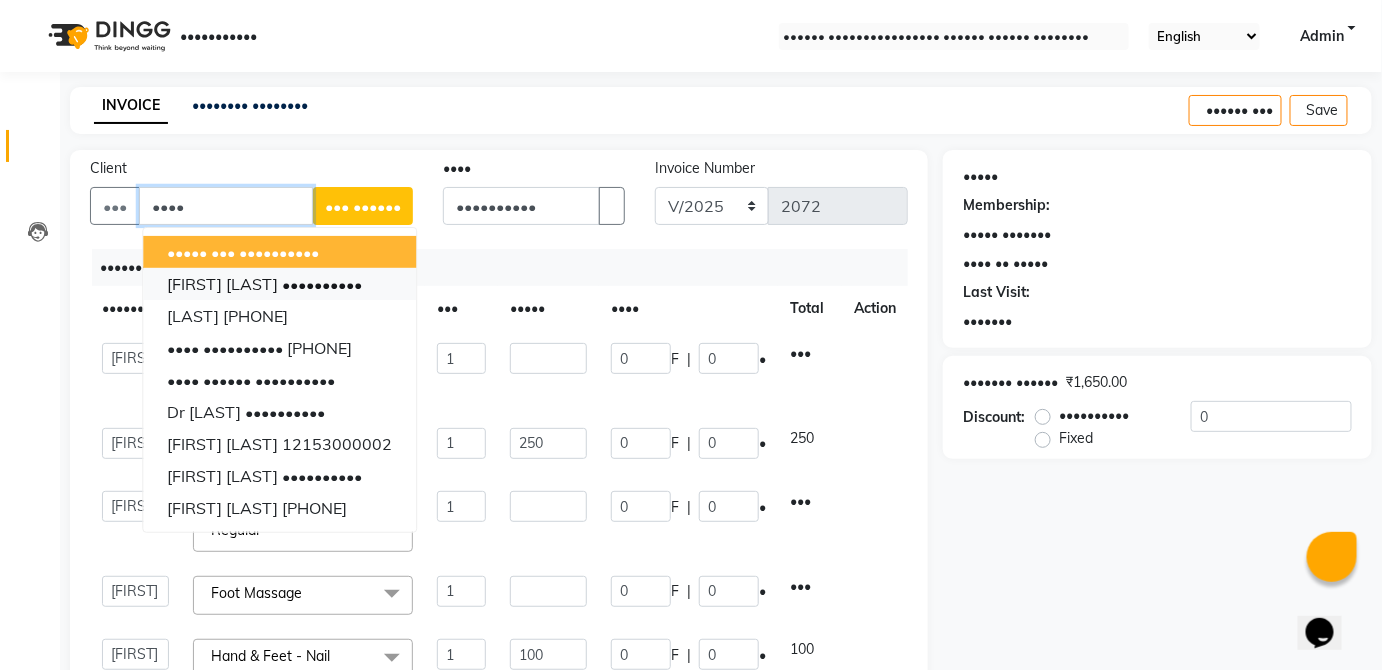 click on "••••••••••" at bounding box center [322, 284] 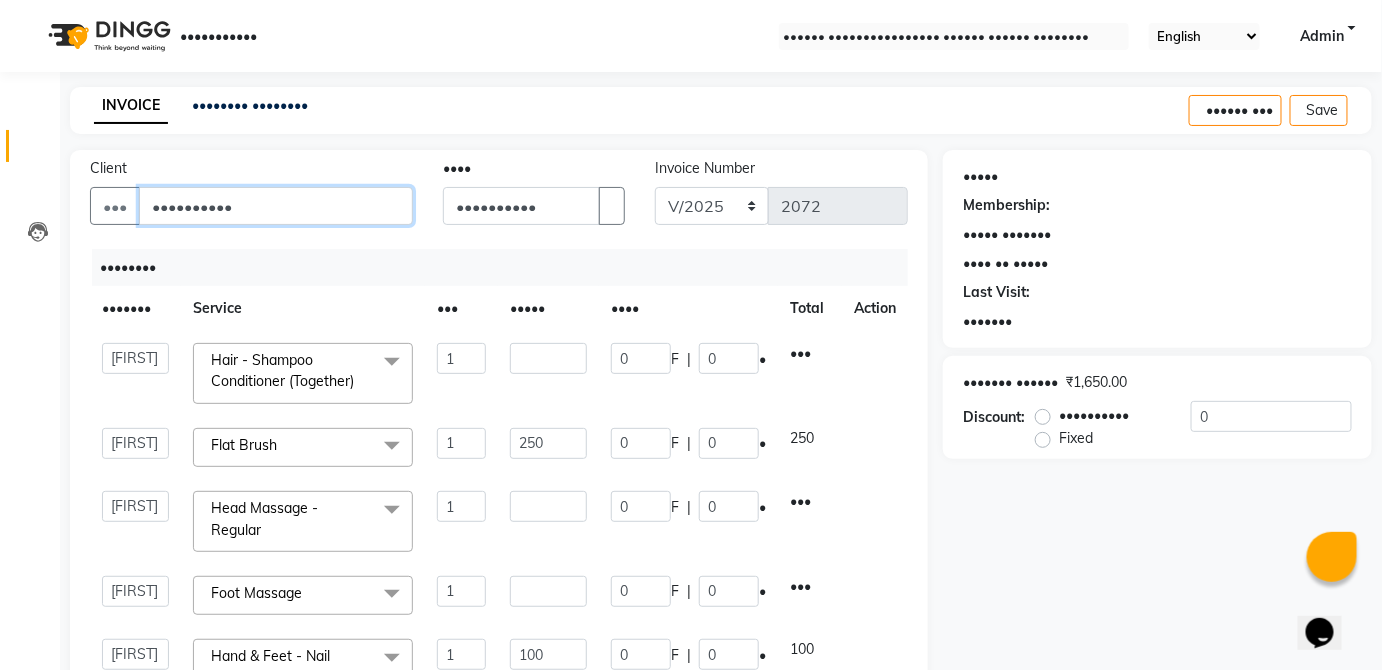 type on "••••••••••" 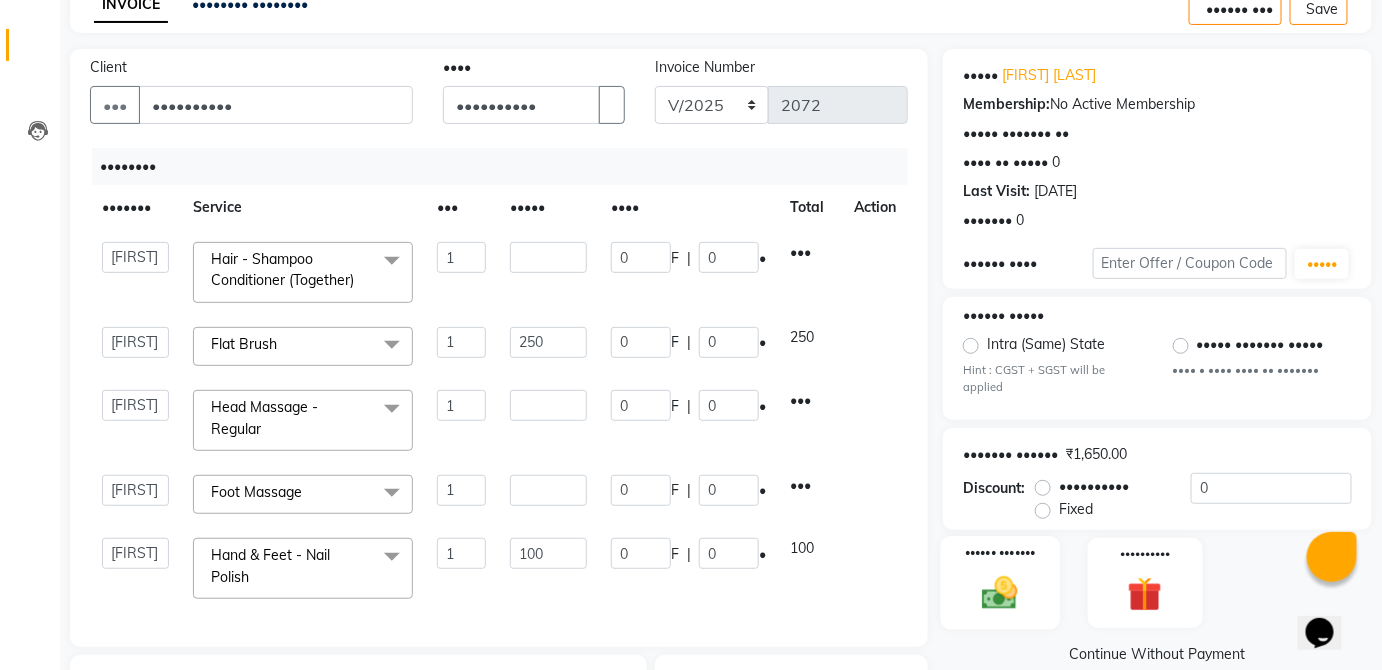 click at bounding box center [1000, 593] 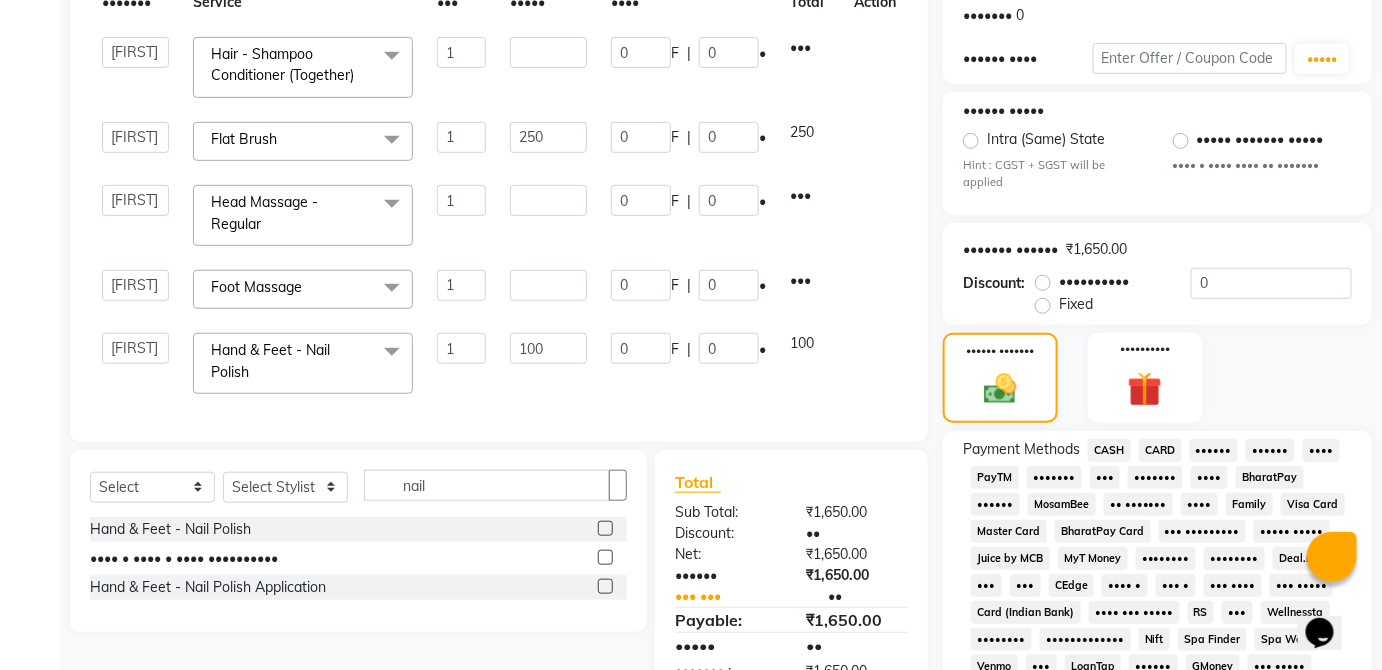 click on "•••" at bounding box center [1109, 450] 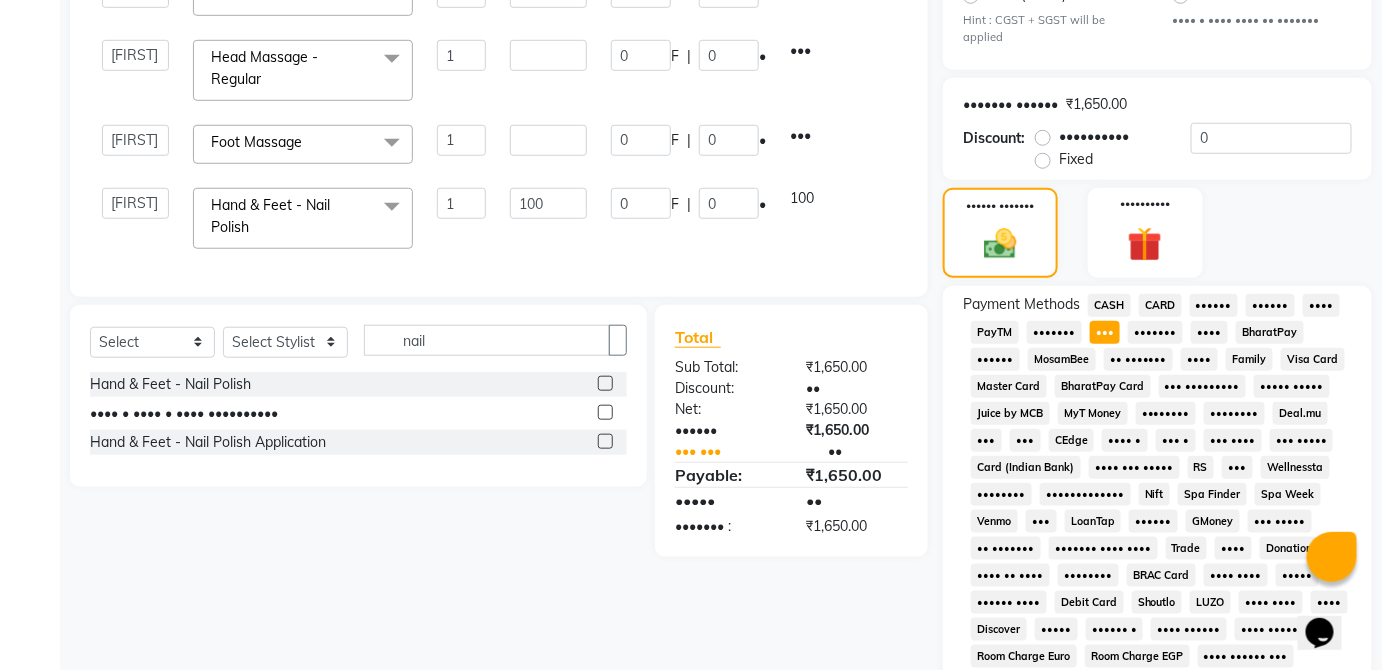 scroll, scrollTop: 943, scrollLeft: 0, axis: vertical 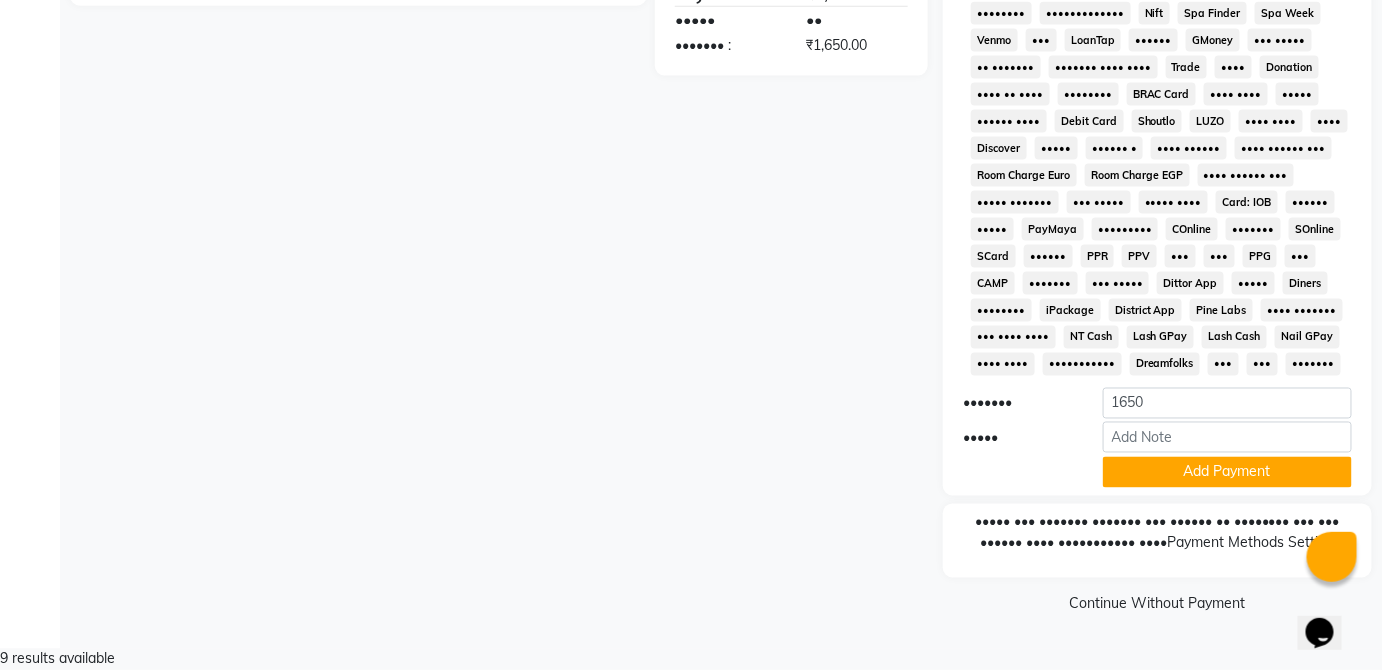click on "••••• •••• ••• •••••••••••  •• •••••• ••••••••••  ••••• •••••••  •• •••• •• •••••  • •••• ••••••   •••••••••• •••••••   •  •••••• •••• ••••• •••••• ••••• ••••• •••••• ••••• •••• • •••• • •••• •••• •• ••••••• ••••• ••••••• ••••• •••• • •••• •••• •• ••••••• ••••••• ••••••  •••••••••  •••••••••  ••••••••••   •••••  • •••••• ••••••• •••••••••• ••••••• •••••••  ••••   ••••   ••••••   ••••••   ••••   •••••   •••••••   •••   •••••••   ••••   •••••••••   ••••••   ••••••••   •• •••••••   ••••   ••••••   •••• ••••   •••••• ••••   ••••••••• ••••   ••• •••••••••   ••••• •••••   ••••• •• •••   ••• •••••   ••••••••   ••••••••   •••••••   •••   •••   •••••   •••• •   ••• •   ••• ••••   ••• •••••   •••• ••••••• •••••   •••• ••• •••••   ••   •••   ••••••••••   ••••••••   •••••••••••••   ••••   ••• ••••••   ••• ••••   •••••   •••   •••••••   ••••••   ••••••   ••• •••••   •• •••••••   ••••••• •••• ••••   •••••   ••••   ••••••••   •••• •• ••••   ••••••••   •••• ••••   •••• ••••   •••••   •••••• ••••   ••••• ••••   •••••••" at bounding box center [1165, -82] 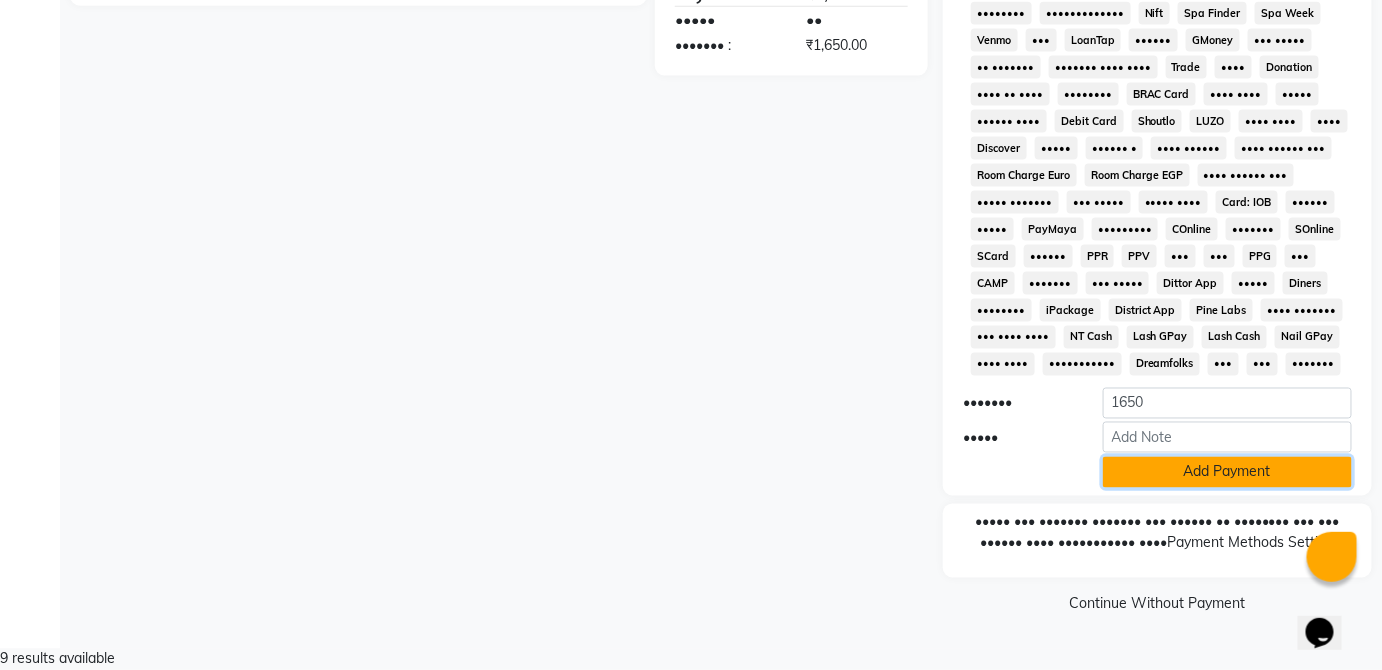 click on "Add Payment" at bounding box center [1227, 472] 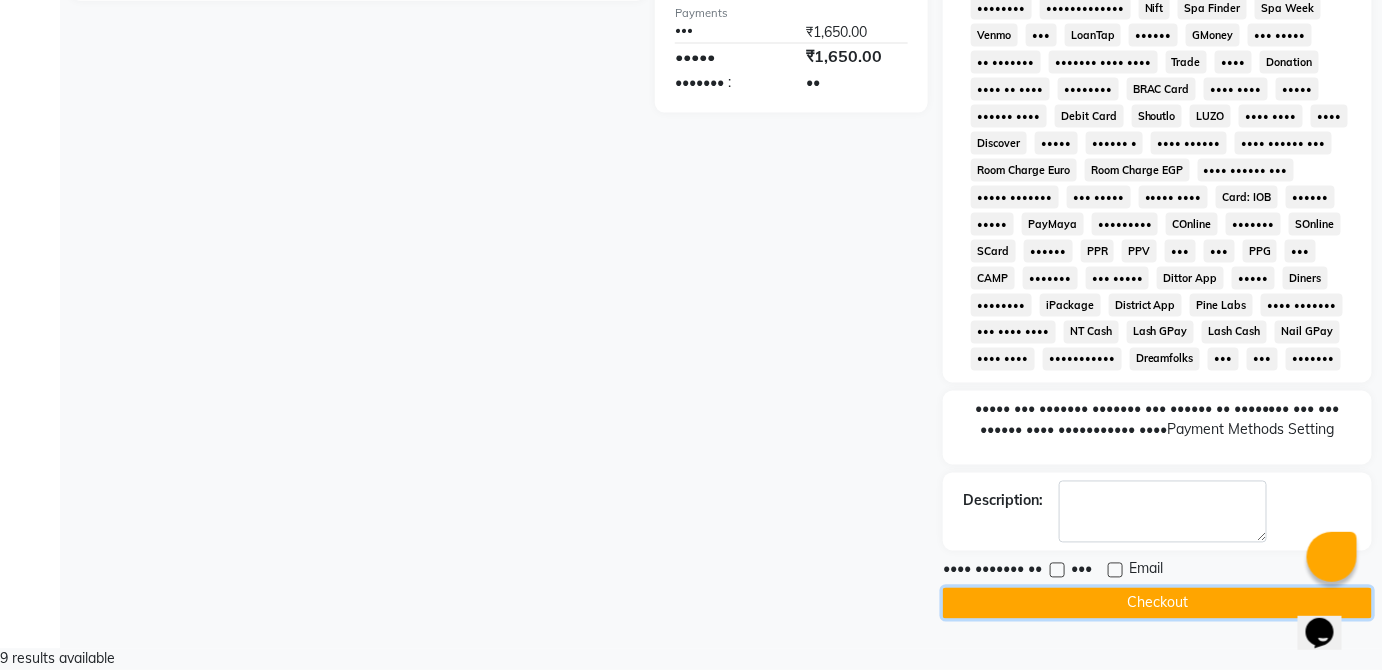 click on "Checkout" at bounding box center [1157, 603] 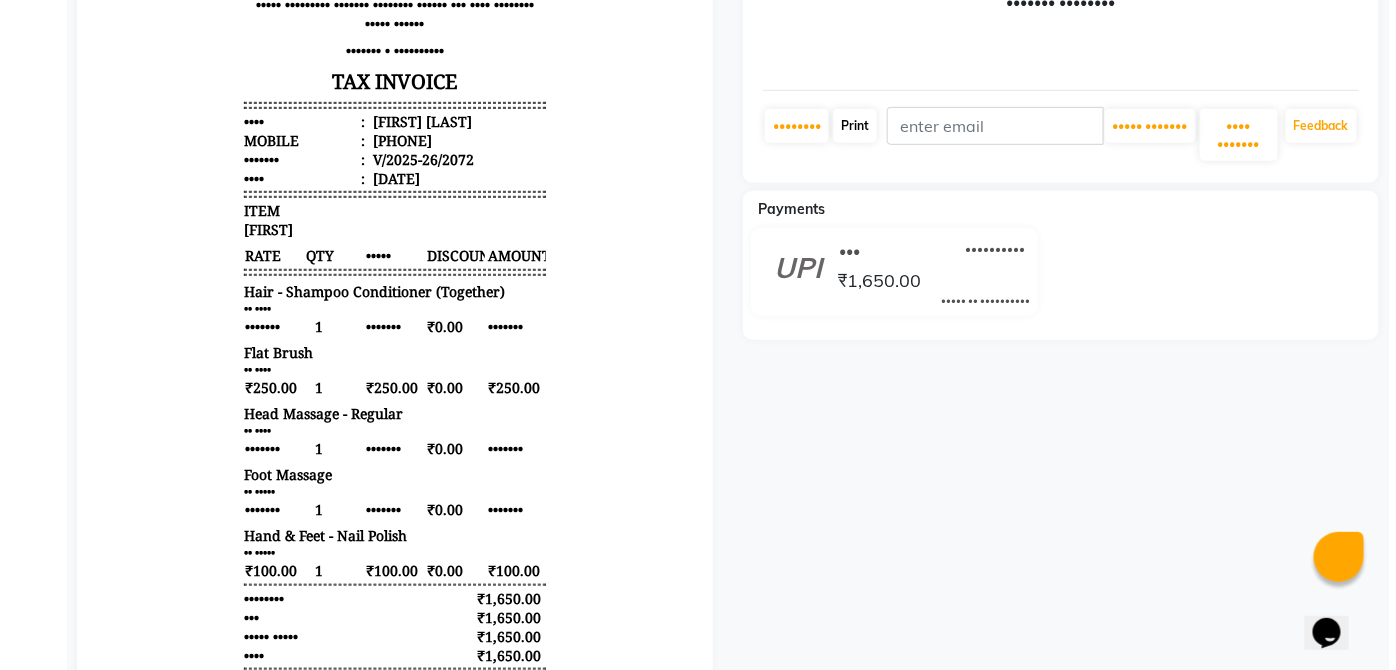 scroll, scrollTop: 0, scrollLeft: 0, axis: both 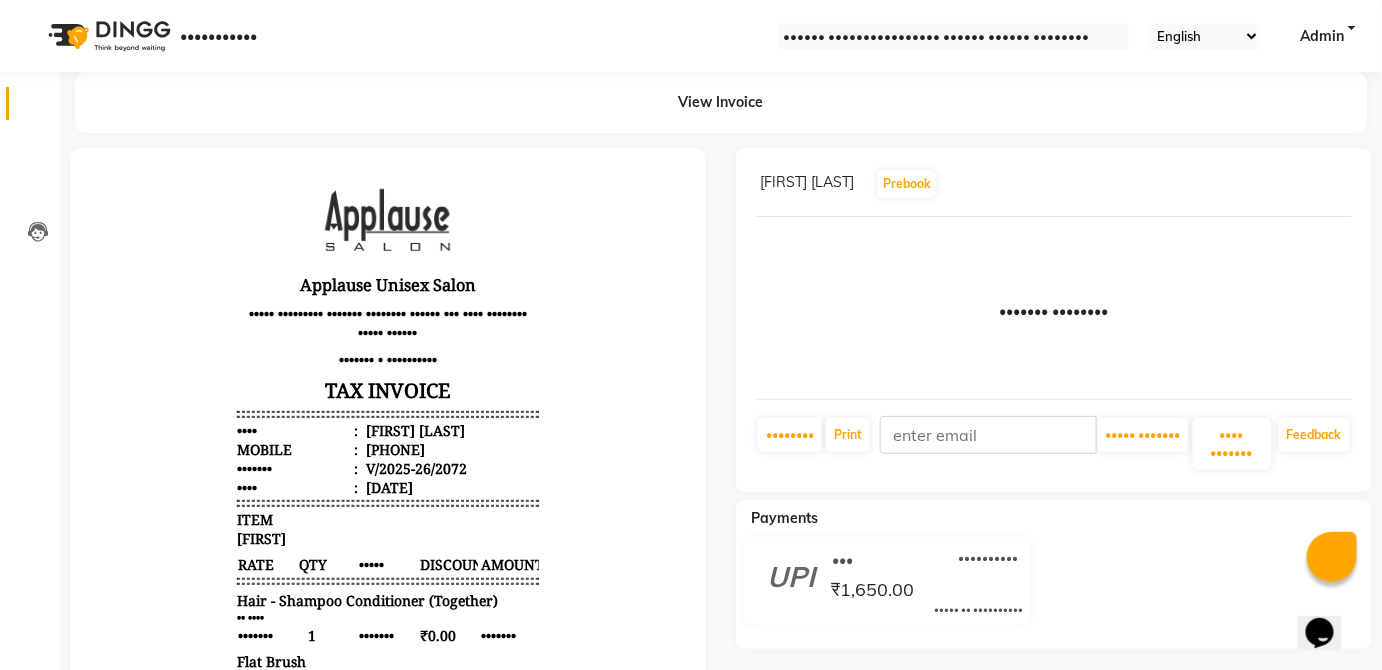 click at bounding box center [38, 108] 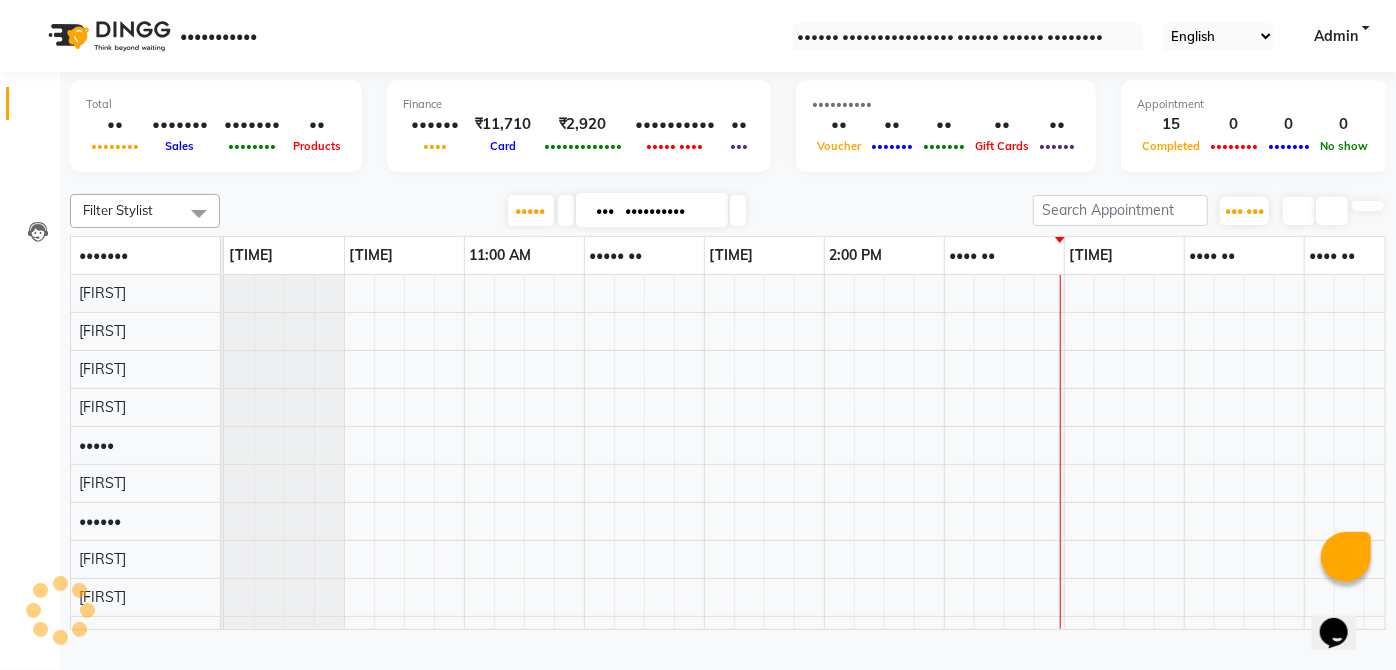scroll, scrollTop: 0, scrollLeft: 0, axis: both 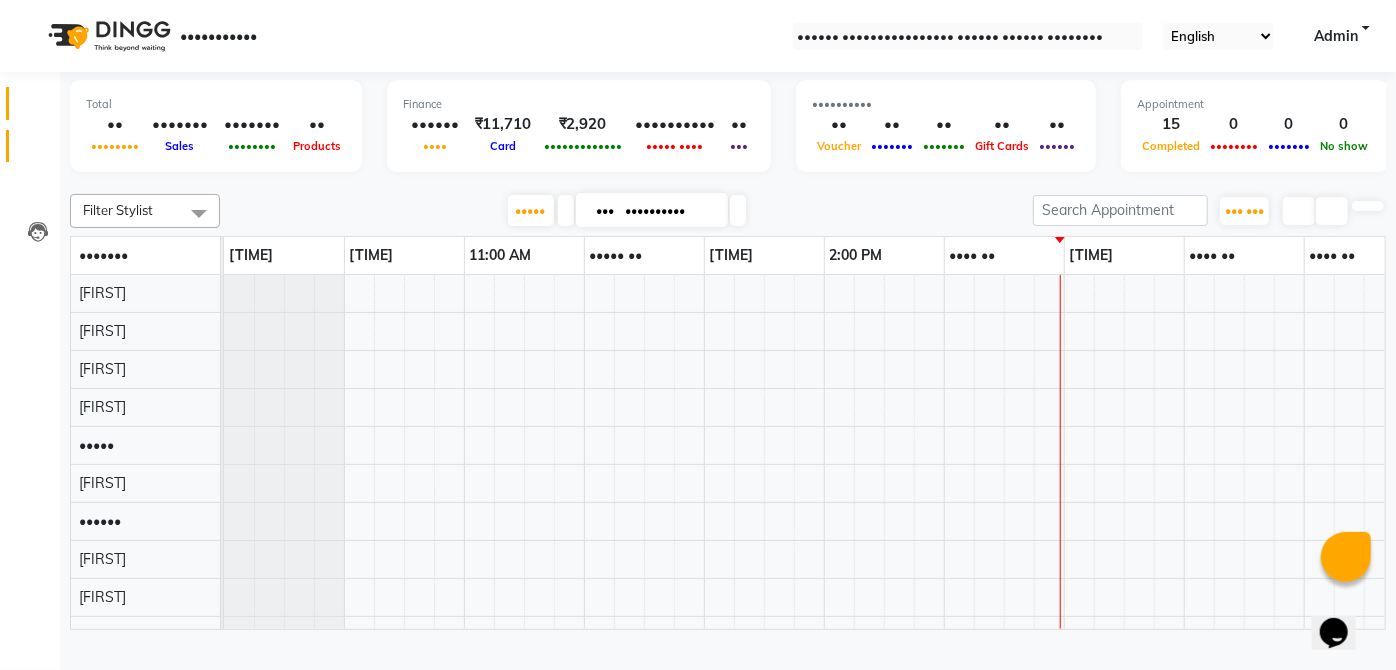 click at bounding box center [37, 151] 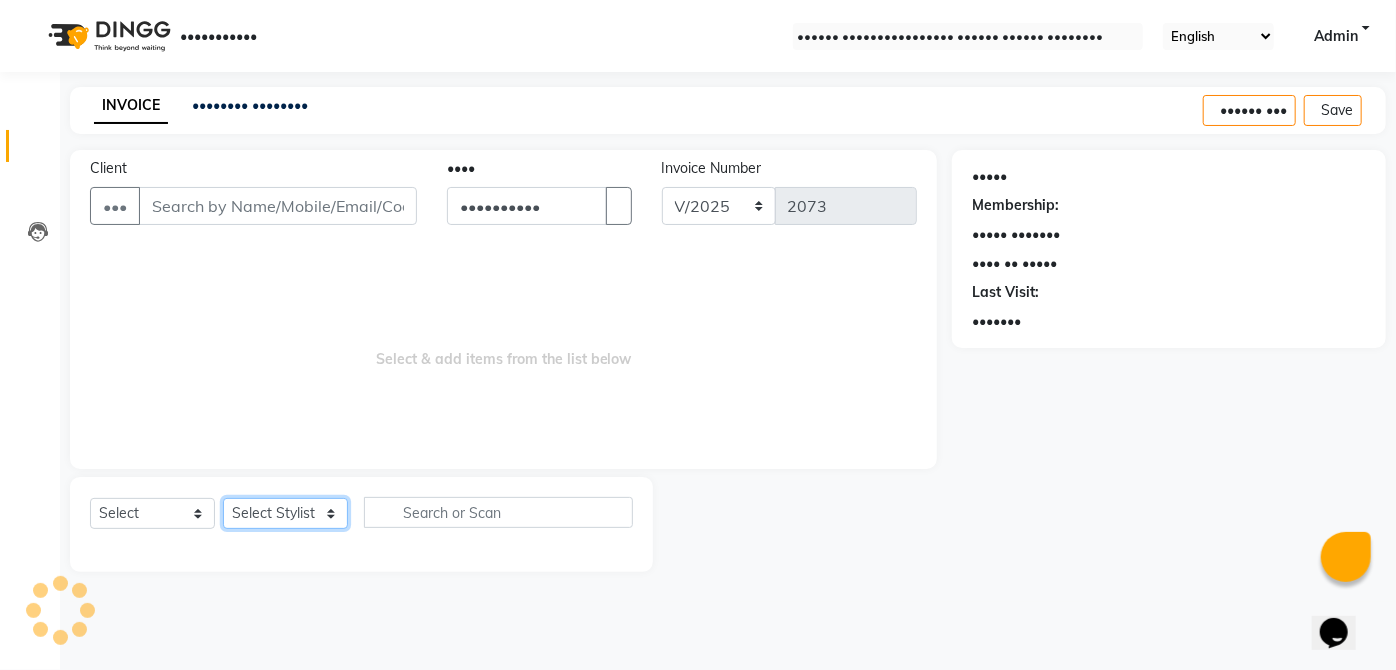 click on "Select Stylist" at bounding box center [285, 513] 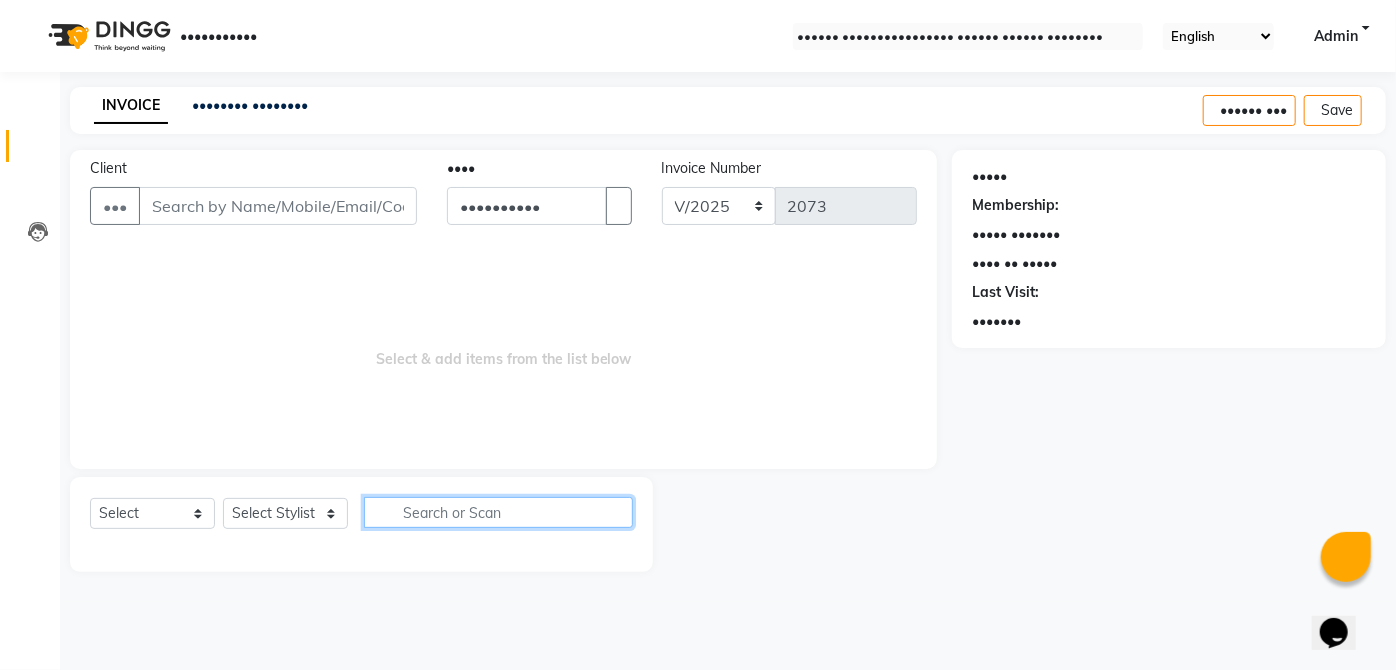 click at bounding box center [498, 512] 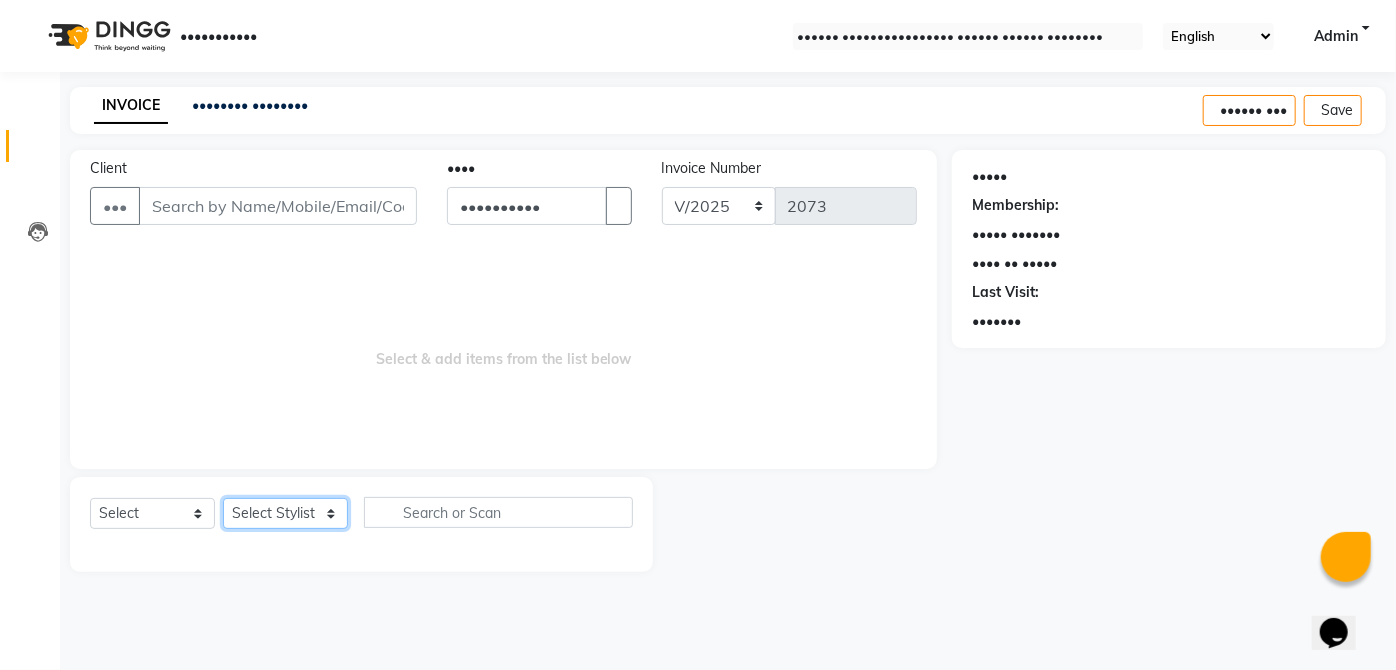 click on "Select Stylist" at bounding box center [285, 513] 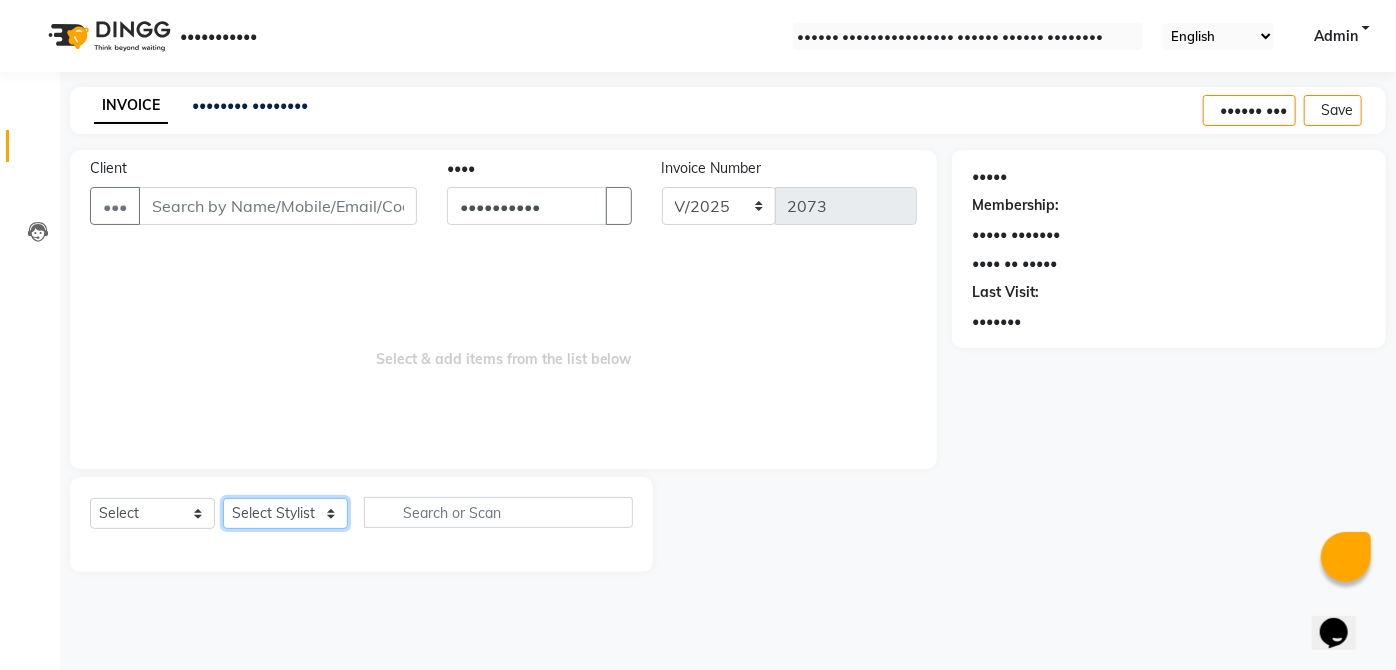 select on "•••••" 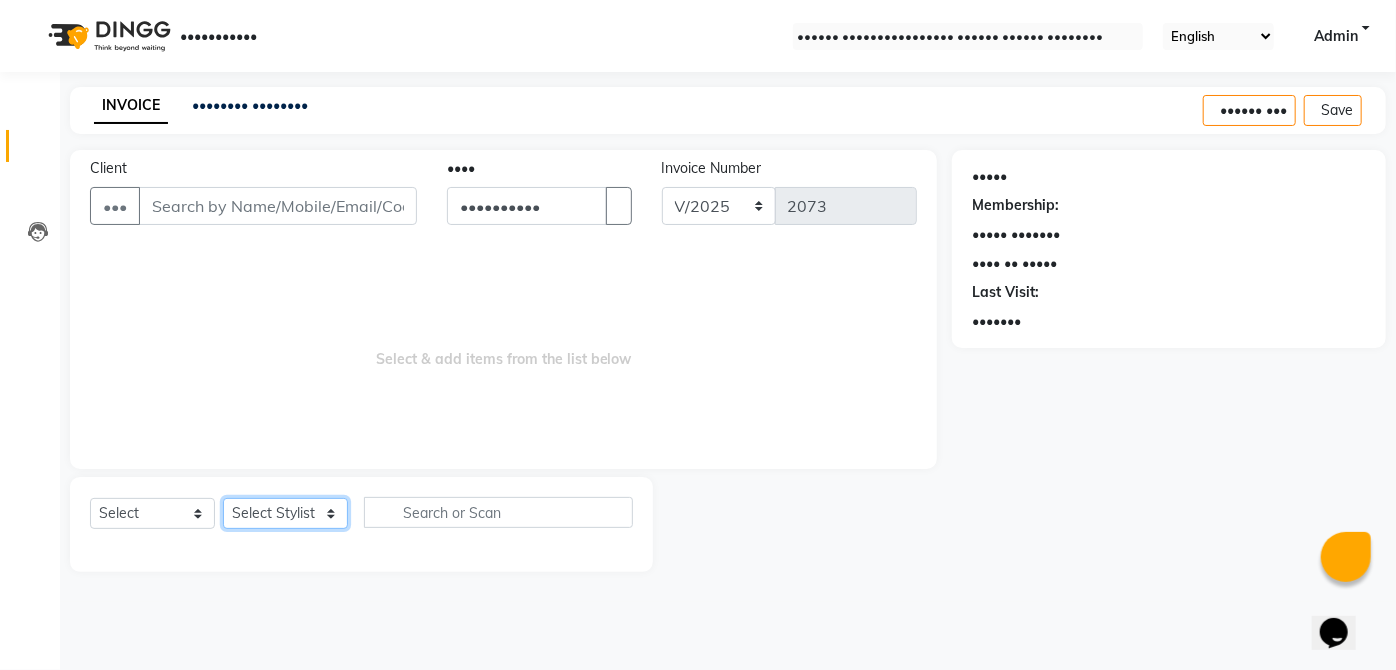 click on "•••••• •••••••  ••••• •••• •••• ••••• •••• •••••• ••••  •••• ••••• ••••• ••••• ••••• ••••• ••••••• •••••• ••••• •••••  •••••• •••••• •••••••• •••••••• ••••••• •••••• •••" at bounding box center (285, 513) 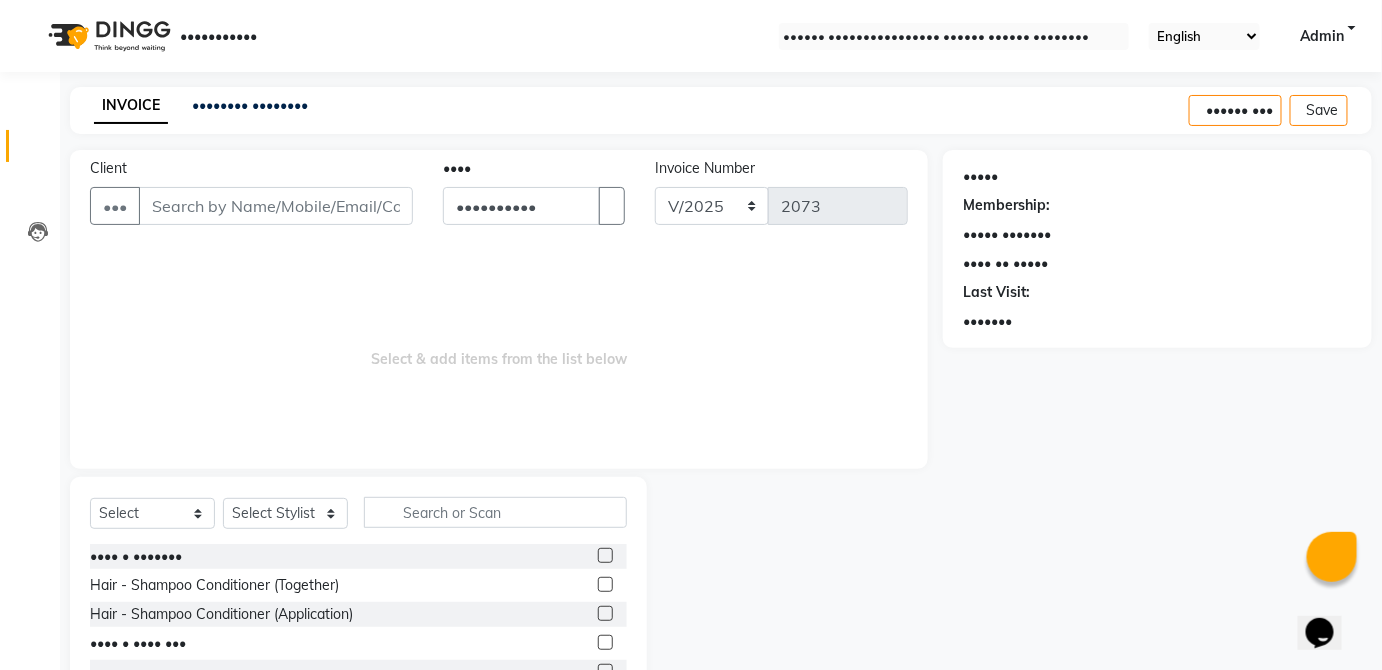 click at bounding box center (605, 584) 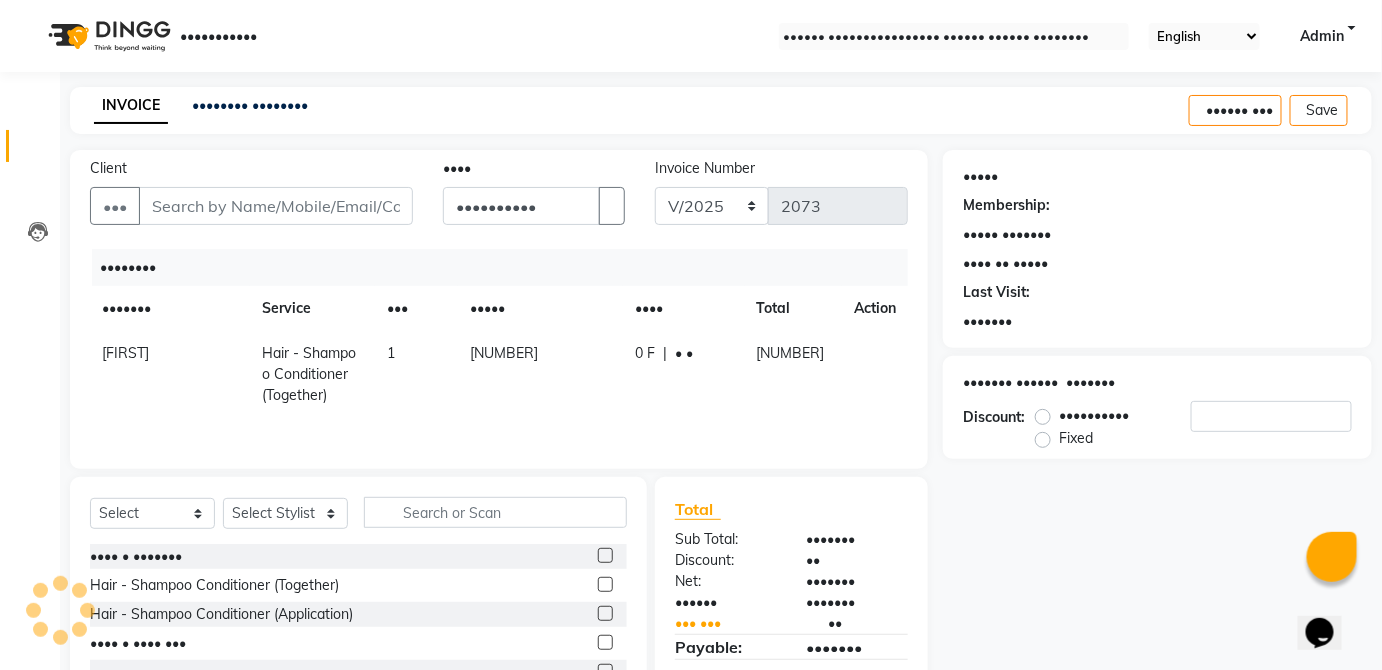click on "[NUMBER]" at bounding box center (541, 374) 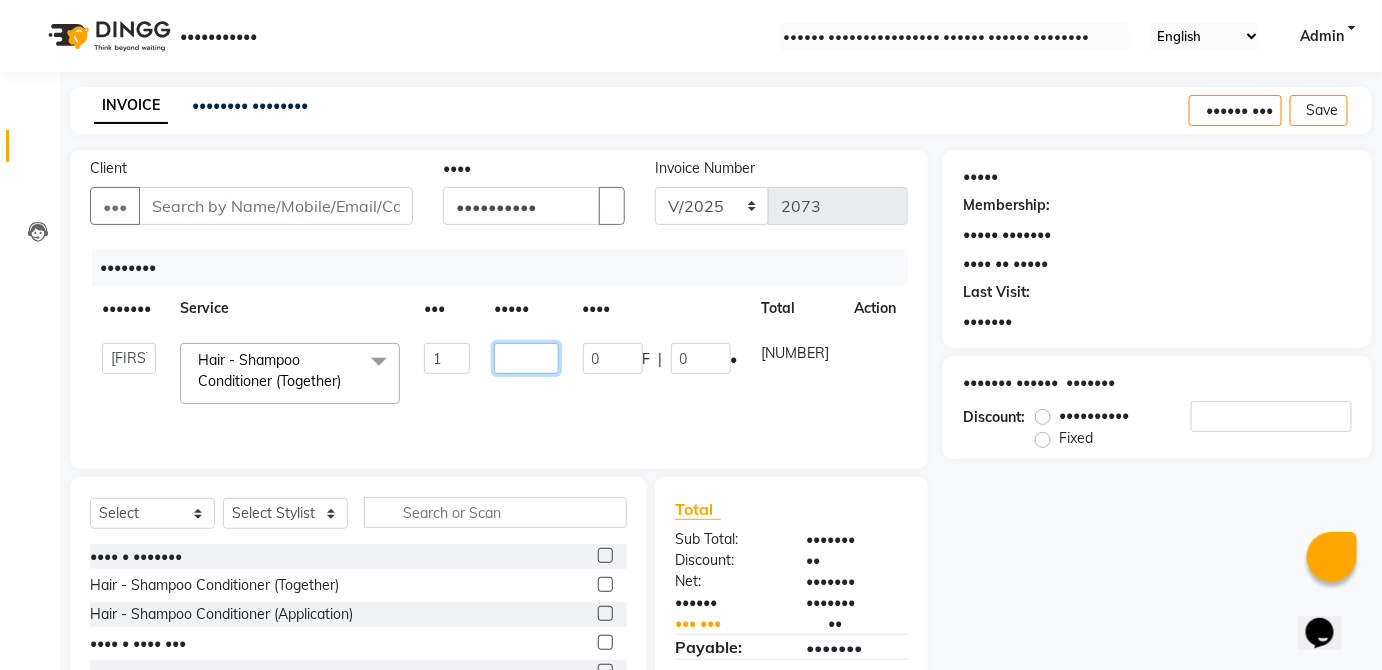 click on "[NUMBER]" at bounding box center (447, 358) 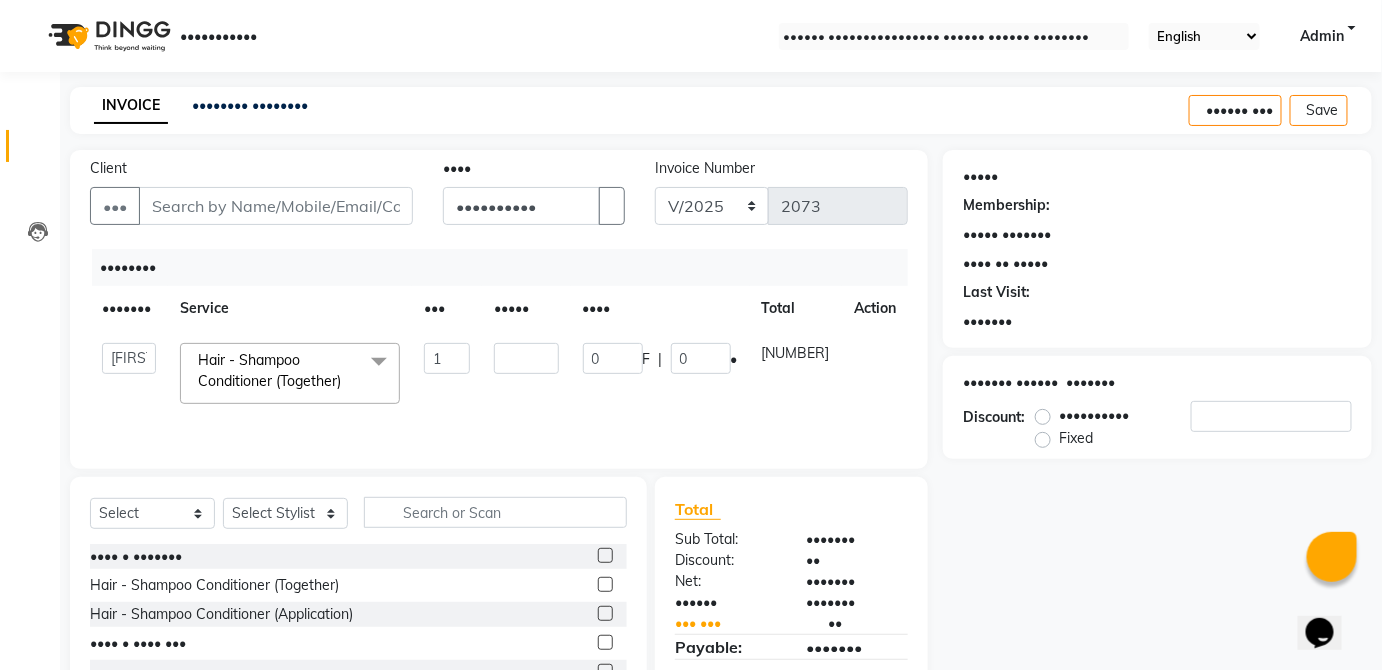 click on "[NUMBER]" at bounding box center (796, 373) 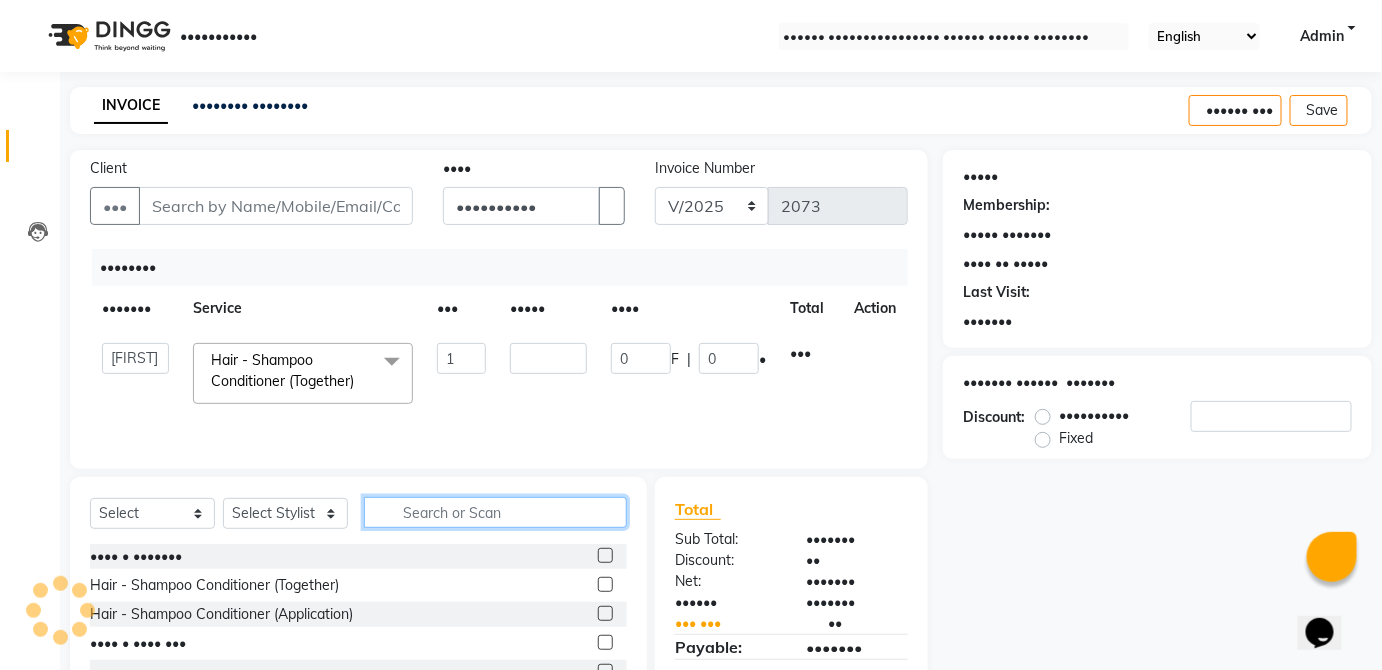 click at bounding box center [495, 512] 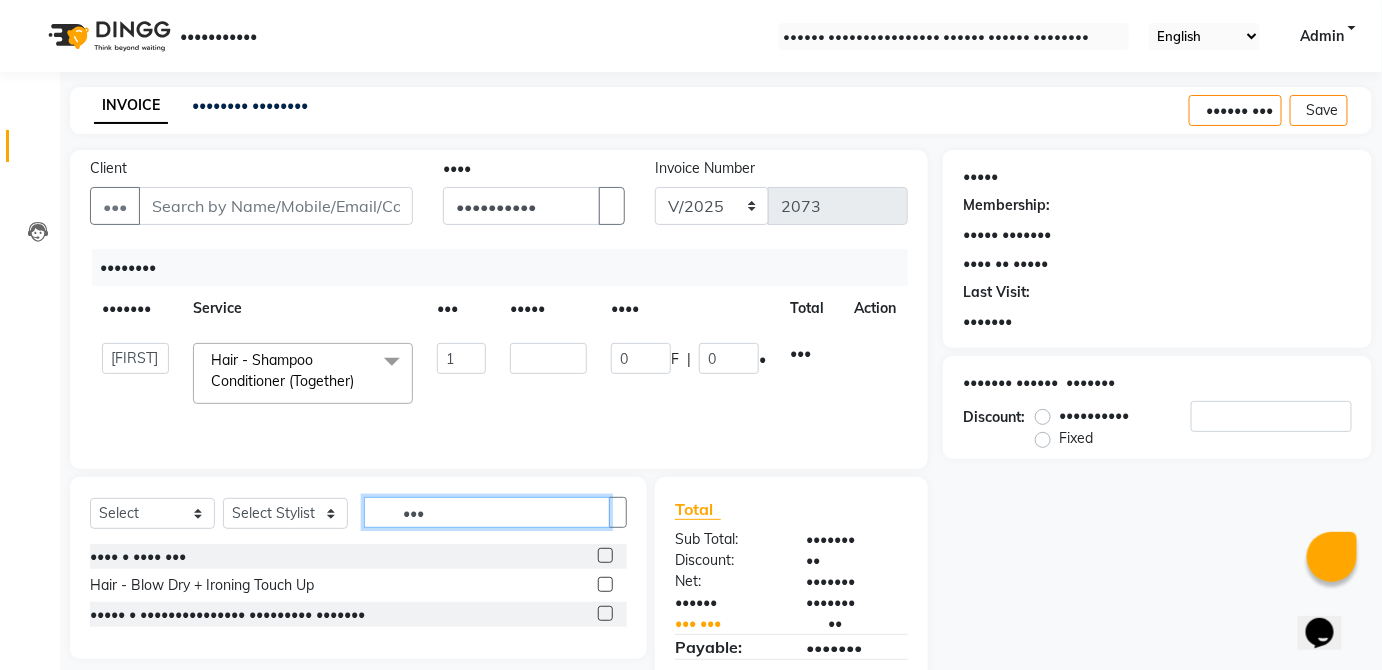 type on "•••" 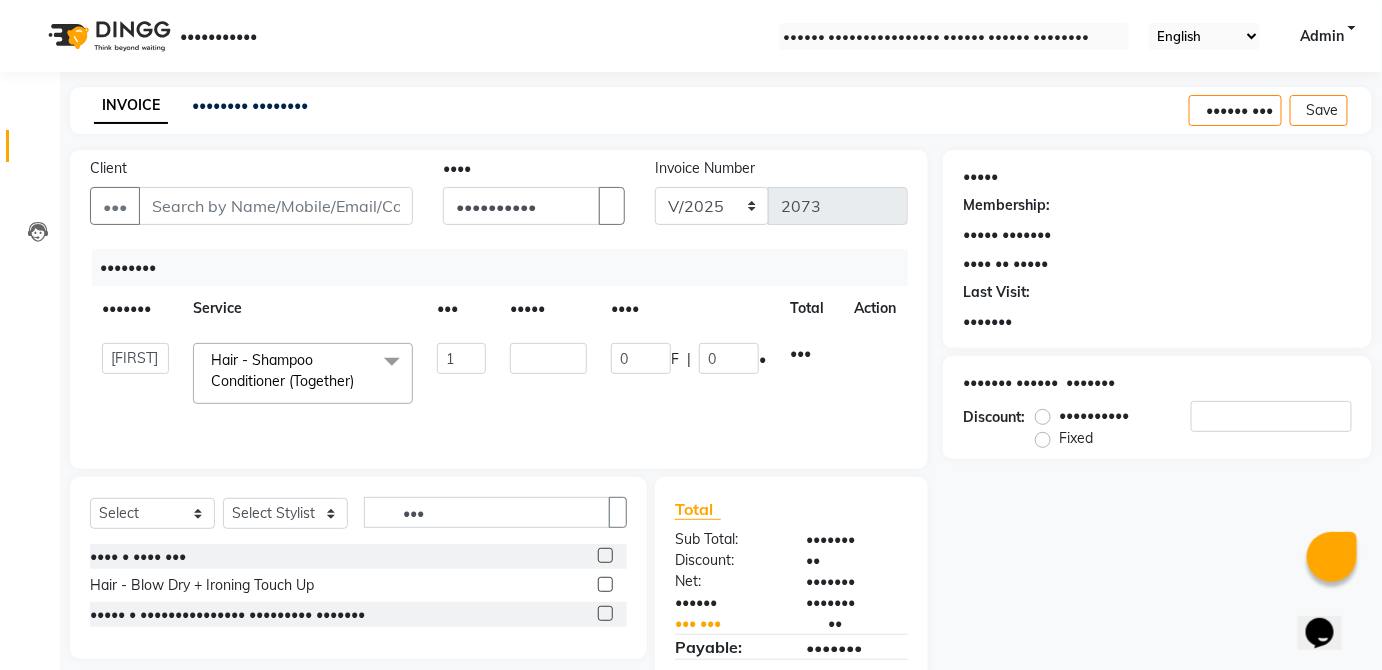 click at bounding box center (605, 555) 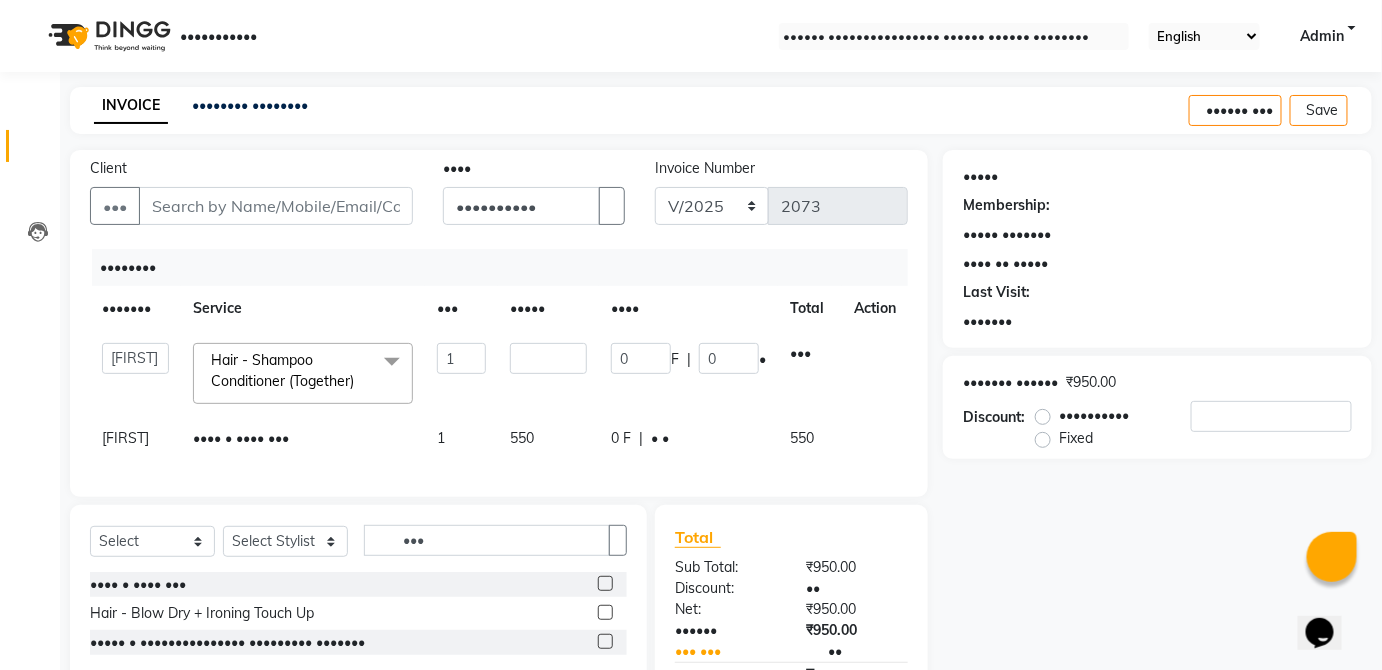 click on "0 F | 0 %" at bounding box center [688, 358] 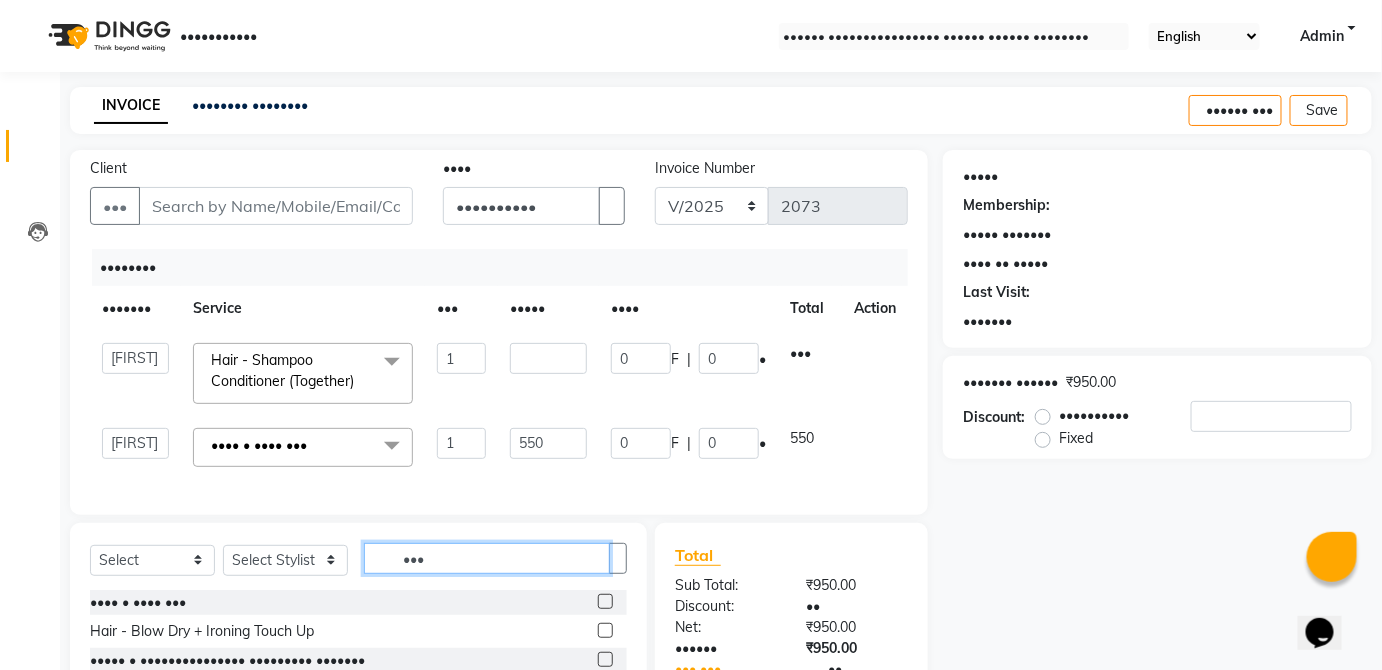 click on "•••" at bounding box center (487, 558) 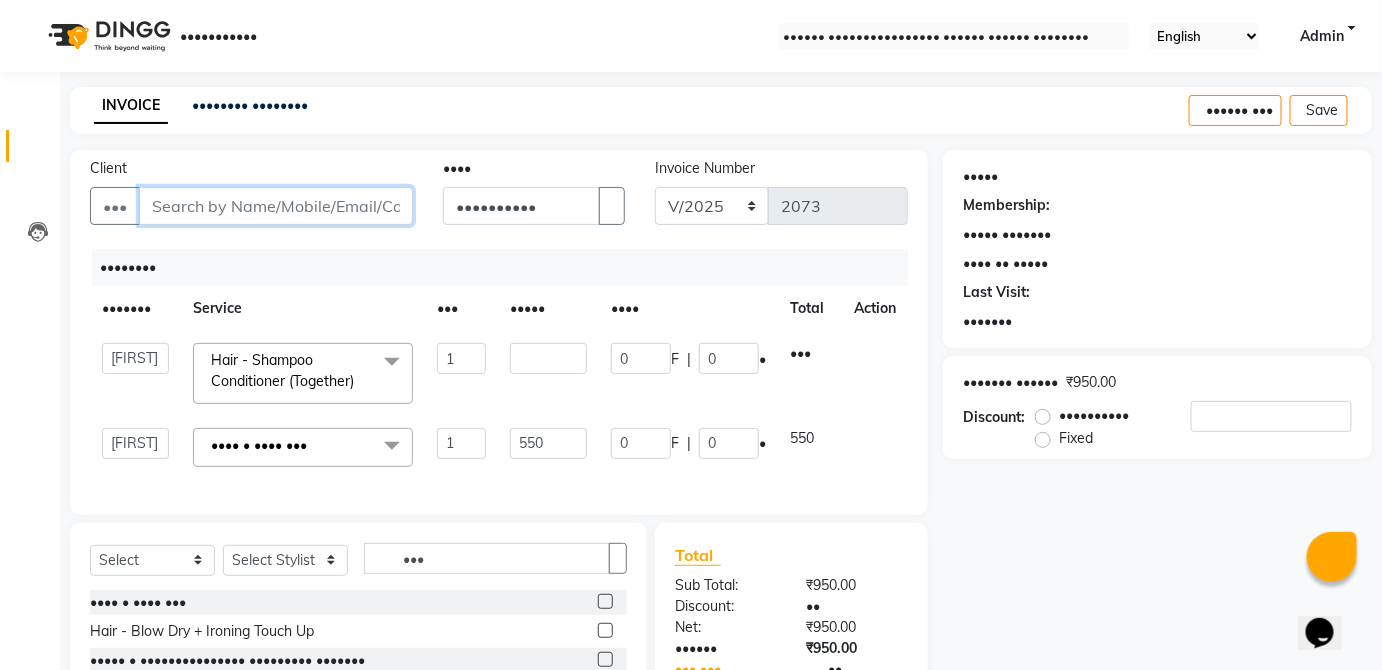 click on "Client" at bounding box center (276, 206) 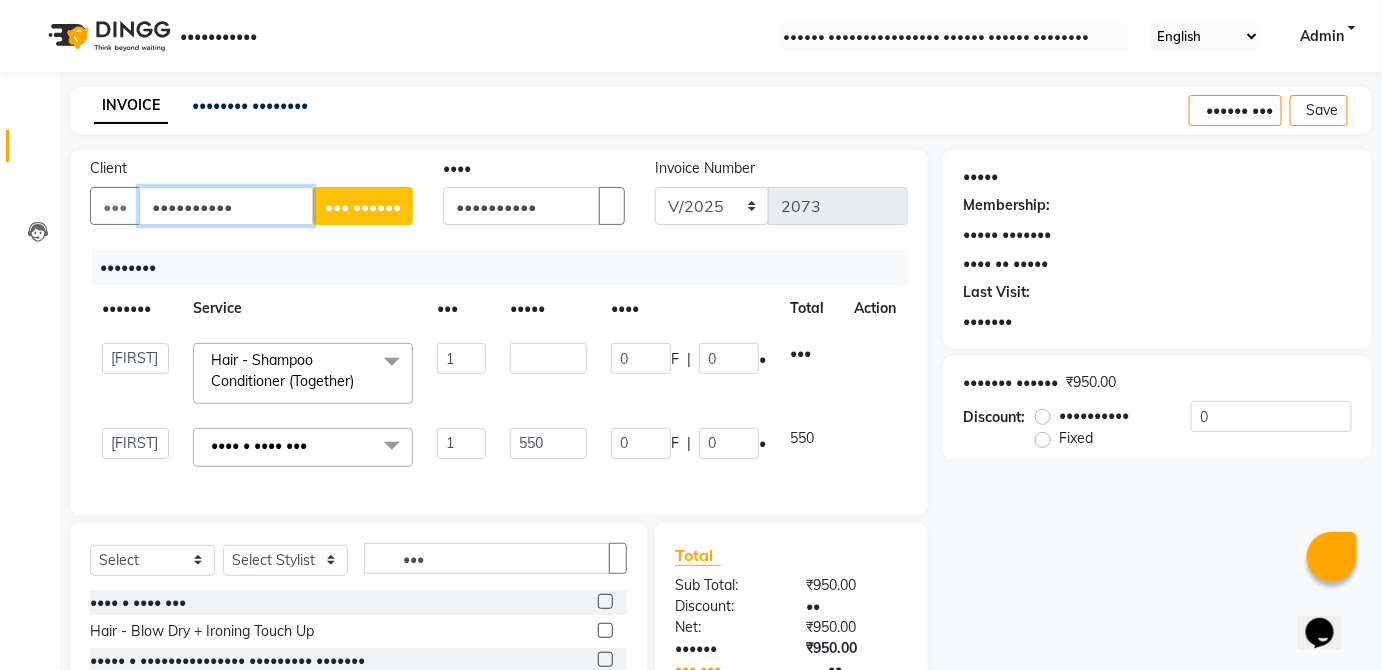 type on "••••••••••" 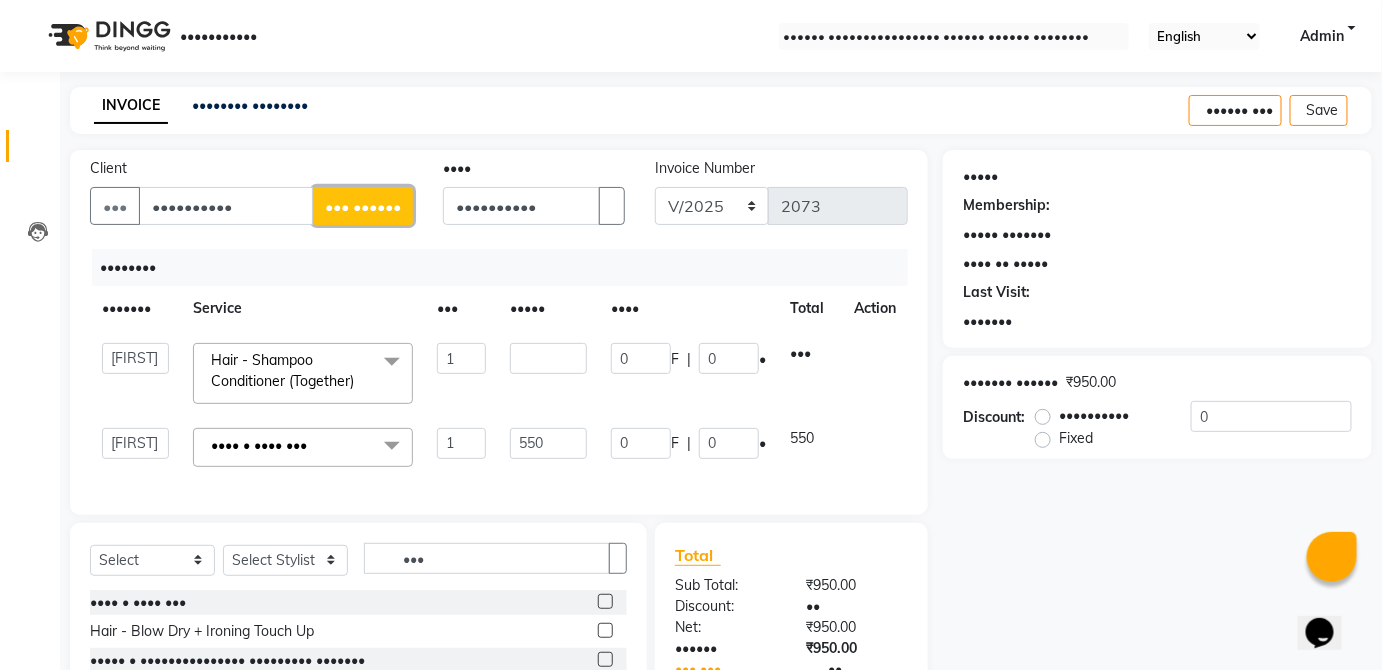 click on "••• ••••••" at bounding box center [363, 206] 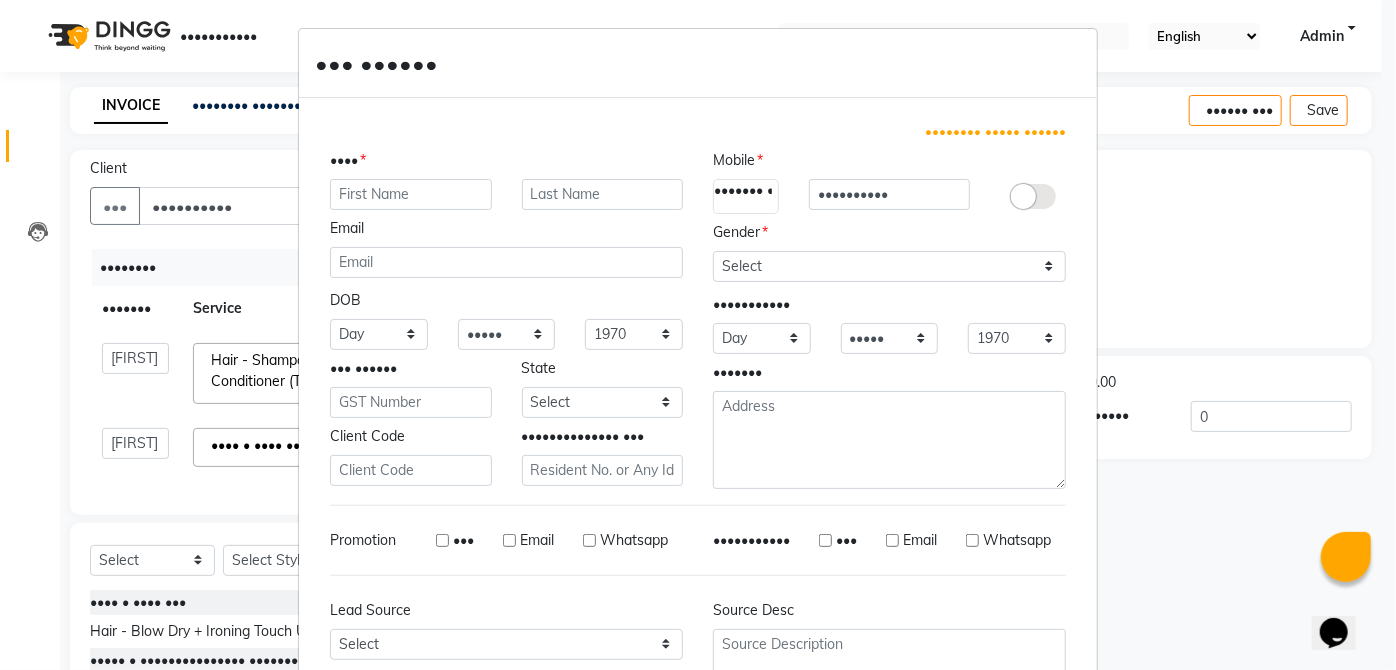 click at bounding box center [411, 194] 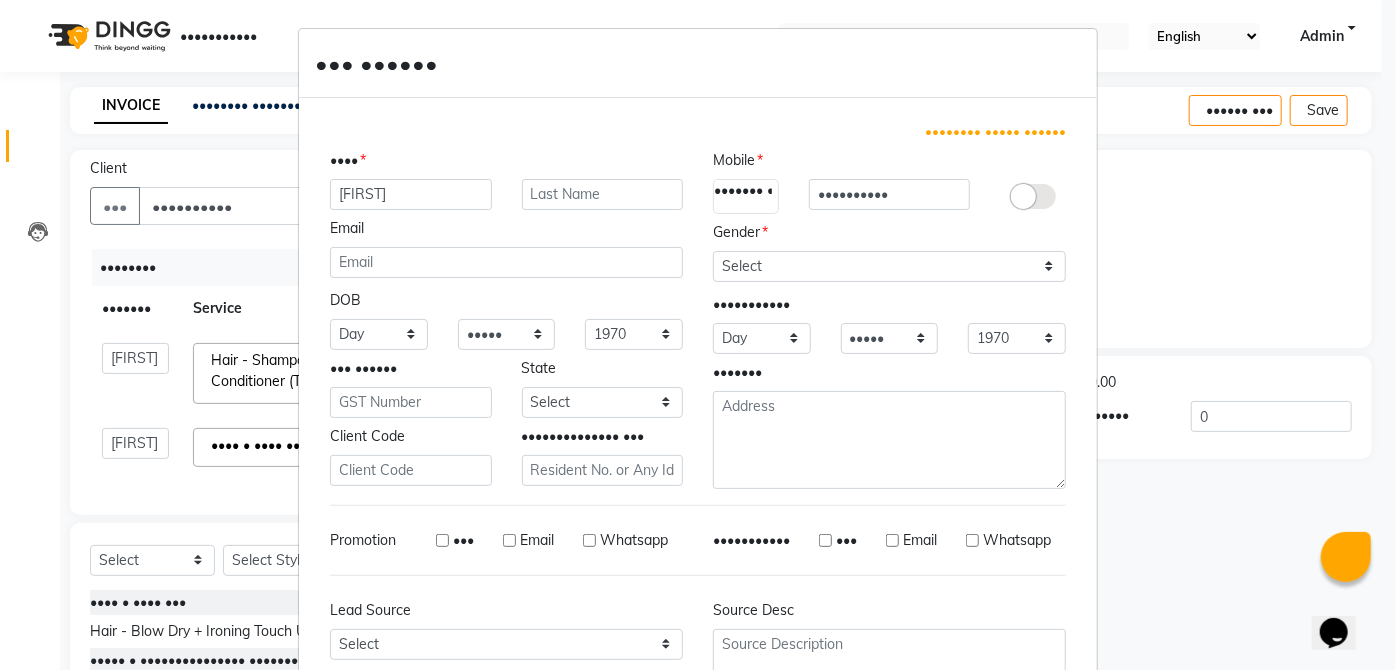 type on "[FIRST]" 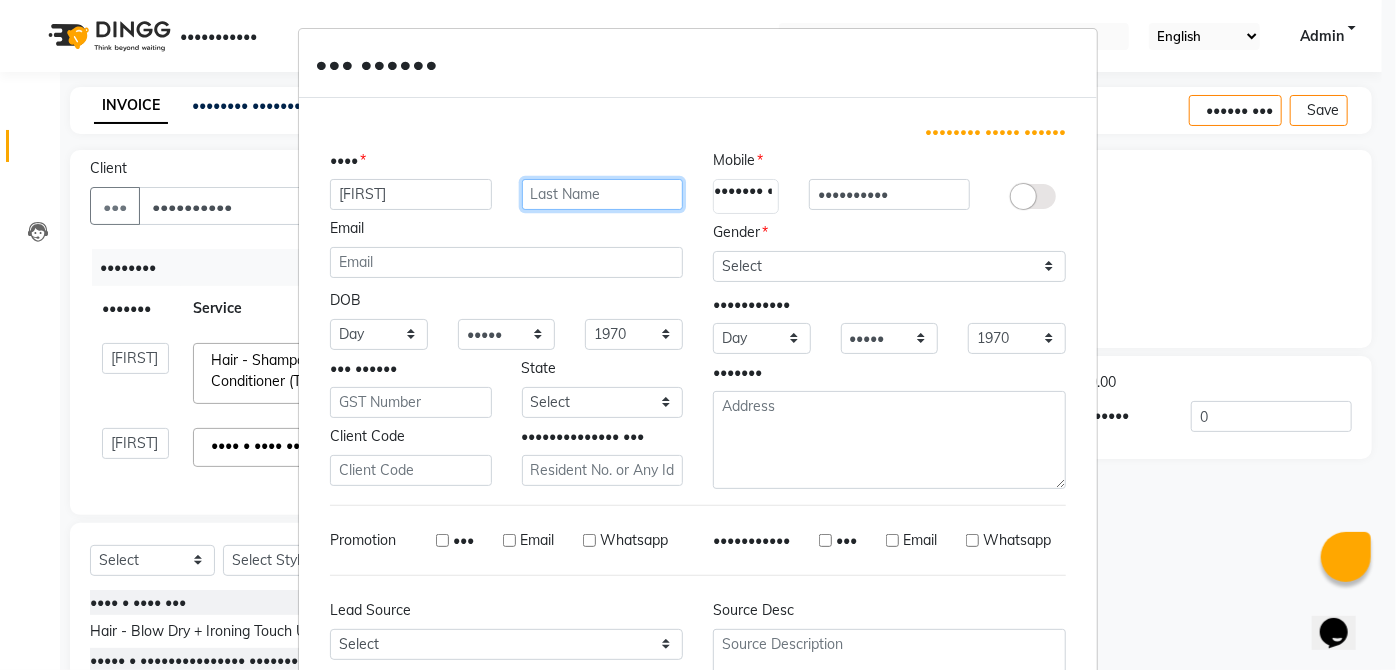 click at bounding box center (603, 194) 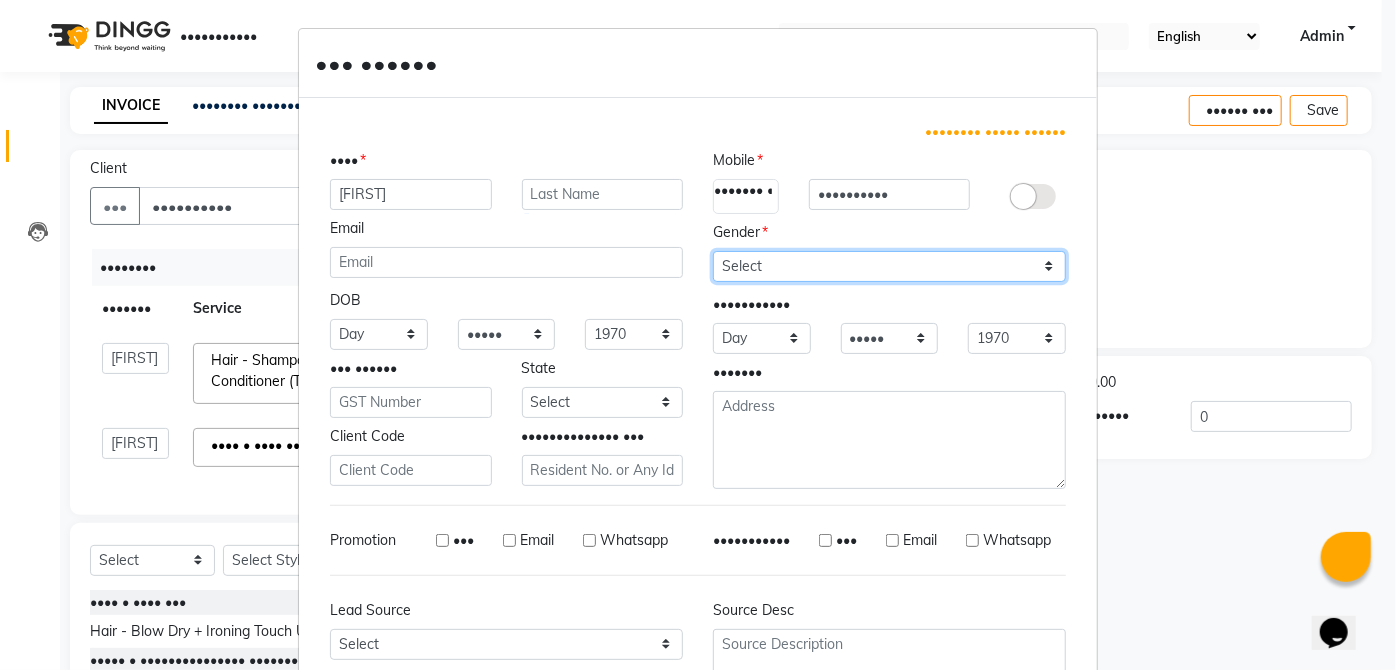 click on "[GENDER]" at bounding box center [889, 266] 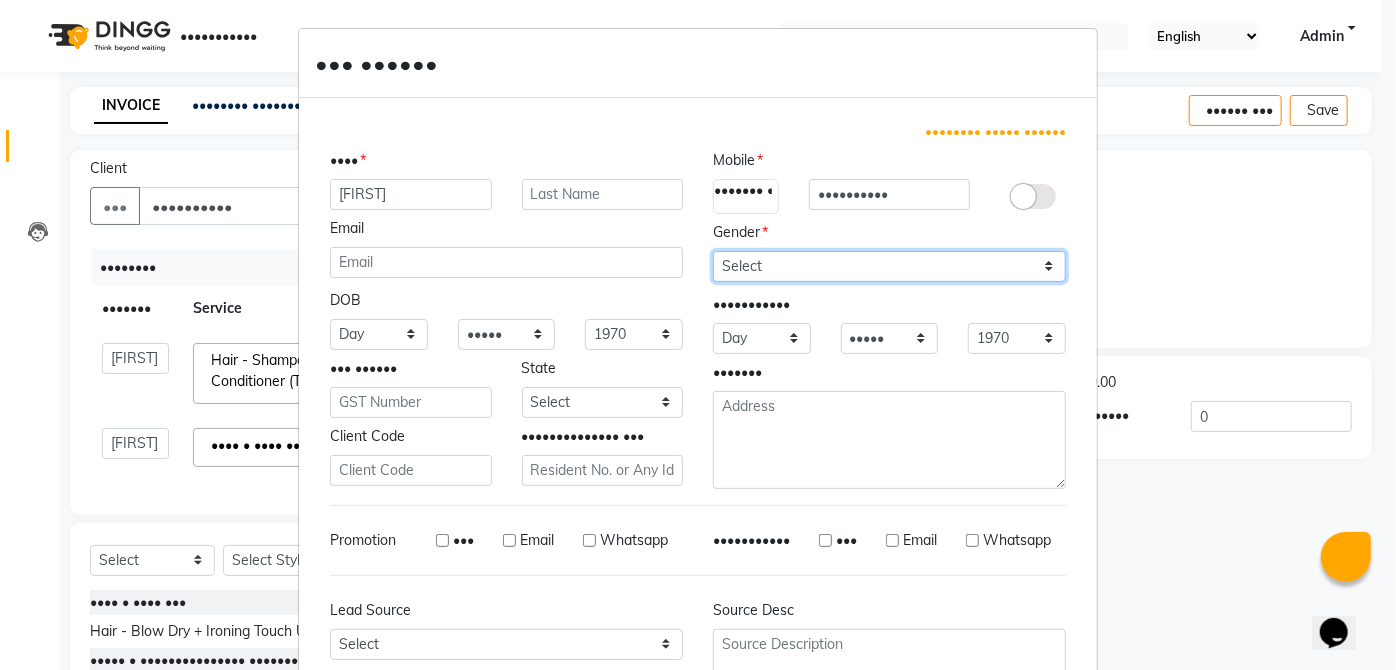 click on "[GENDER]" at bounding box center (889, 266) 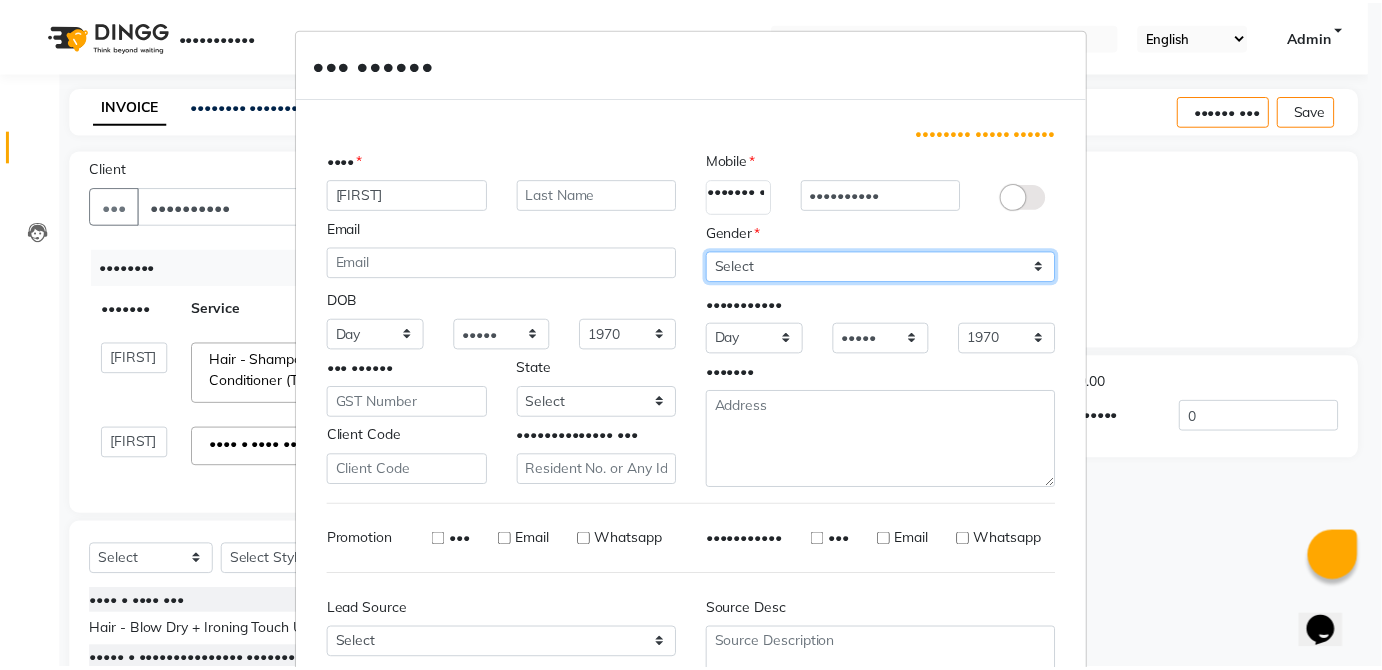 scroll, scrollTop: 176, scrollLeft: 0, axis: vertical 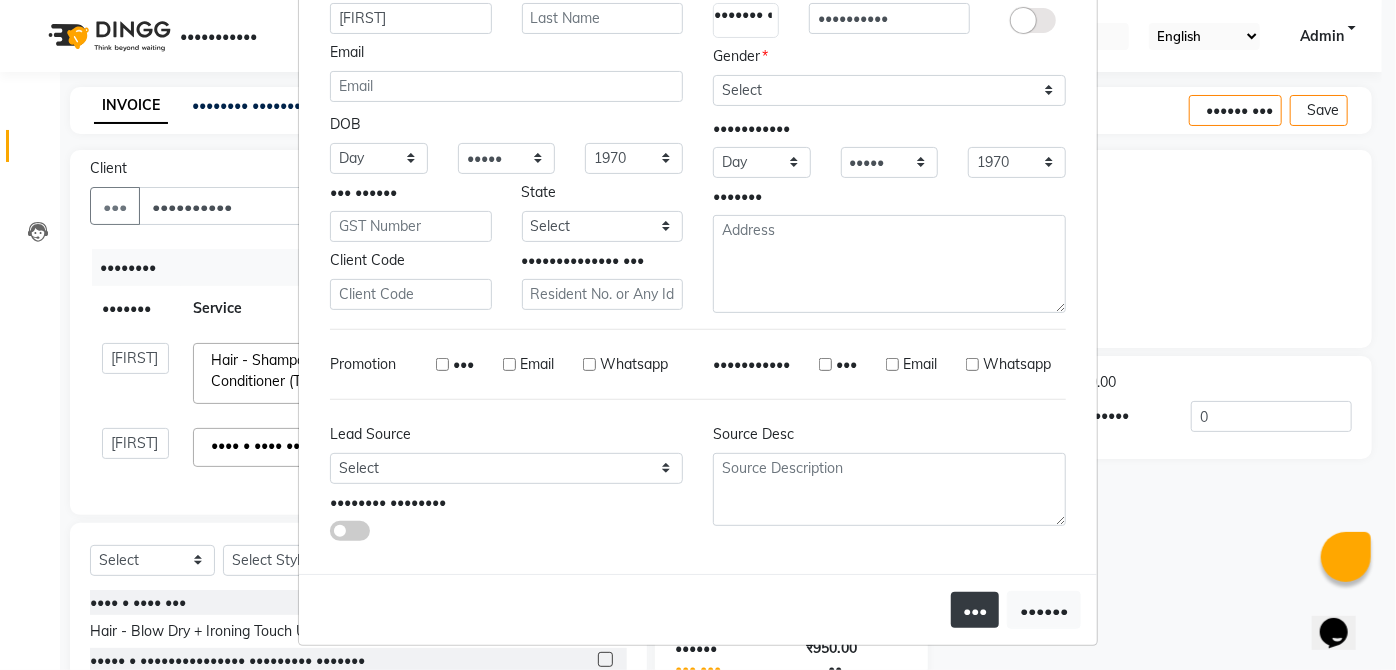 click on "•••" at bounding box center [975, 610] 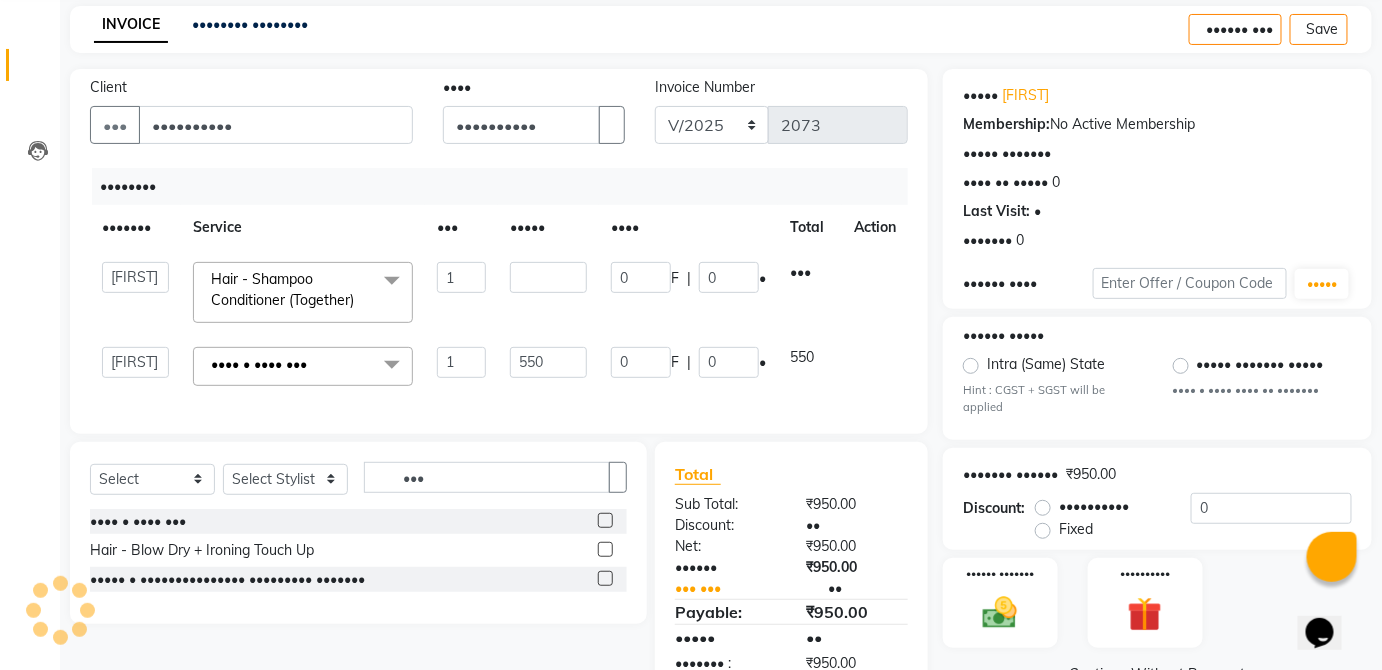 scroll, scrollTop: 158, scrollLeft: 0, axis: vertical 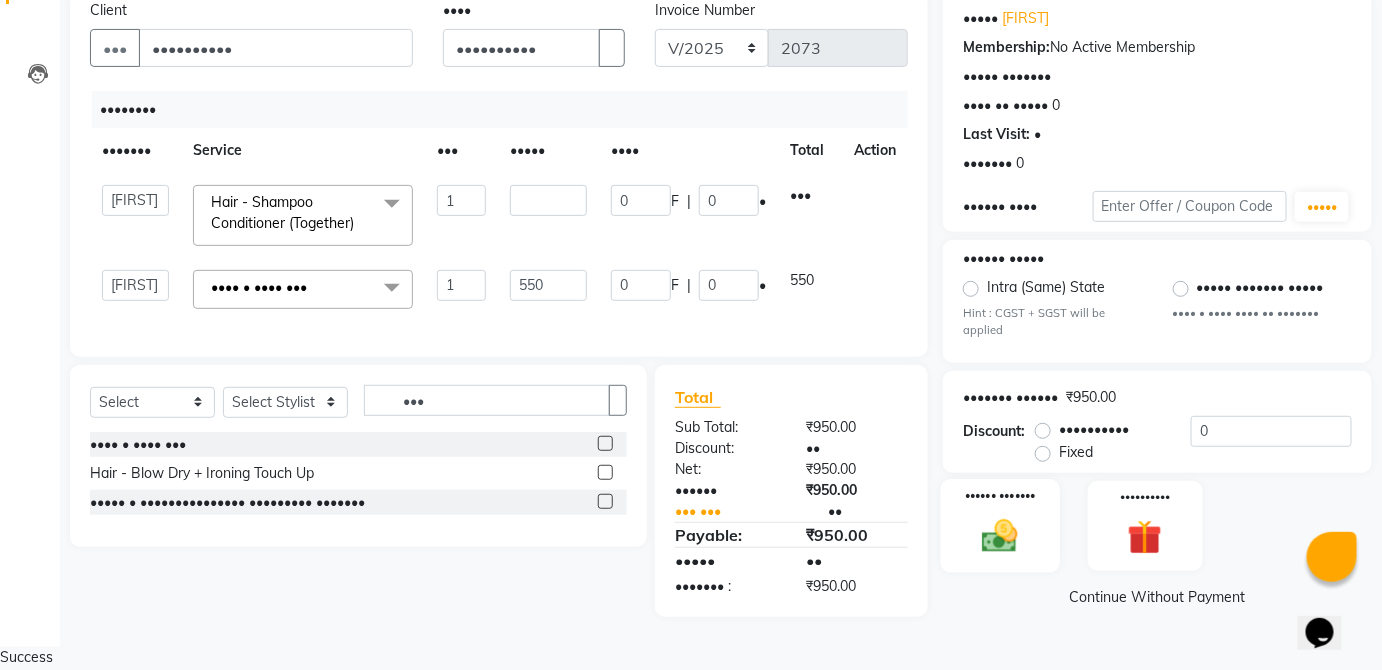 click at bounding box center [1000, 536] 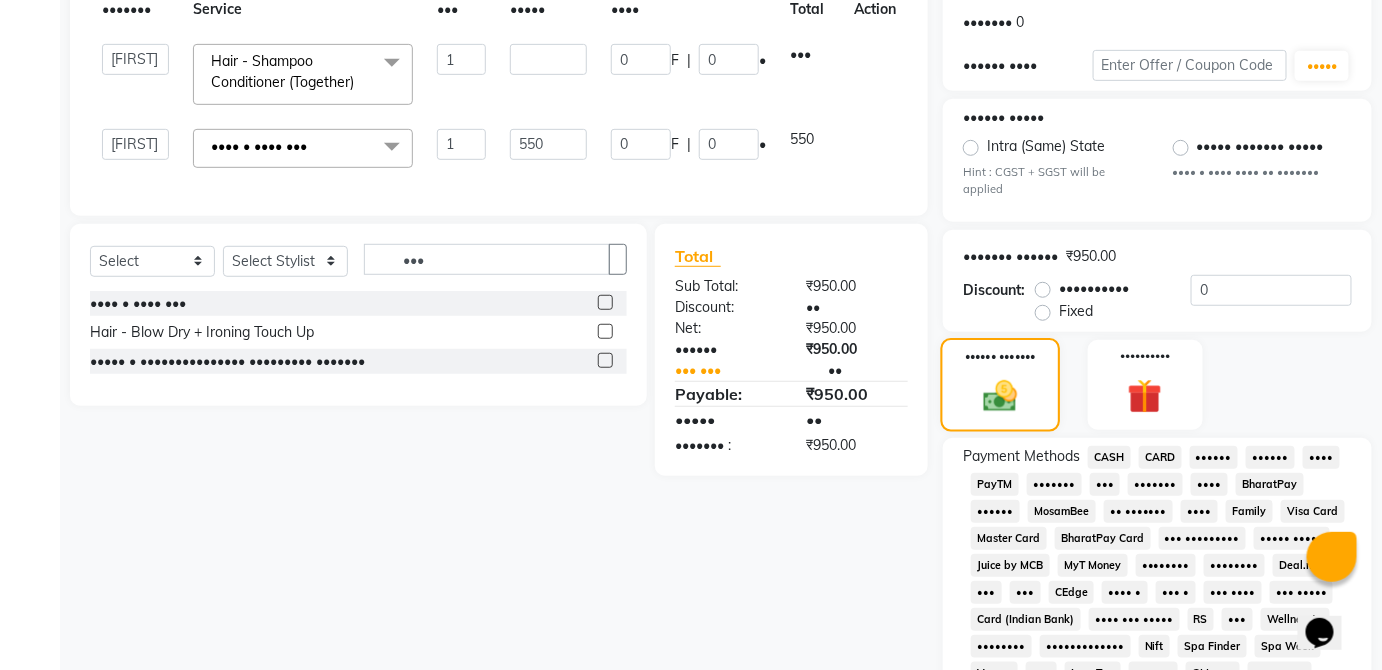 scroll, scrollTop: 302, scrollLeft: 0, axis: vertical 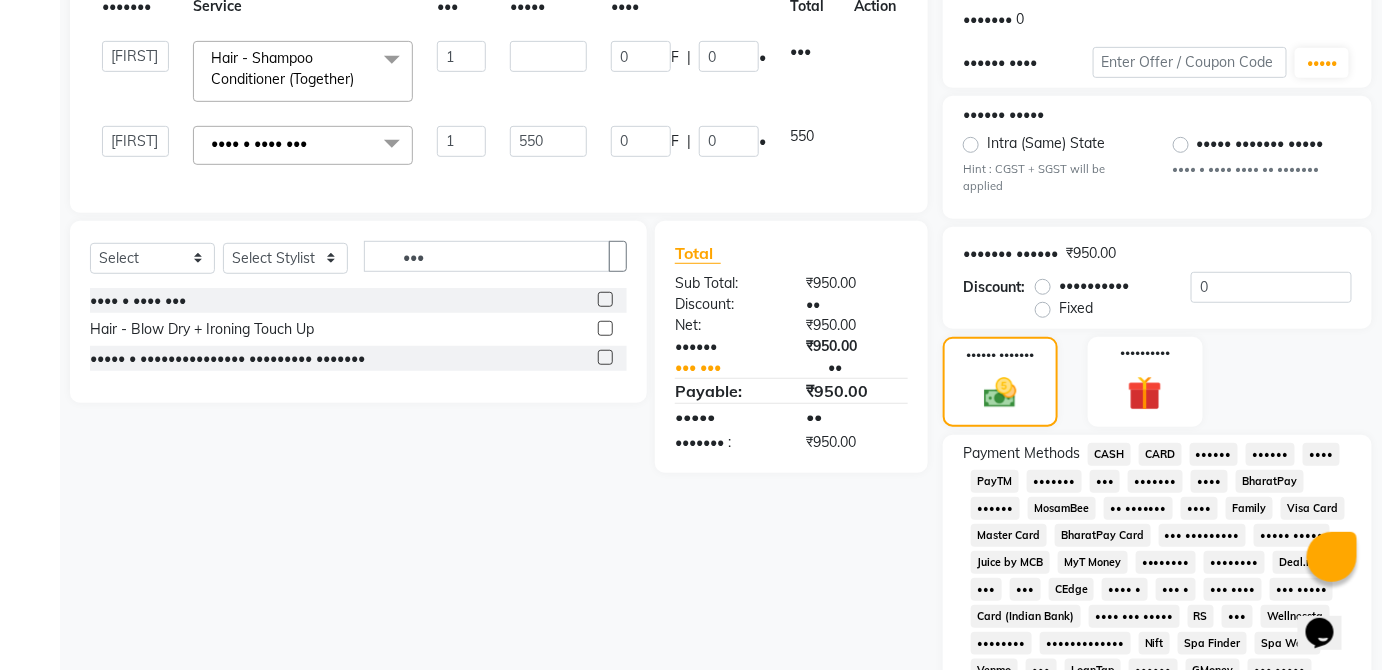 click on "CASH" at bounding box center (1109, 454) 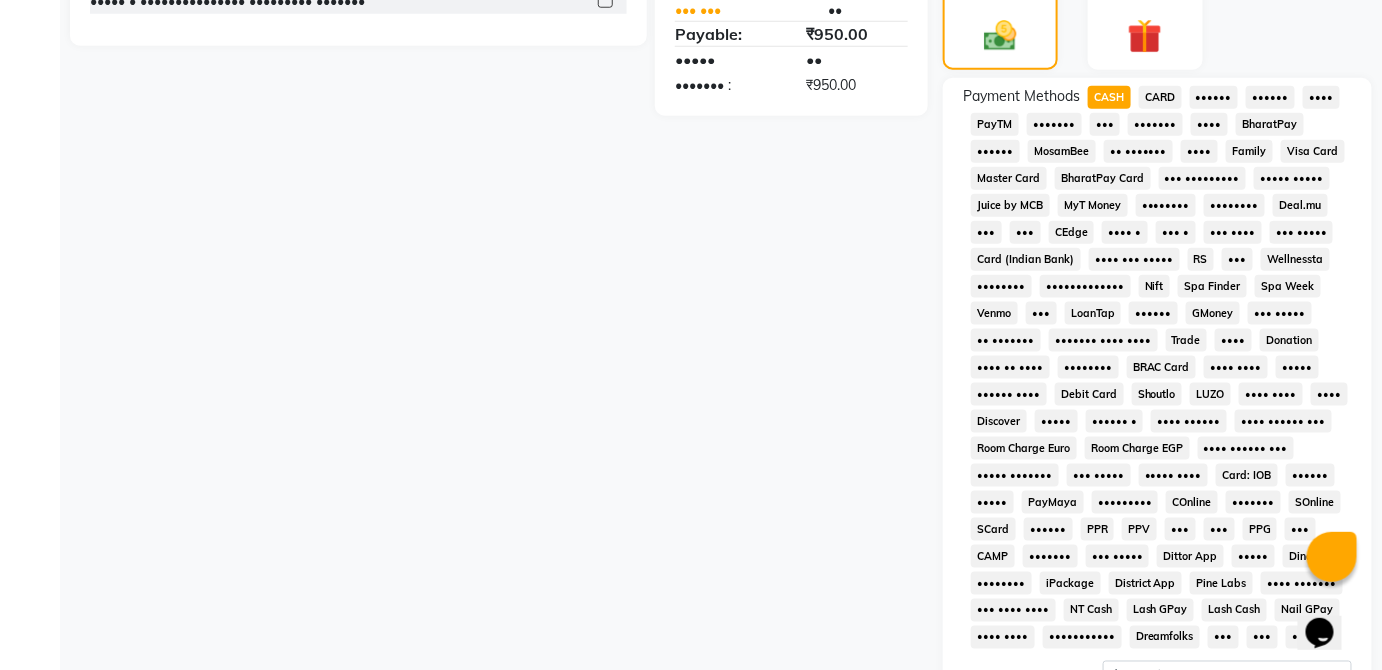 scroll, scrollTop: 943, scrollLeft: 0, axis: vertical 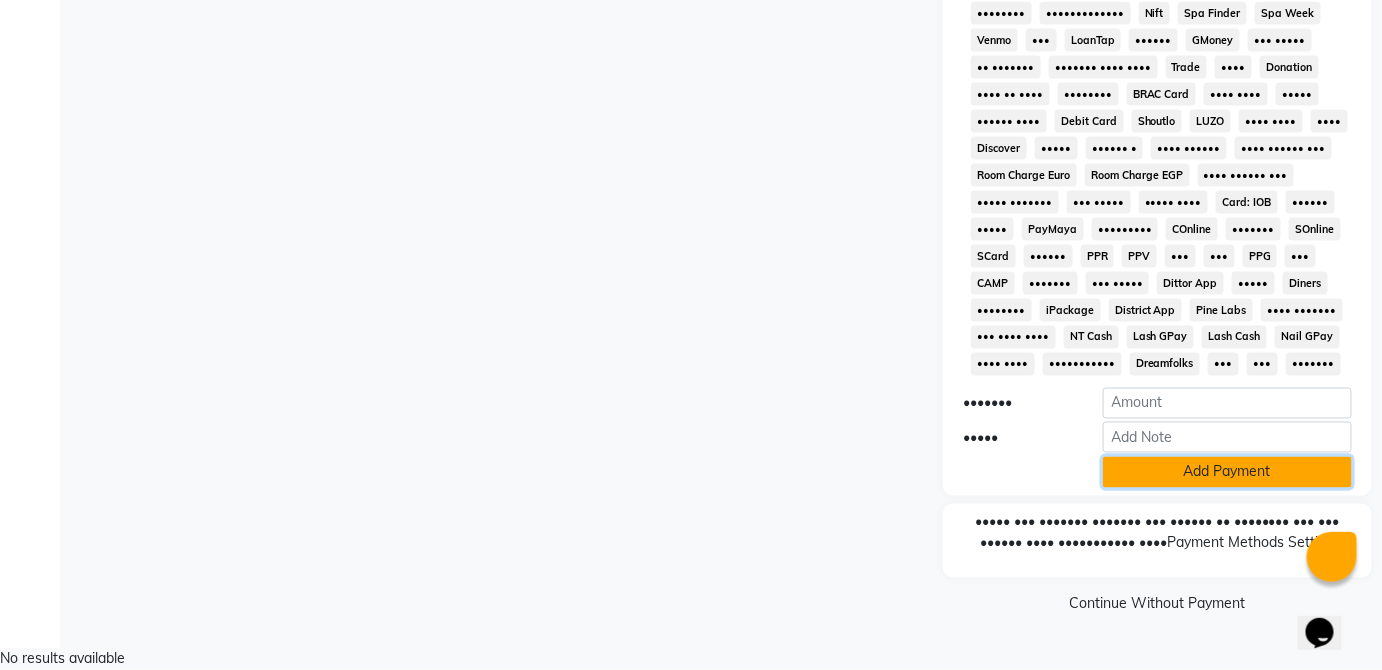 click on "Add Payment" at bounding box center (1227, 472) 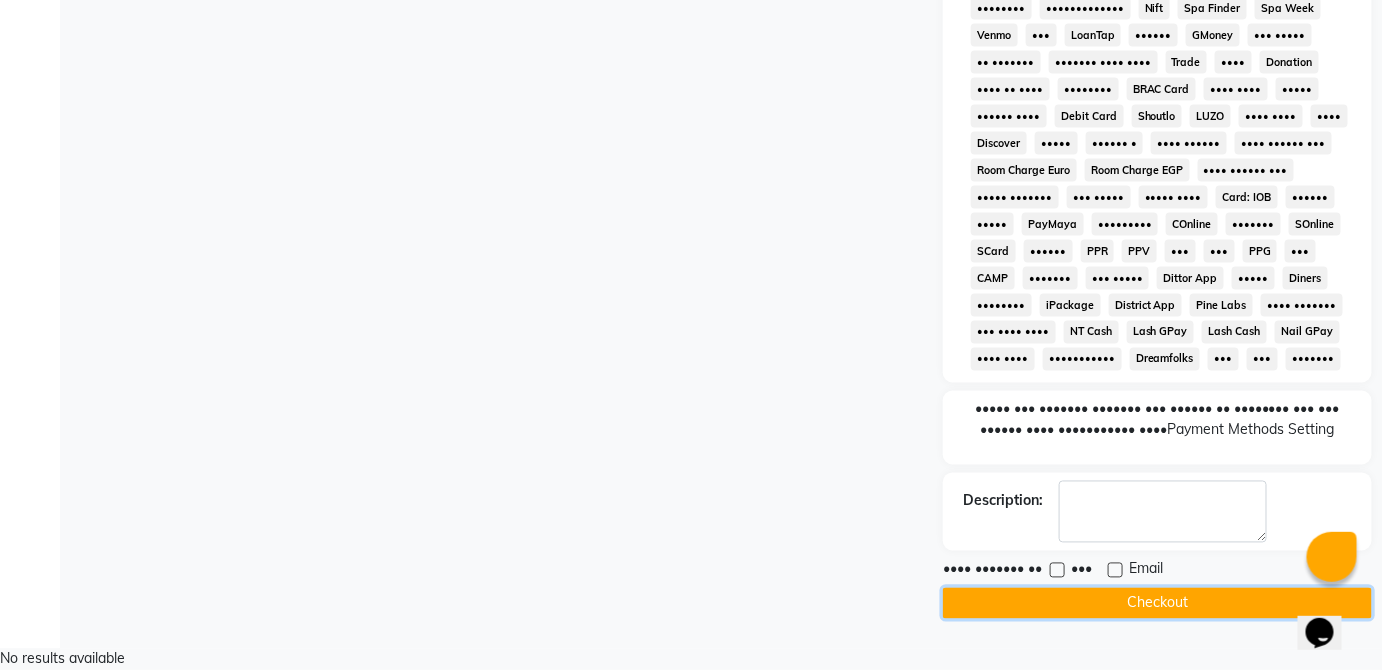 click on "Checkout" at bounding box center (1157, 603) 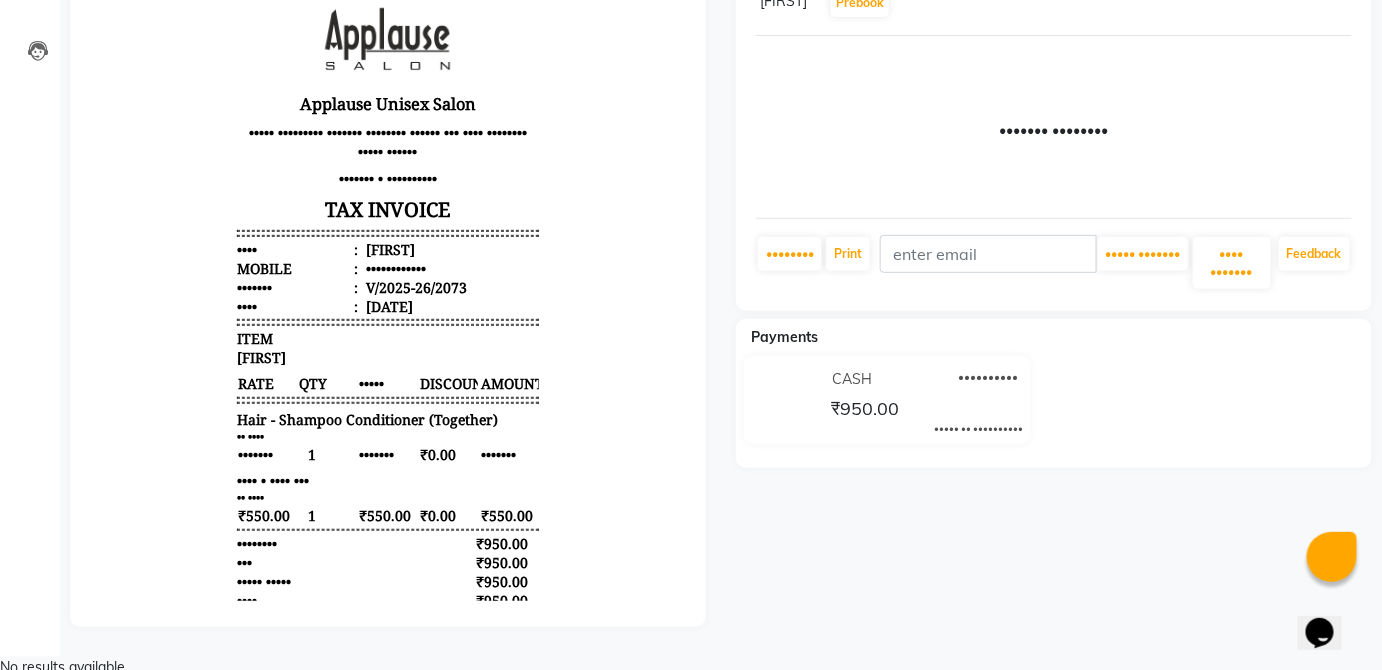 scroll, scrollTop: 0, scrollLeft: 0, axis: both 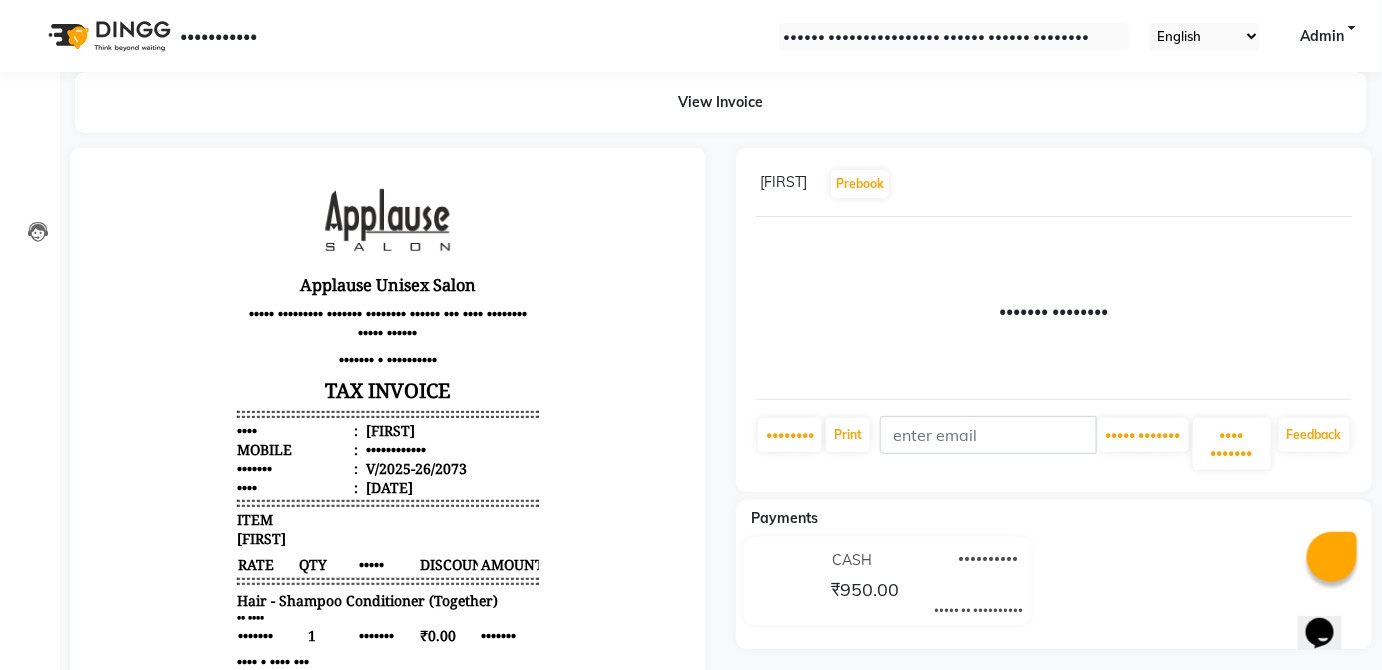 click on "View Invoice [SPACE] [FIRST] Prebook Payment Received Download Print Email Invoice Send Message Feedback Payments CASH [DATE] ₹950.00 Added on [DATE]" at bounding box center [691, 455] 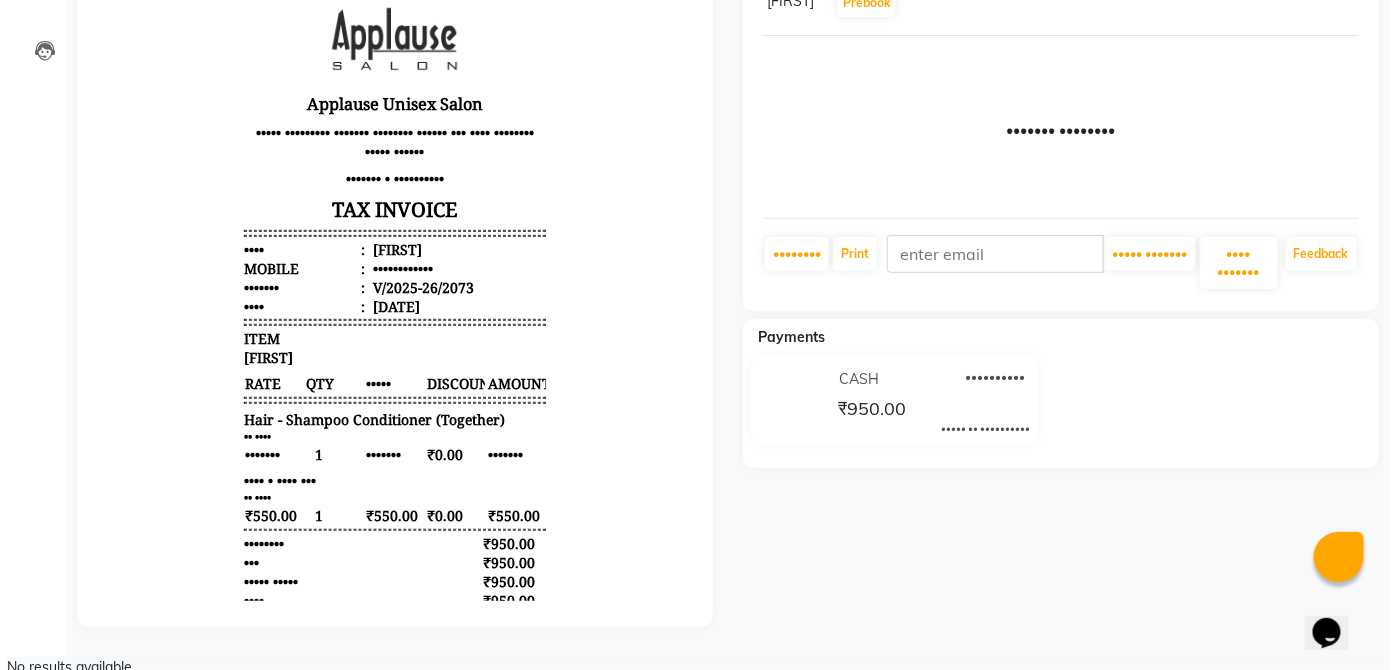 scroll, scrollTop: 0, scrollLeft: 0, axis: both 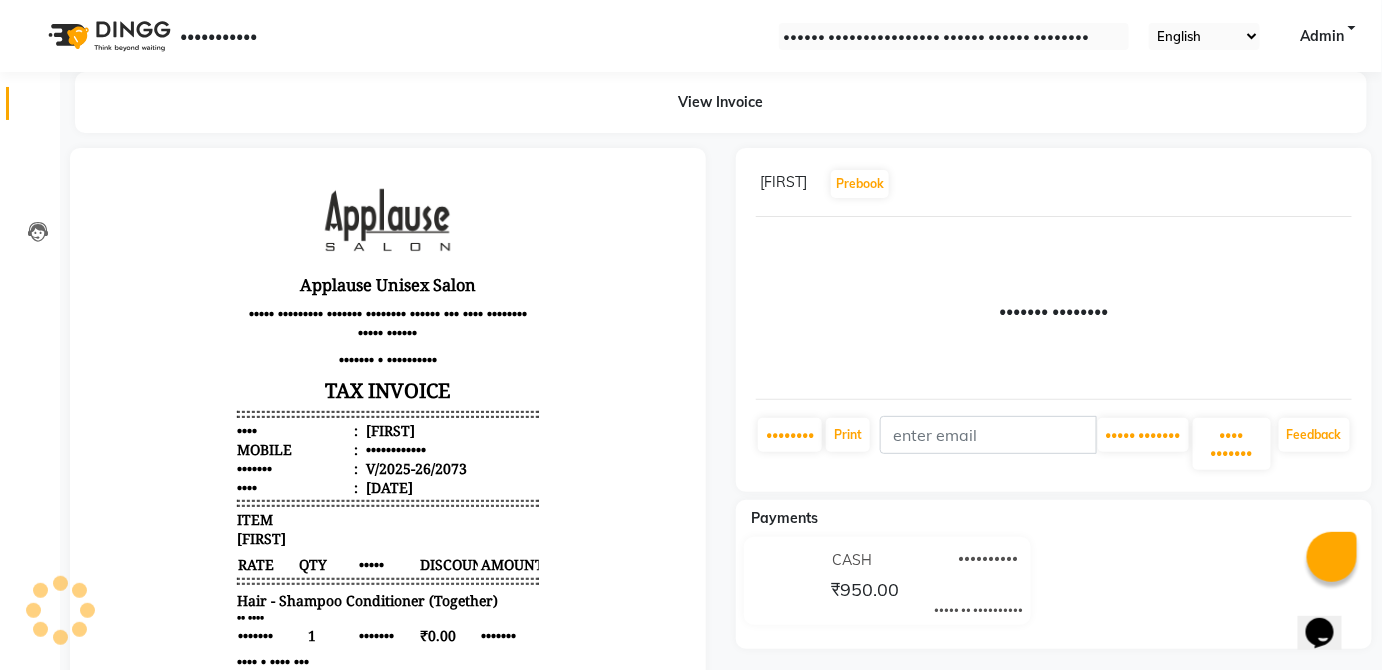 click on "••••••••" at bounding box center [30, 103] 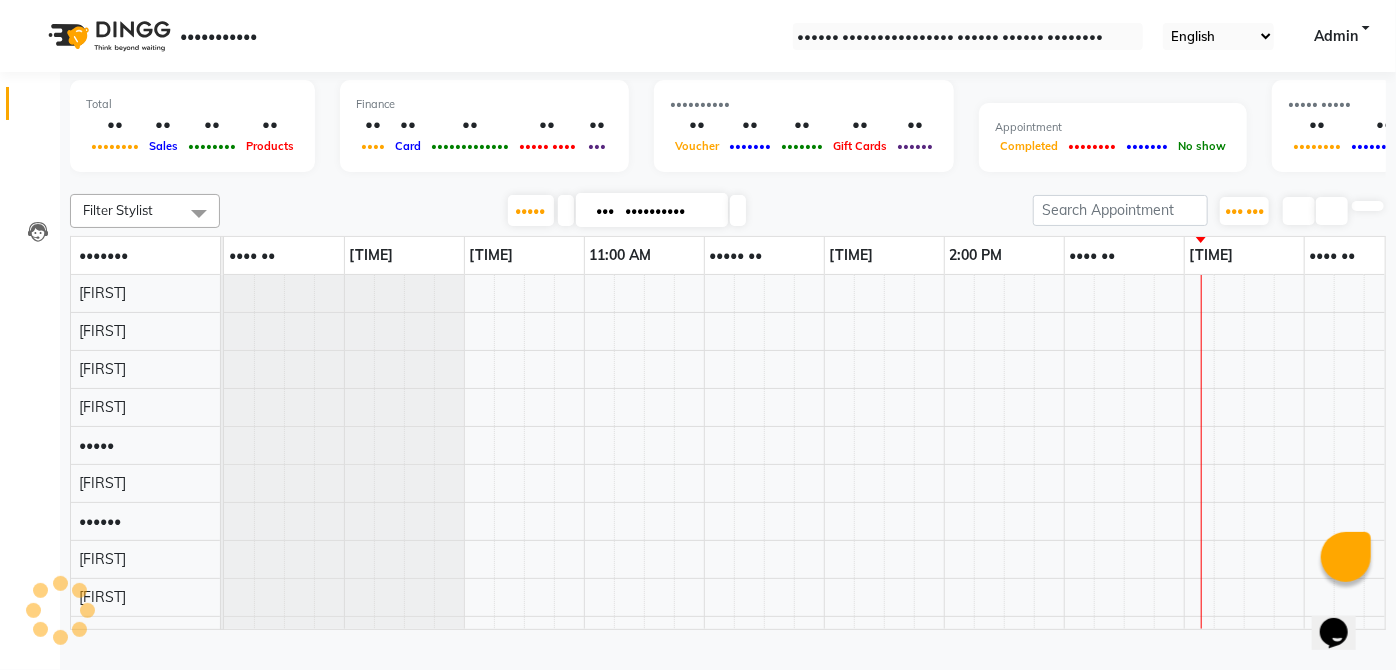 scroll, scrollTop: 0, scrollLeft: 277, axis: horizontal 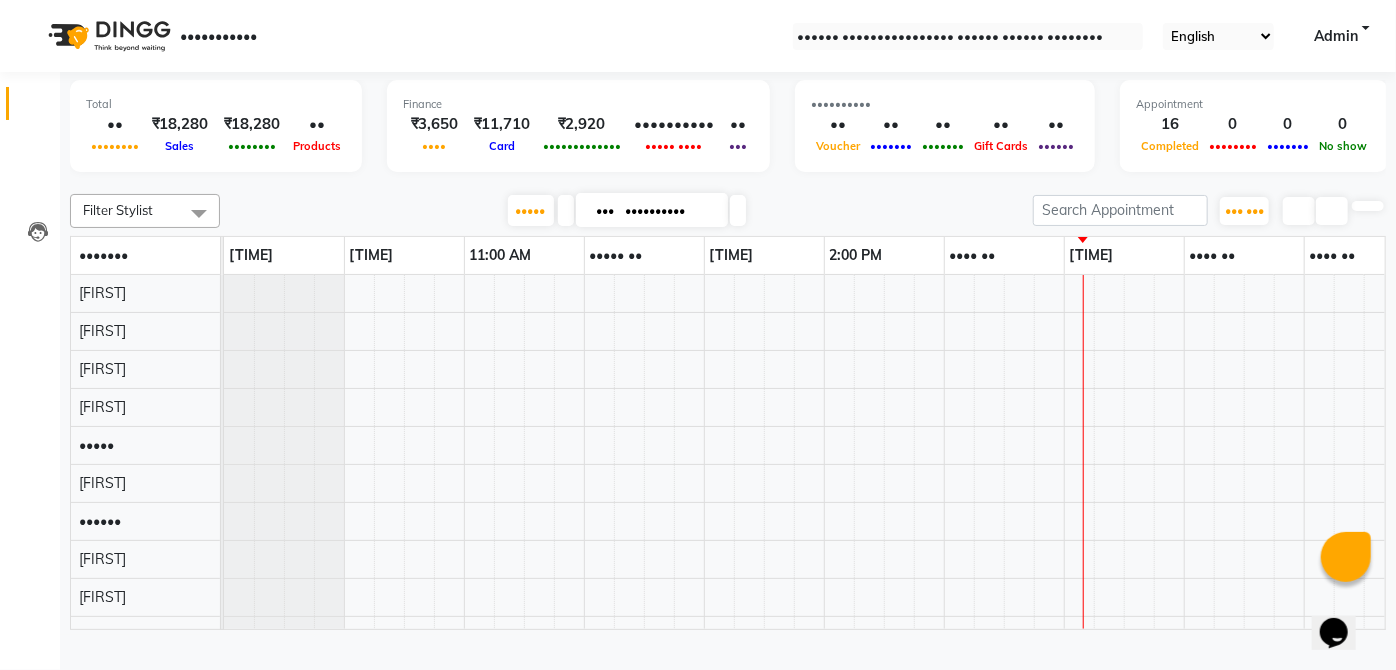 click on "Total" at bounding box center (216, 104) 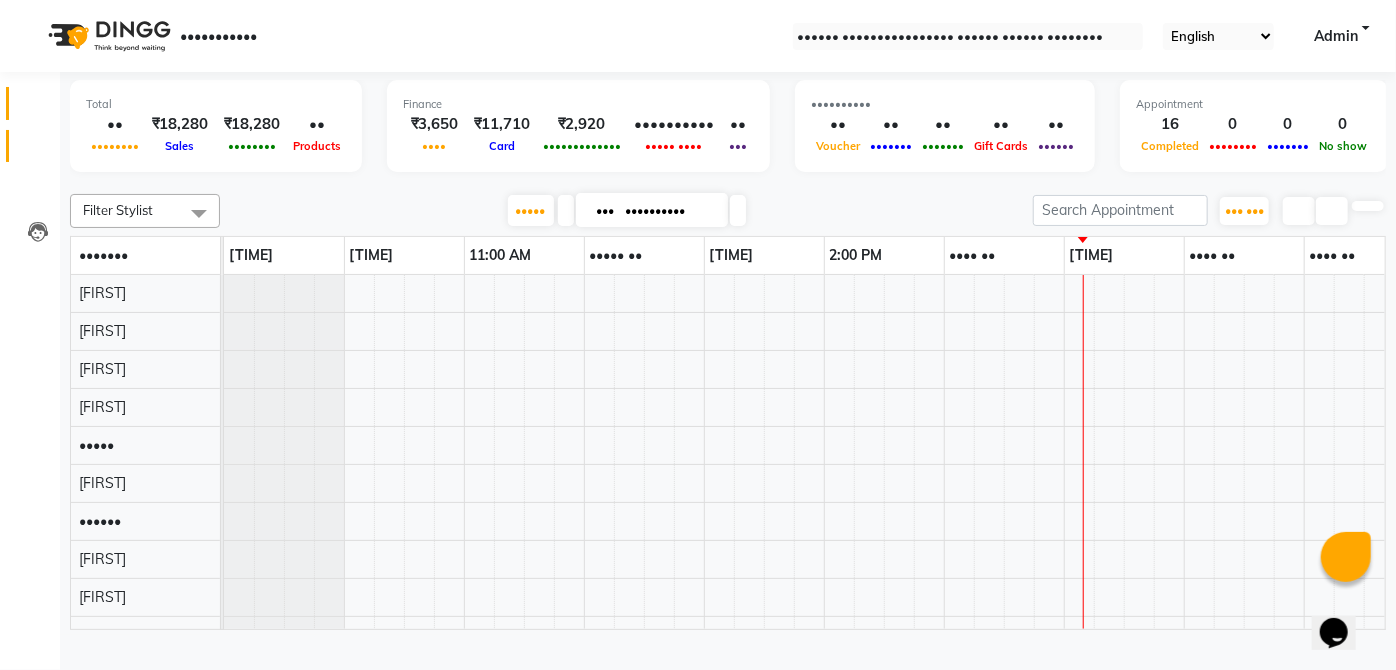 click at bounding box center [38, 151] 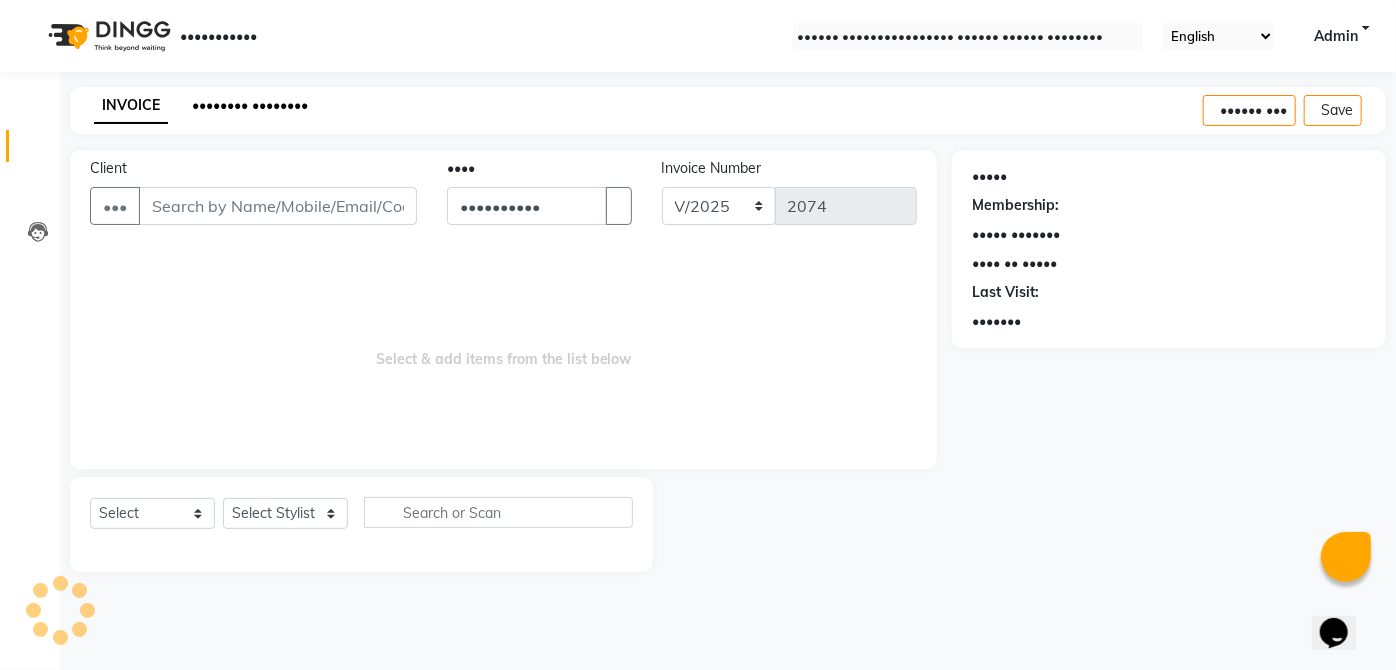 click on "•••••••• ••••••••" at bounding box center [250, 105] 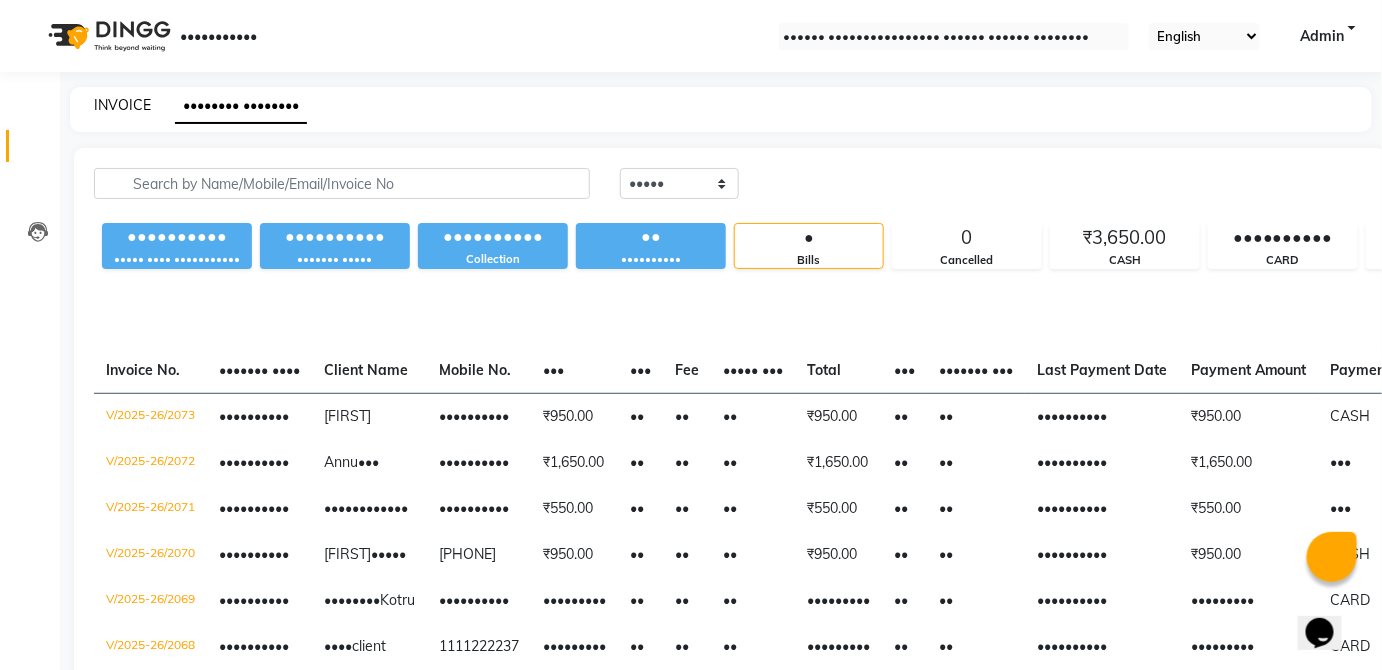 click on "INVOICE" at bounding box center [122, 105] 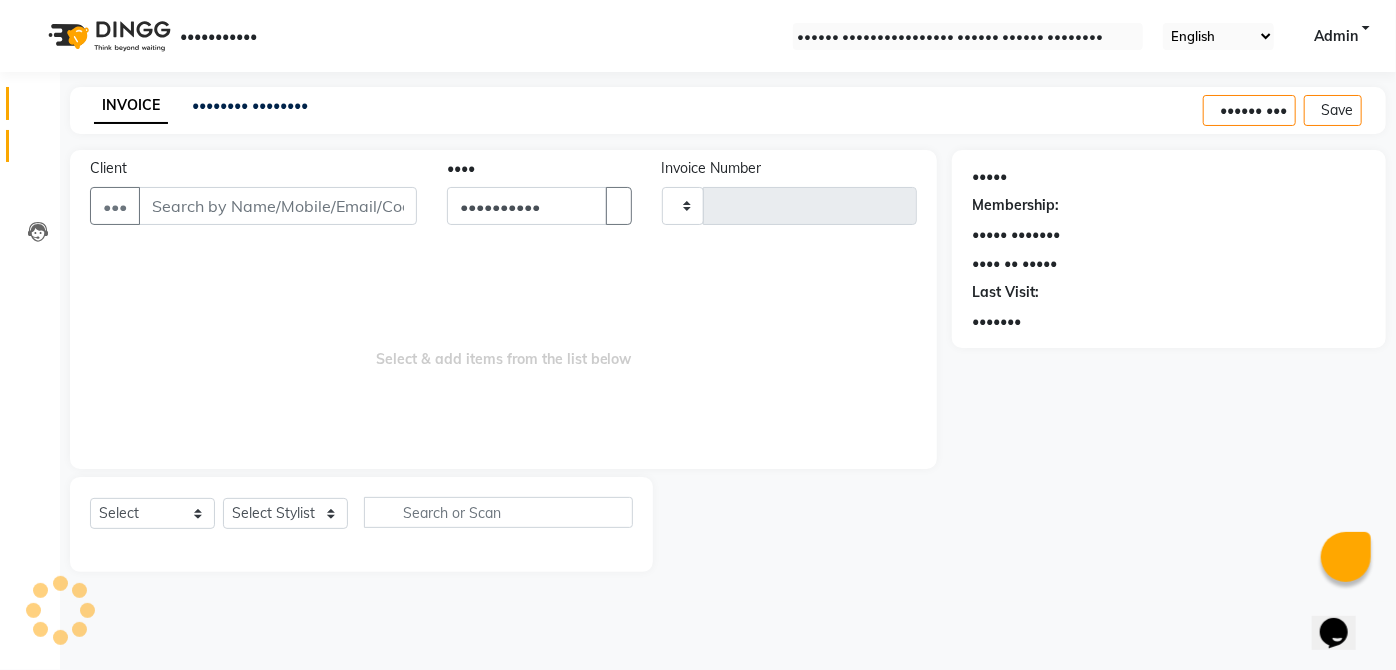 click at bounding box center (37, 108) 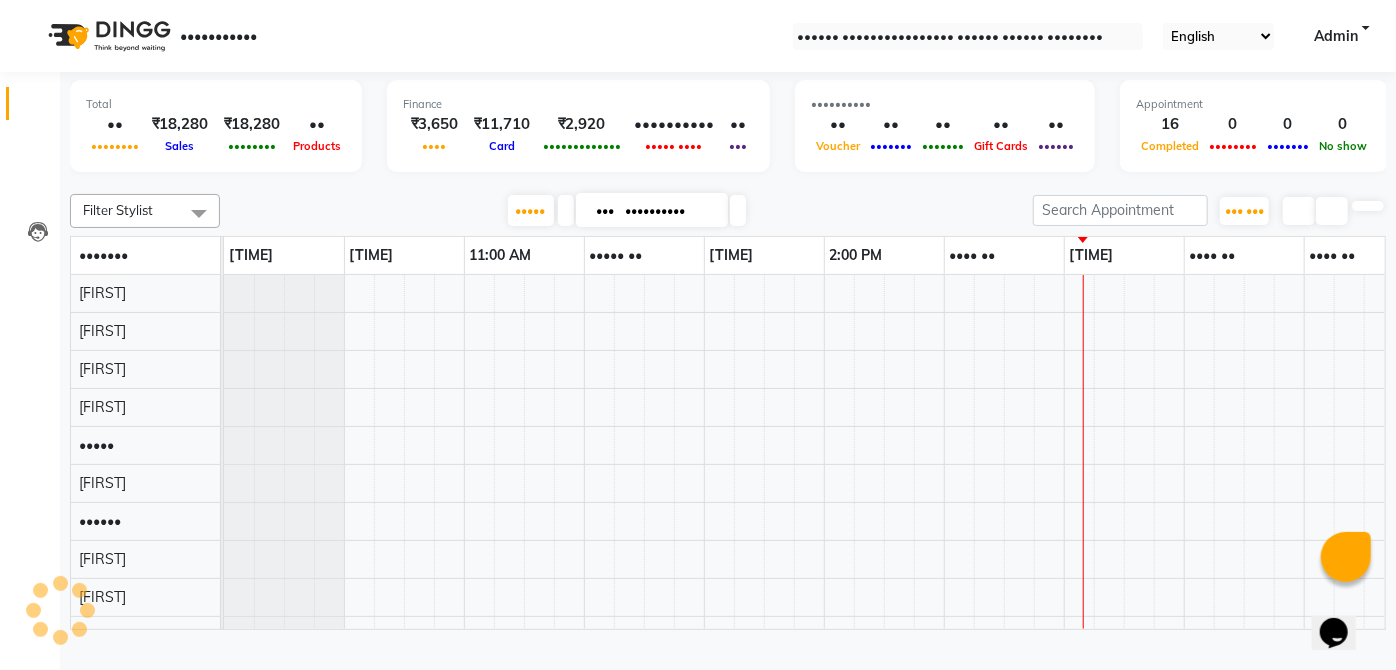 scroll, scrollTop: 0, scrollLeft: 397, axis: horizontal 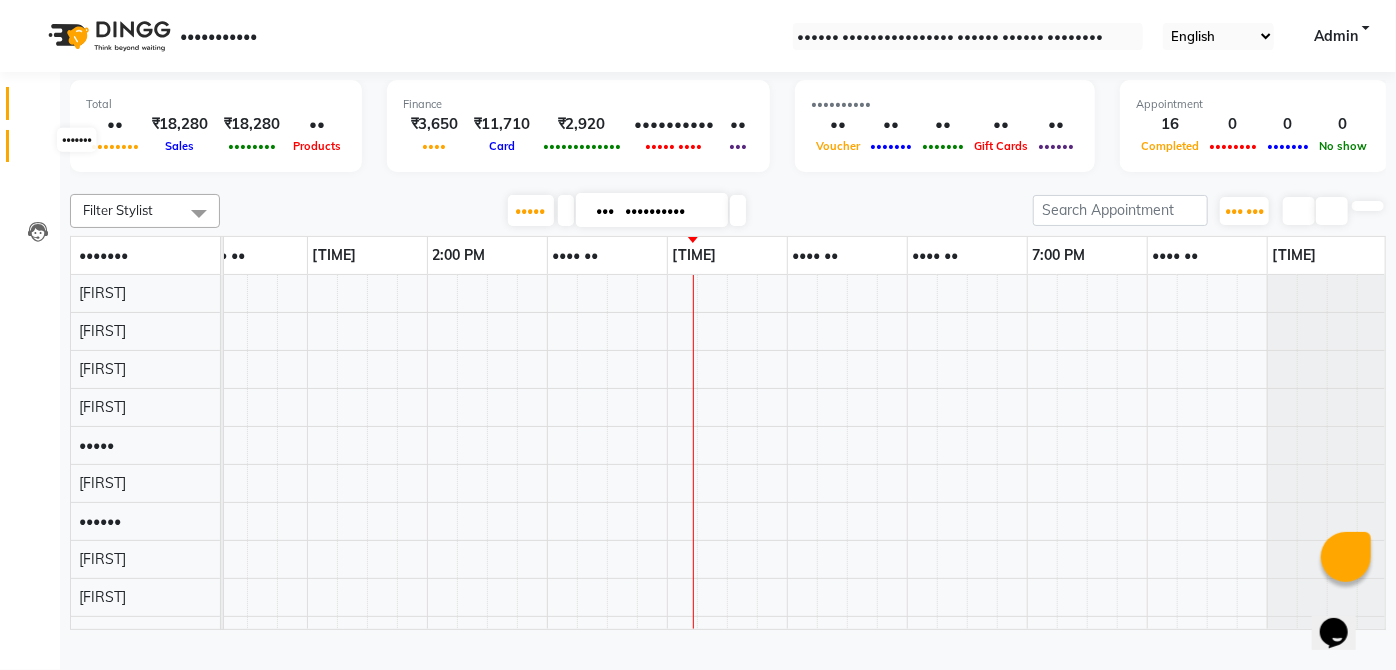 click at bounding box center [38, 151] 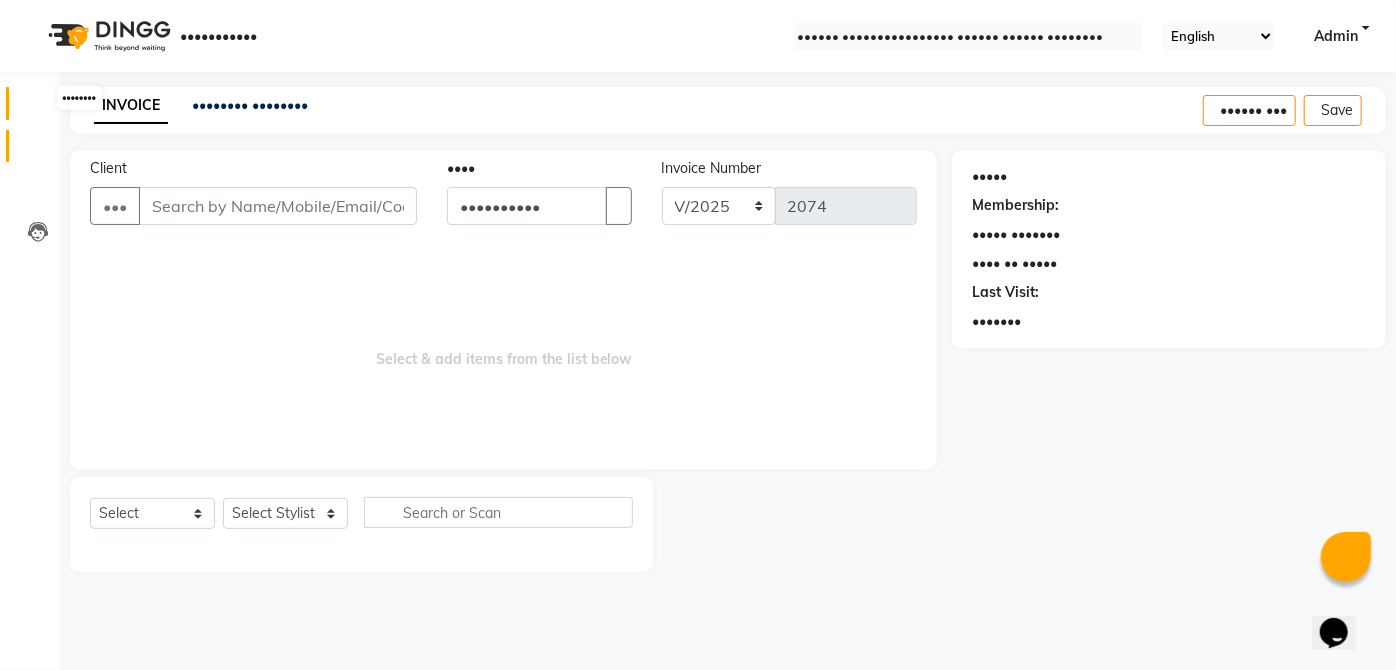 click at bounding box center [38, 108] 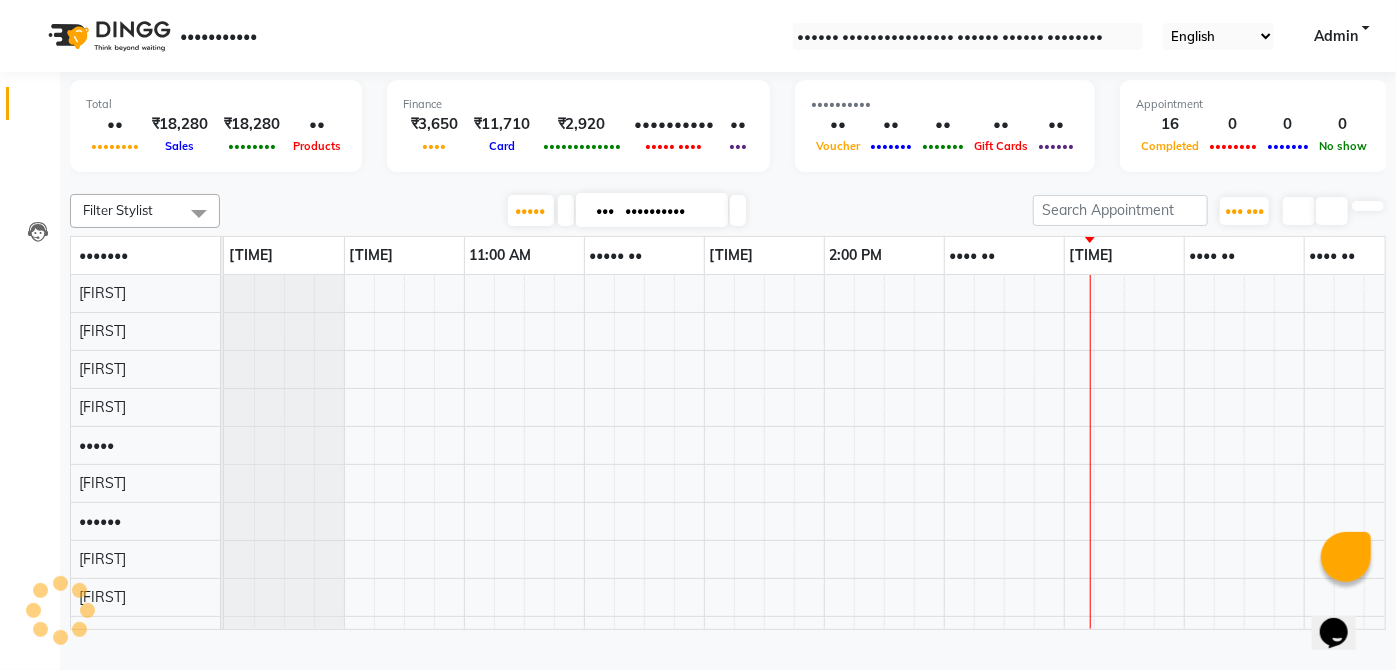 scroll, scrollTop: 0, scrollLeft: 0, axis: both 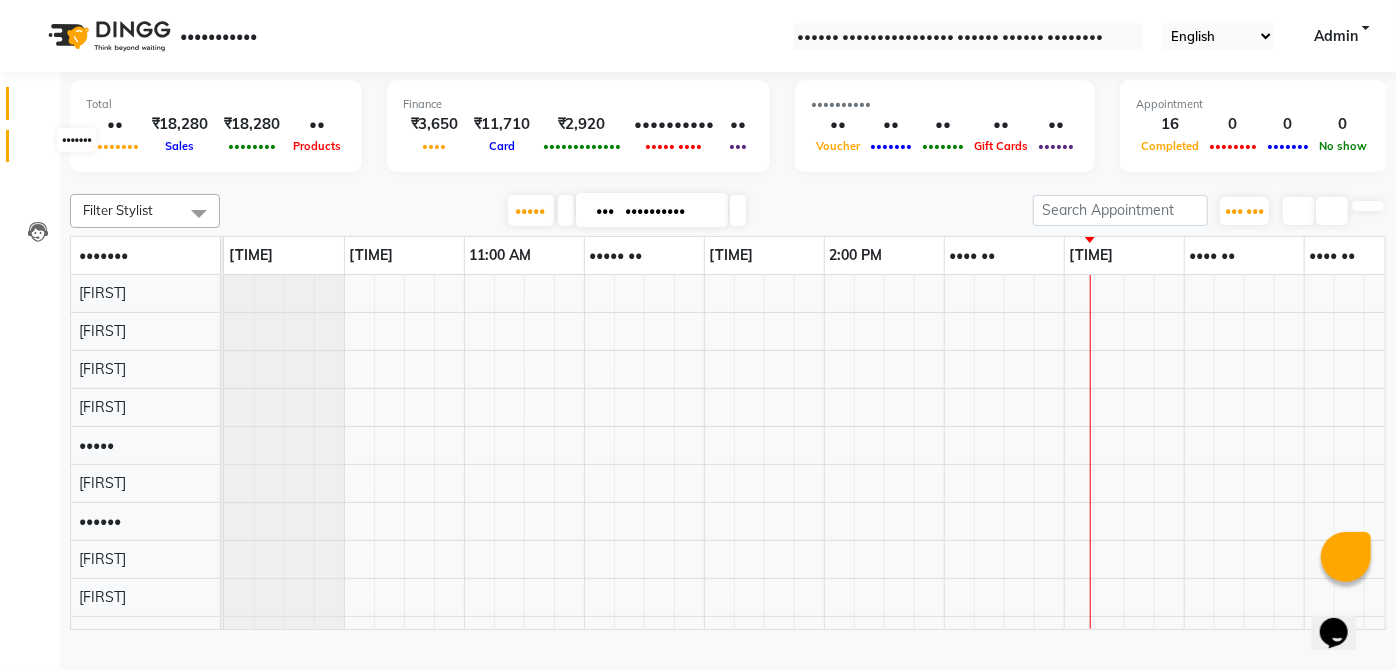 click at bounding box center (38, 151) 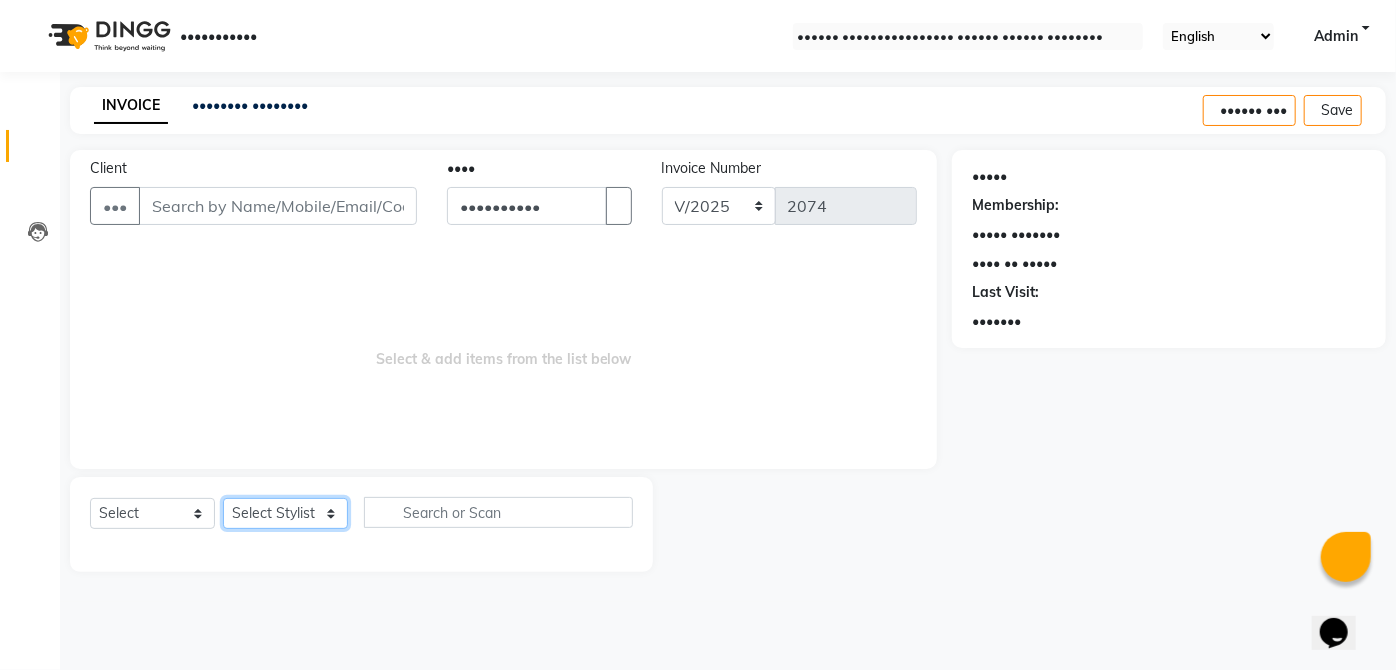 click on "•••••• •••••••  ••••• •••• •••• ••••• •••• •••••• ••••  •••• ••••• ••••• ••••• ••••• ••••• ••••••• •••••• ••••• •••••  •••••• •••••• •••••••• •••••••• ••••••• •••••• •••" at bounding box center (285, 513) 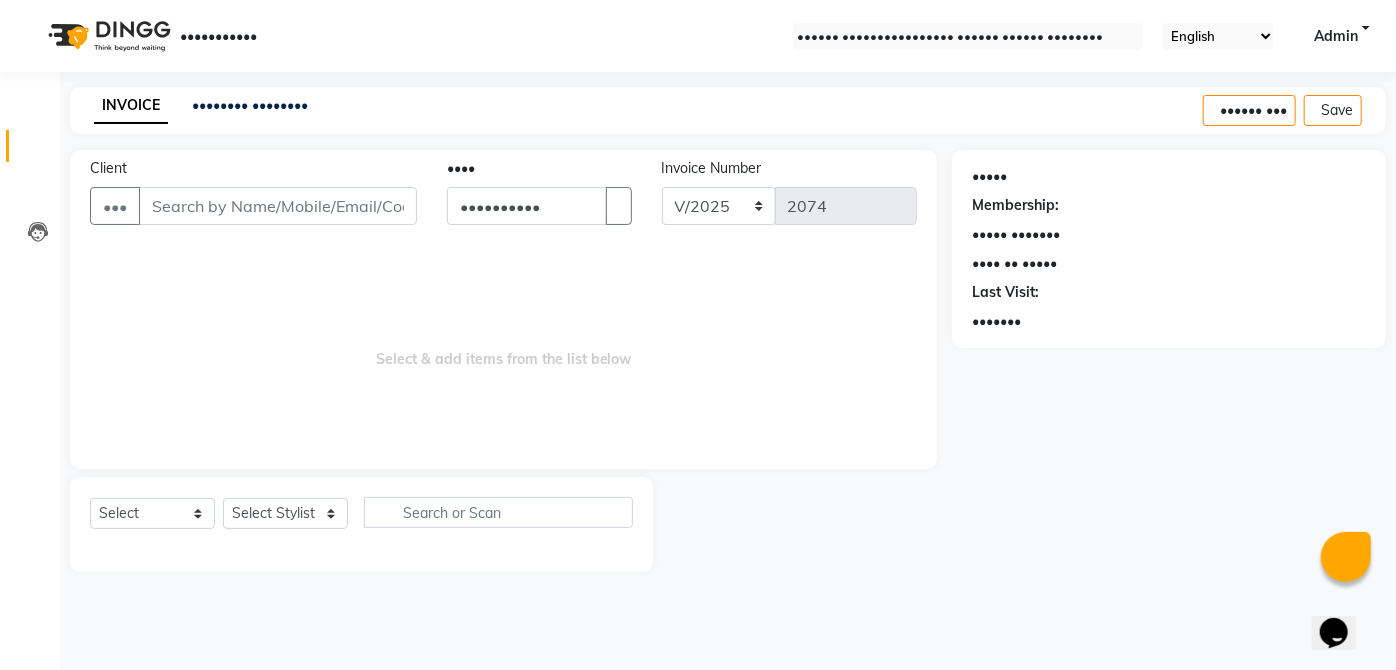 click on "Select & add items from the list below" at bounding box center [503, 349] 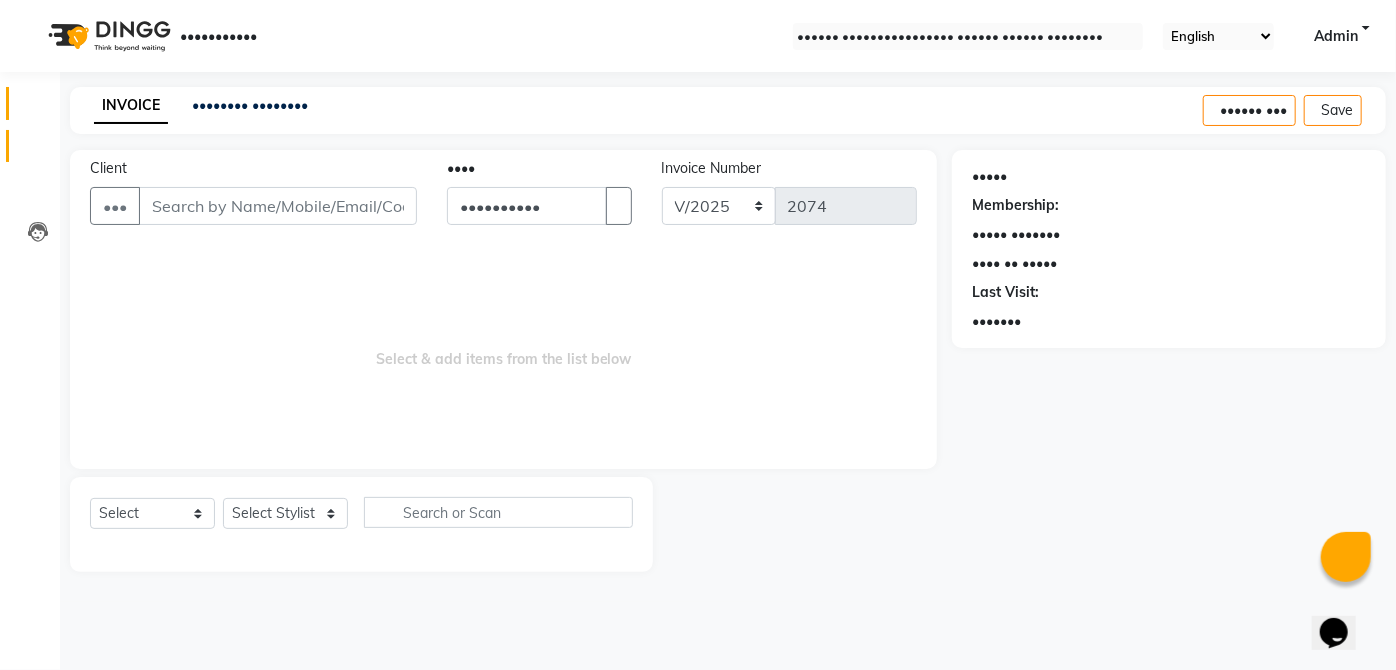 click at bounding box center (37, 108) 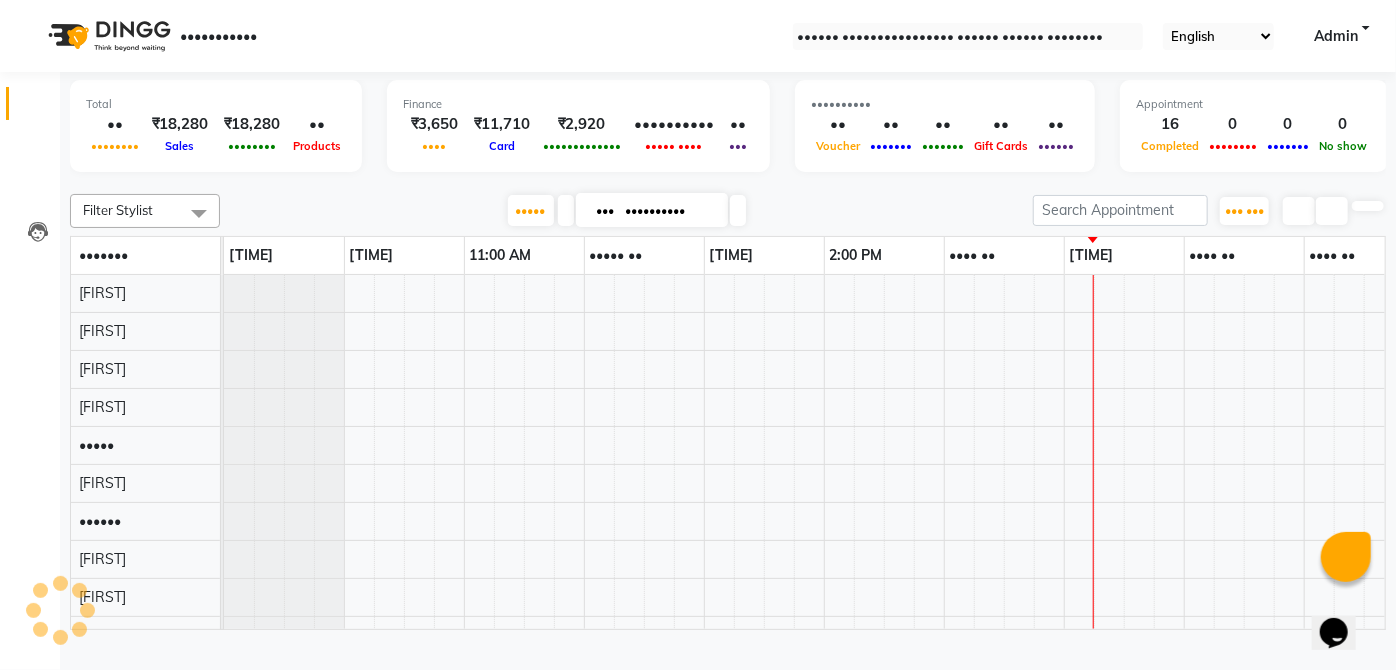 scroll, scrollTop: 0, scrollLeft: 0, axis: both 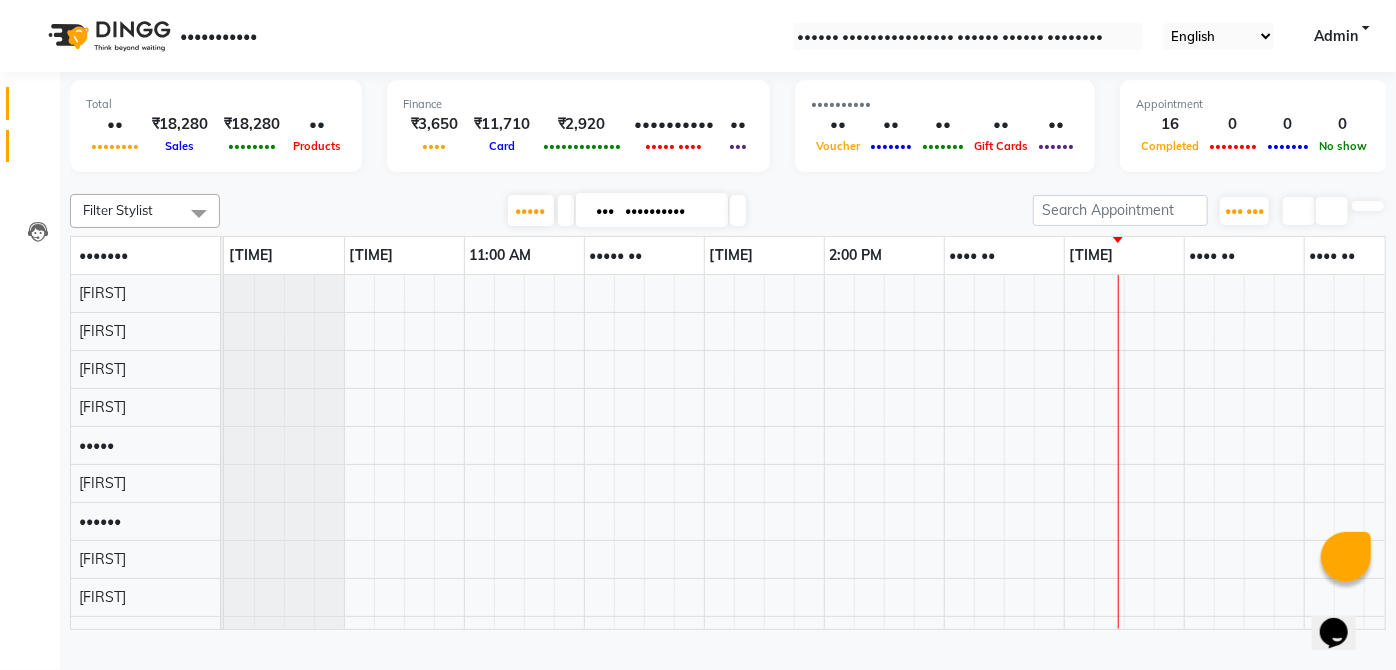 click on "•••••••" at bounding box center [30, 146] 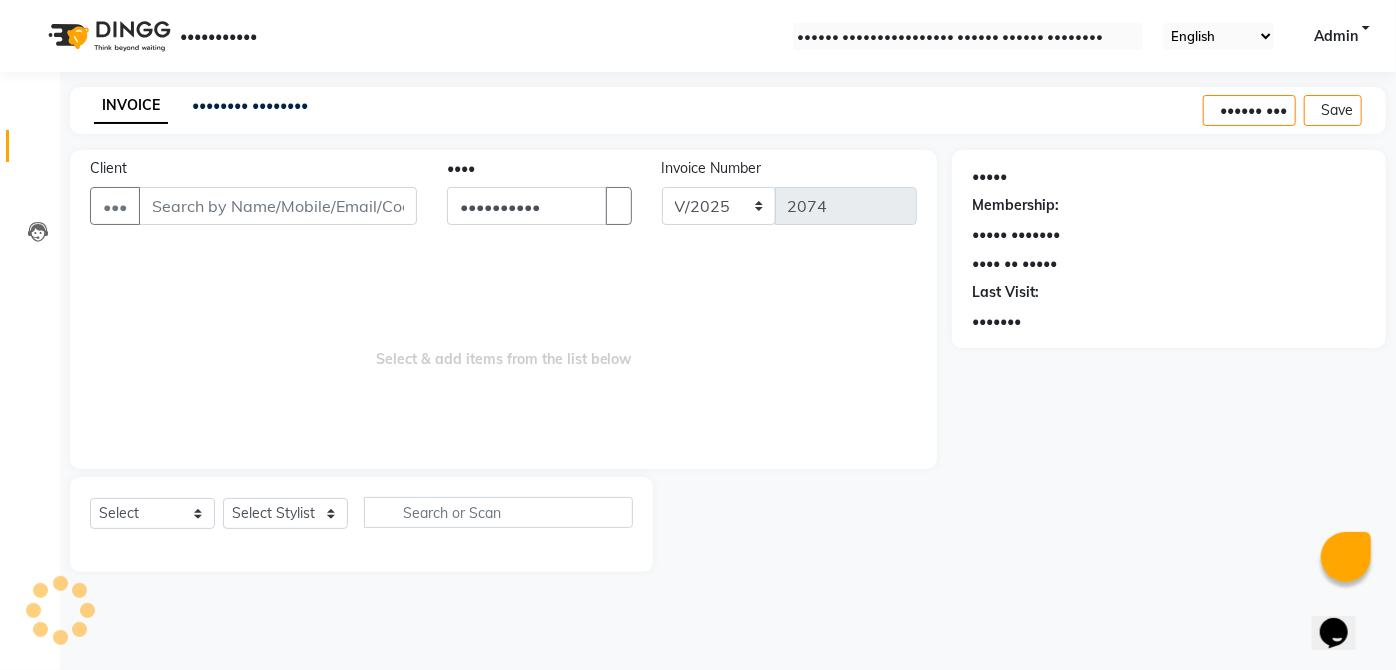 click on "Client +91 [PHONE] Date [DATE] Invoice Number V/2025 V/2025-26 2074 Select & add items from the list below Select Service Product Membership Package Voucher Prepaid Gift Card Select Stylist Abdul [LAST] Arti Aruna Asif faisal guri Kaif Kamal Karan Komal laxmi Mamta Manager Mohsin nitin rahul Rajeev Rashid sangeeta sangeeta sharukh Vishal V.k" at bounding box center (503, 361) 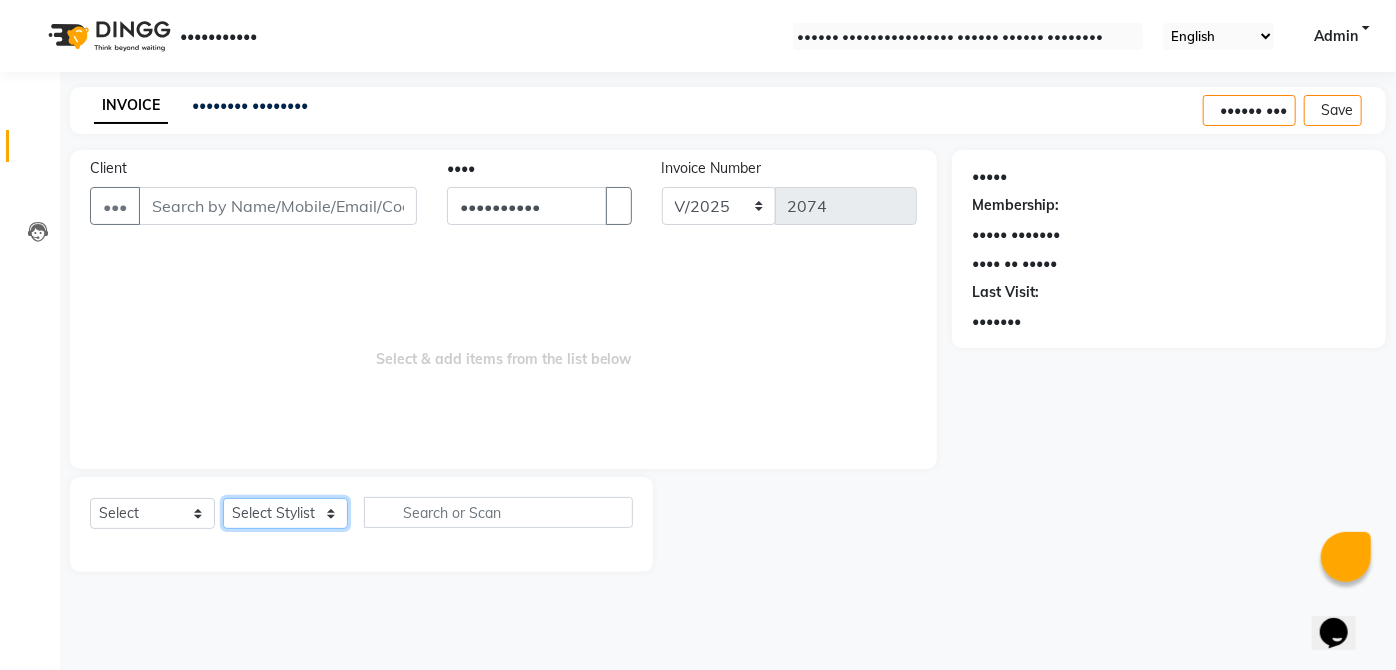 click on "•••••• •••••••  ••••• •••• •••• ••••• •••• •••••• ••••  •••• ••••• ••••• ••••• ••••• ••••• ••••••• •••••• ••••• •••••  •••••• •••••• •••••••• •••••••• ••••••• •••••• •••" at bounding box center (285, 513) 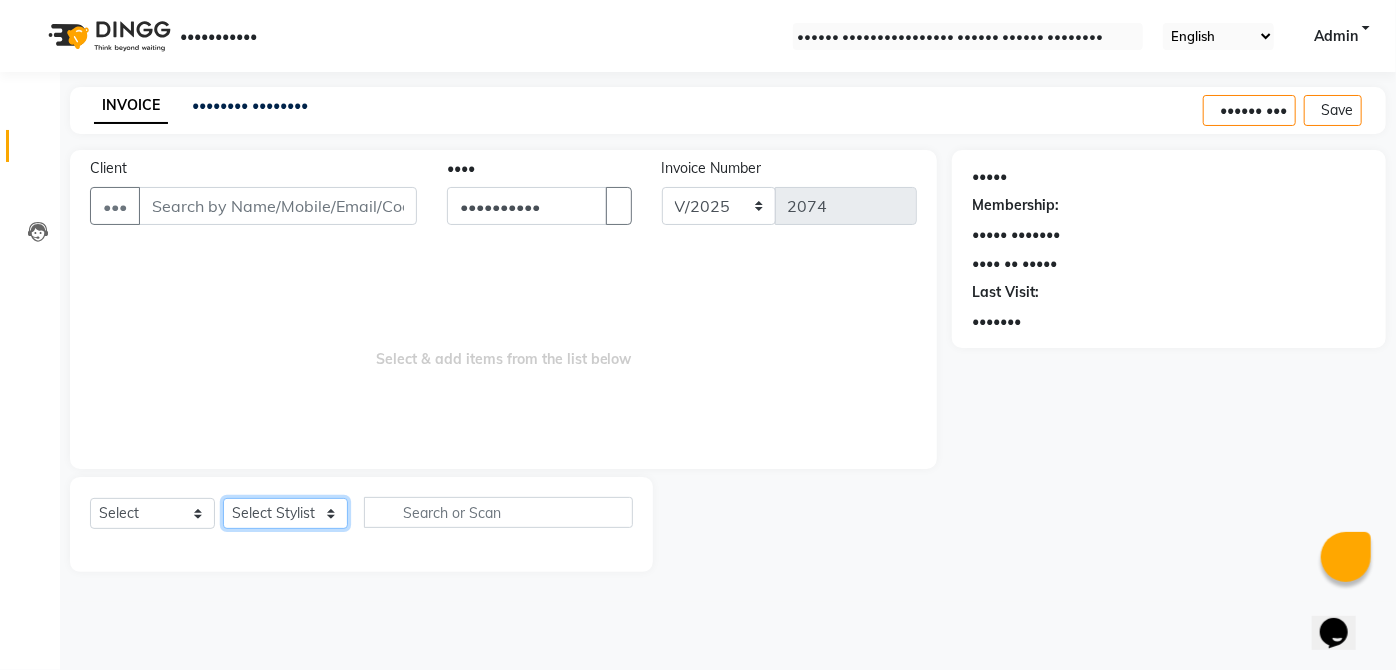 click on "•••••• •••••••  ••••• •••• •••• ••••• •••• •••••• ••••  •••• ••••• ••••• ••••• ••••• ••••• ••••••• •••••• ••••• •••••  •••••• •••••• •••••••• •••••••• ••••••• •••••• •••" at bounding box center (285, 513) 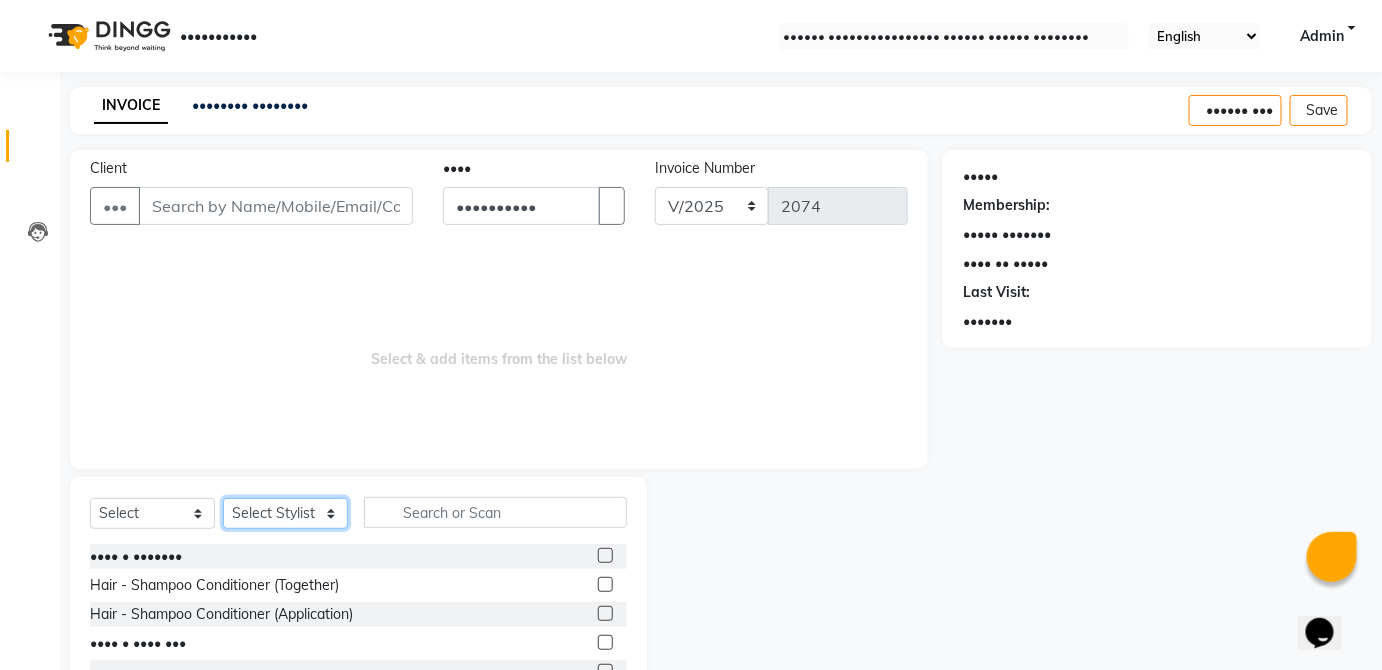 click on "•••••• •••••••  ••••• •••• •••• ••••• •••• •••••• ••••  •••• ••••• ••••• ••••• ••••• ••••• ••••••• •••••• ••••• •••••  •••••• •••••• •••••••• •••••••• ••••••• •••••• •••" at bounding box center [285, 513] 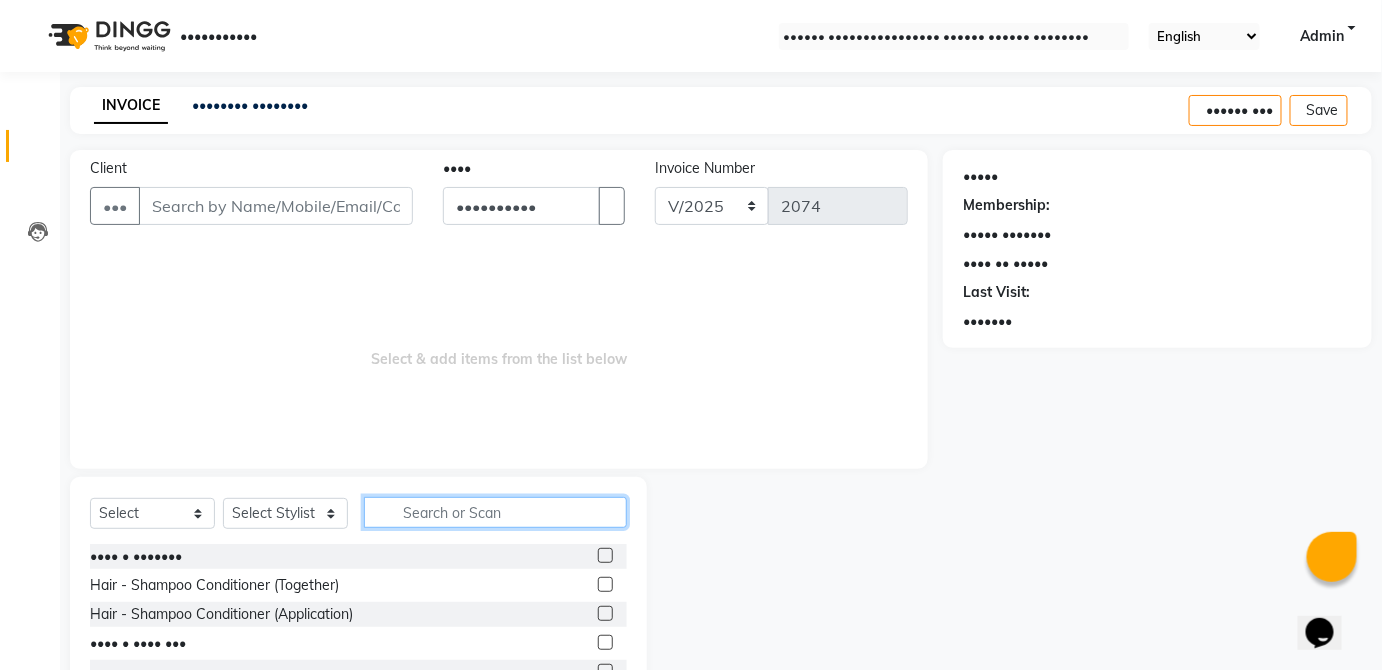 click at bounding box center (495, 512) 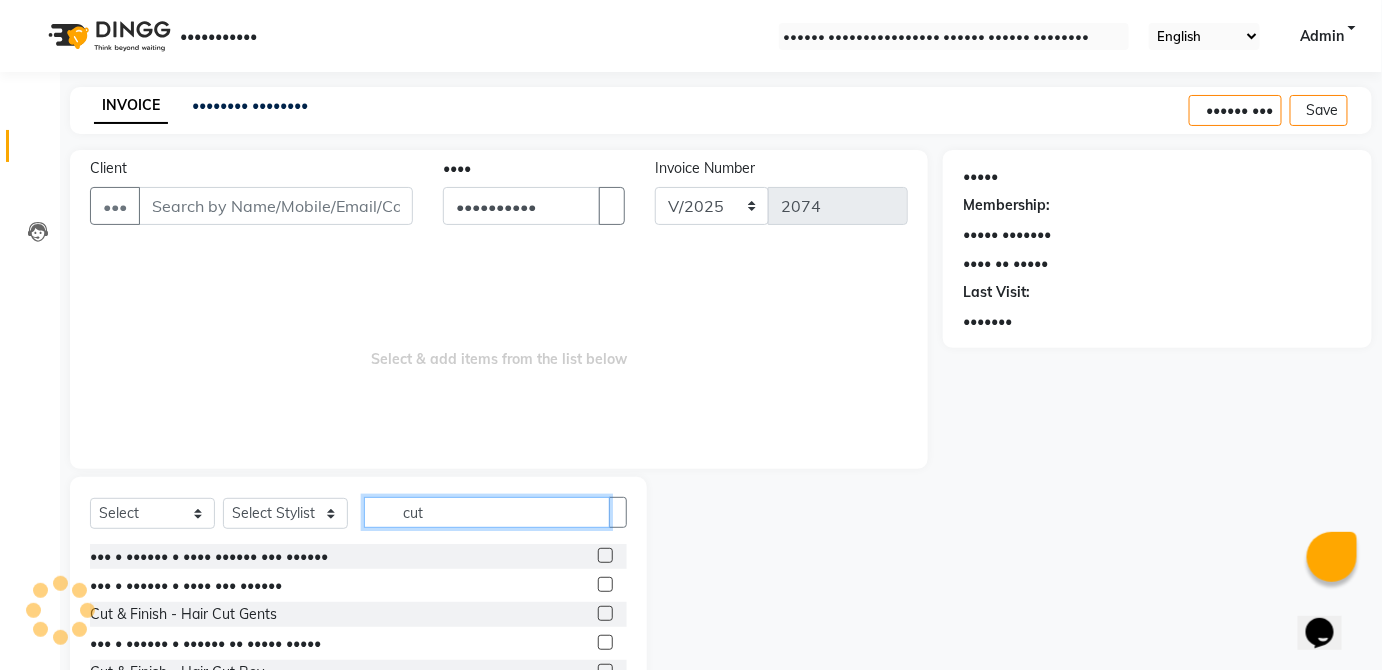 type on "cut" 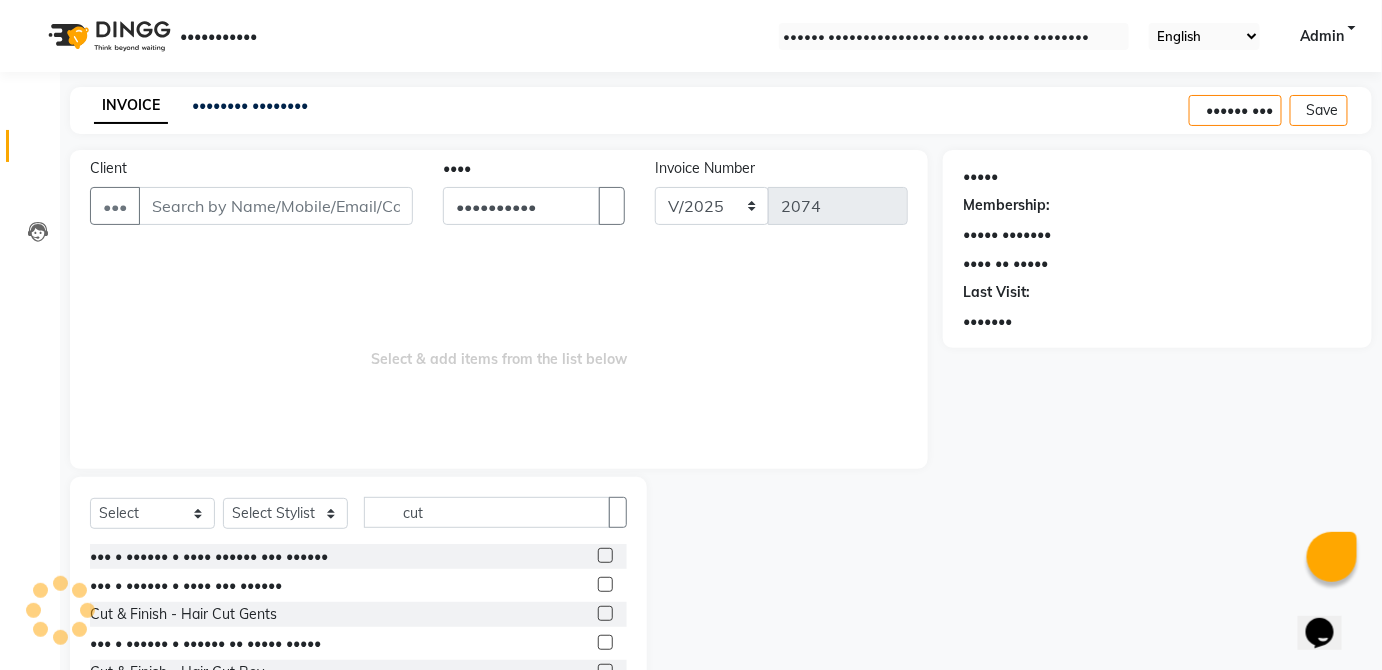 click at bounding box center (605, 613) 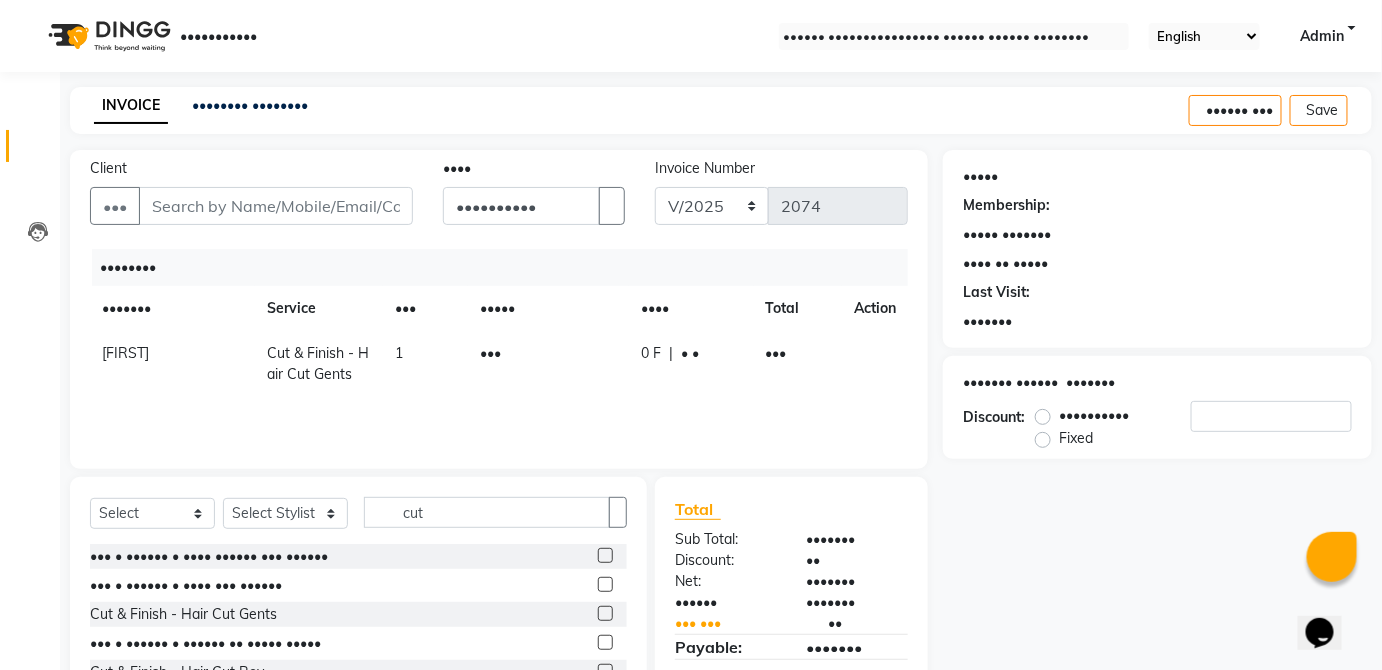 click on "•••" at bounding box center (798, 364) 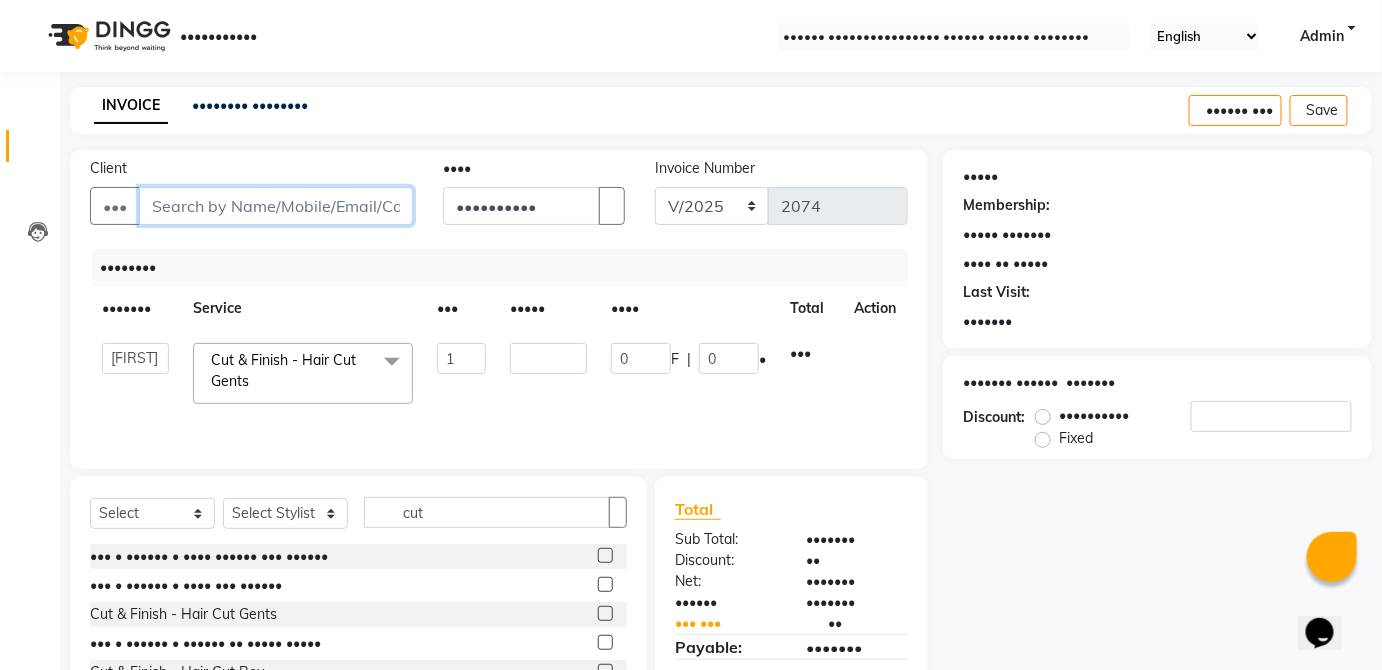 click on "Client" at bounding box center (276, 206) 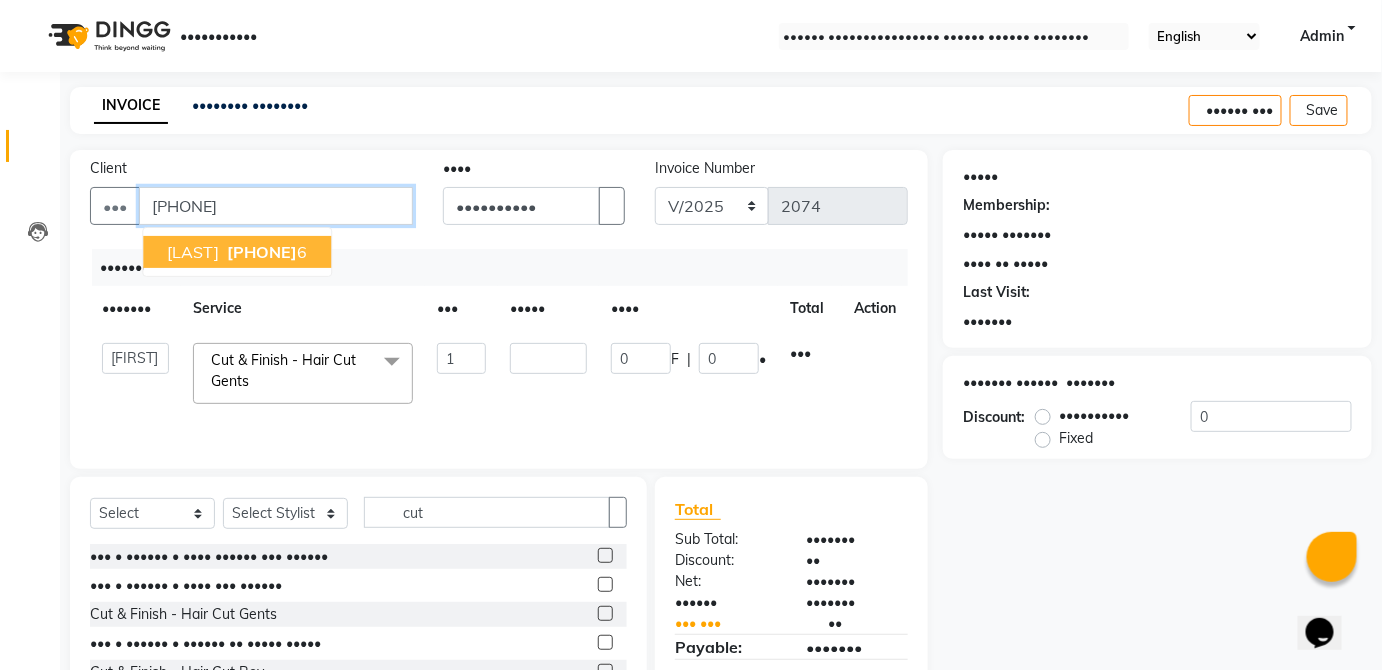 type on "[PHONE]" 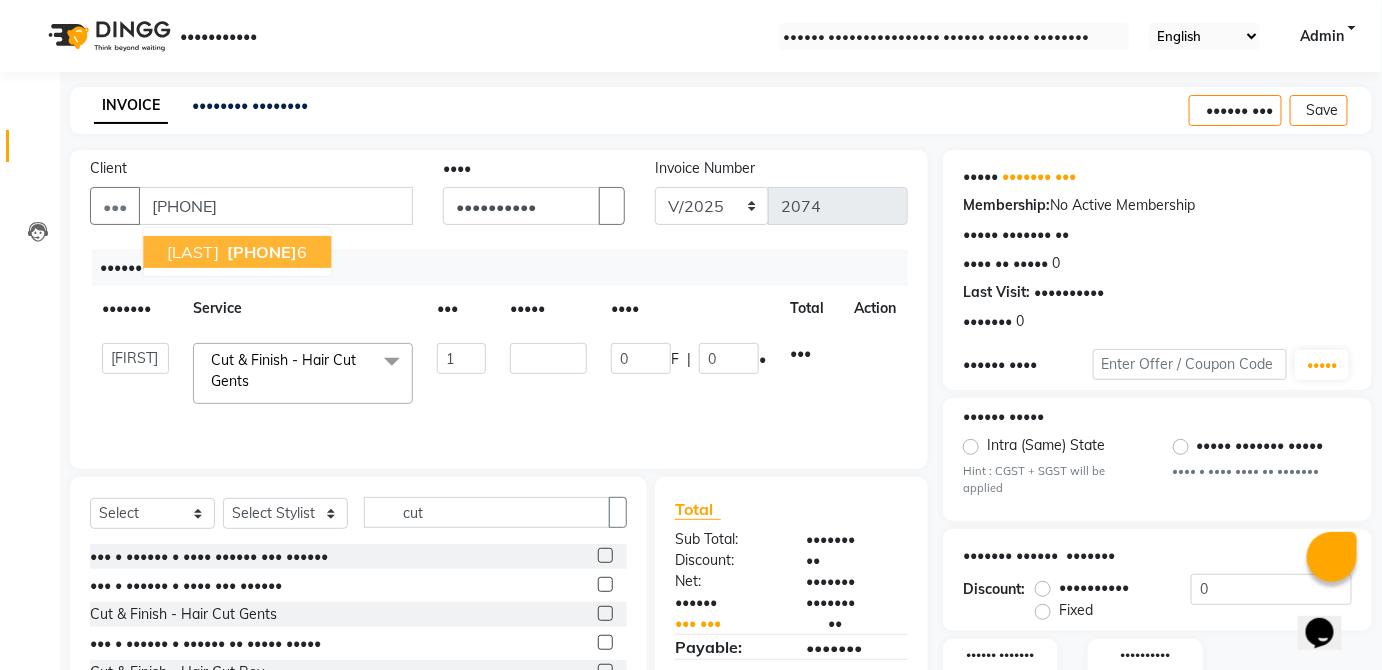 click on "[PHONE]" at bounding box center (262, 252) 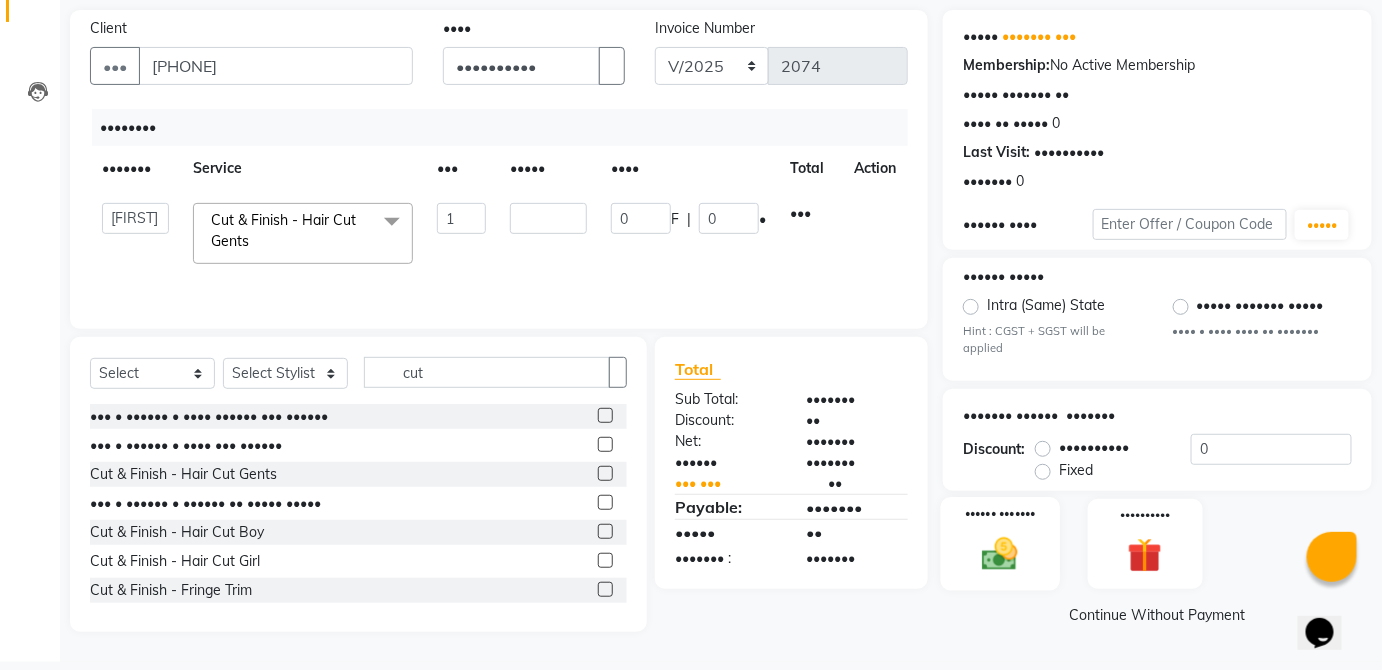 click on "•••••• •••••••" at bounding box center (1000, 514) 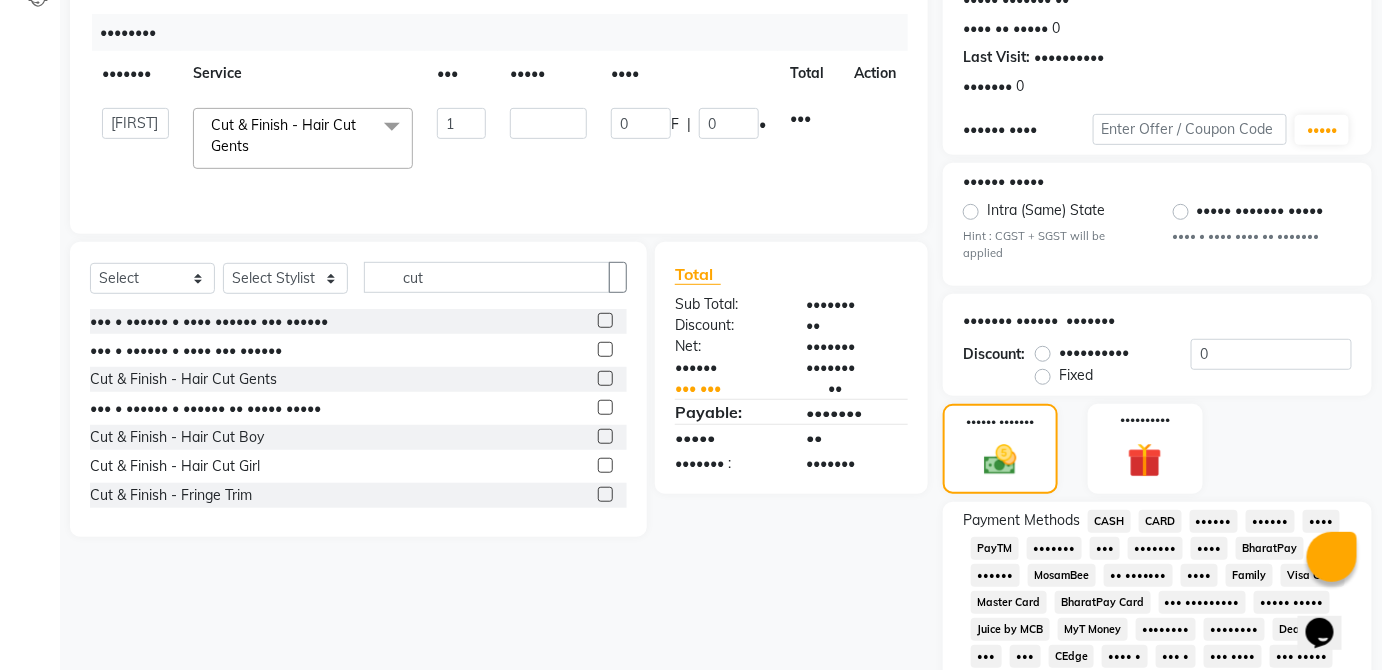 scroll, scrollTop: 236, scrollLeft: 0, axis: vertical 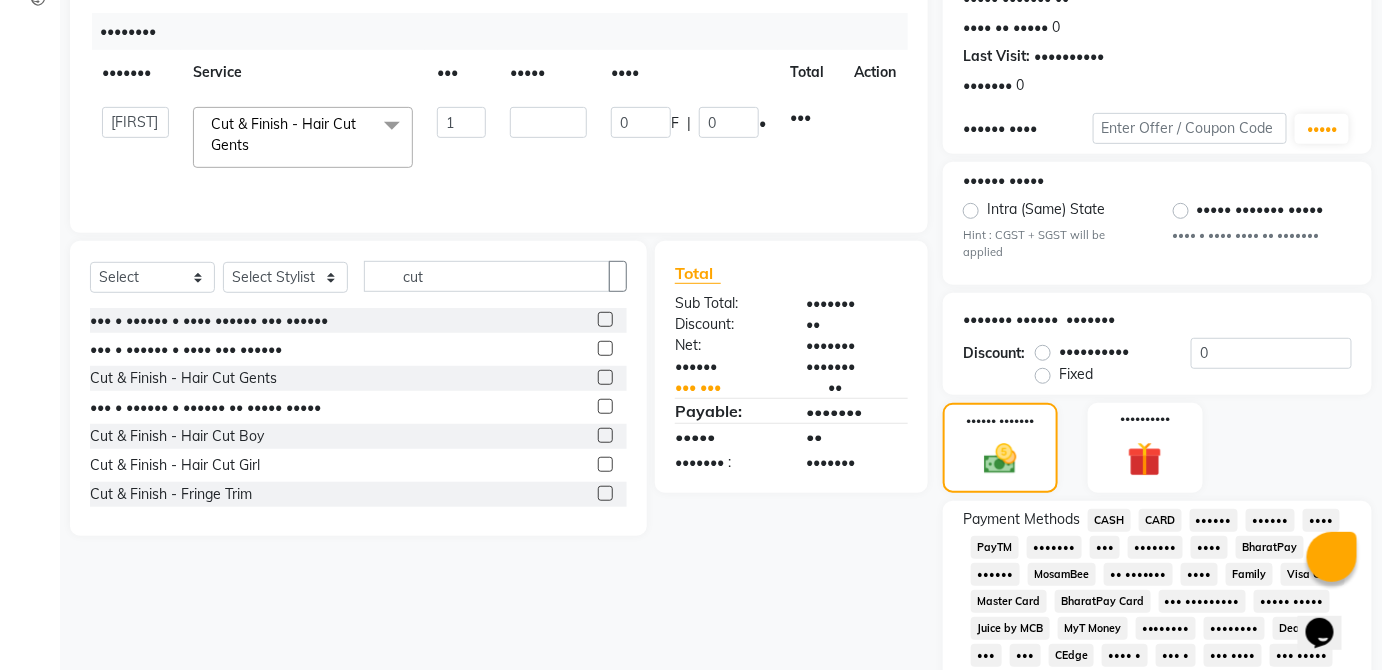 click on "••••" at bounding box center (1109, 520) 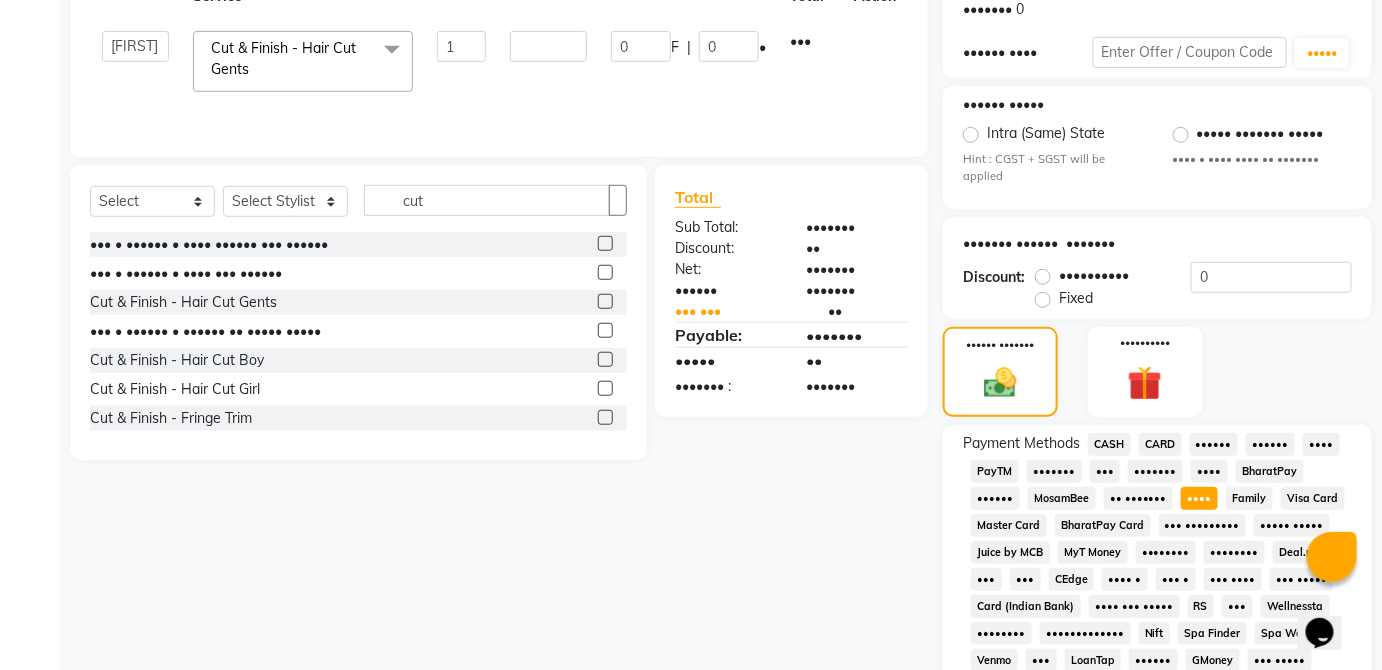scroll, scrollTop: 275, scrollLeft: 0, axis: vertical 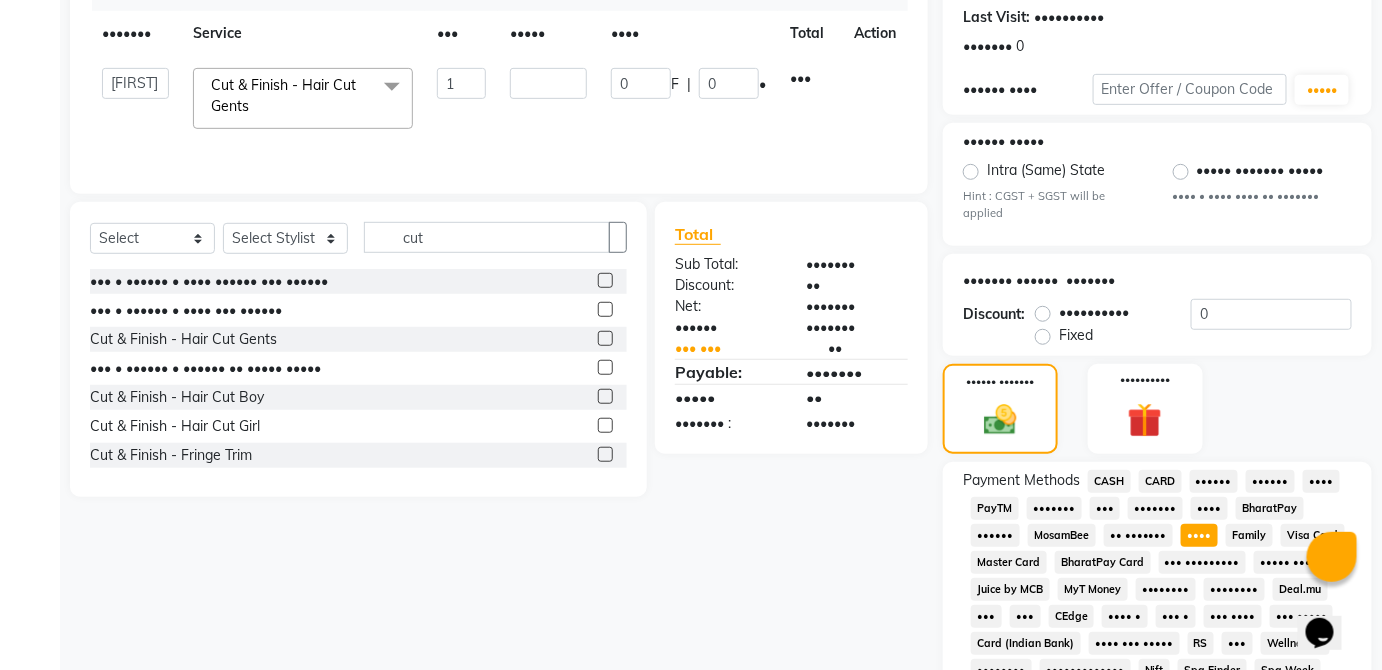 click on "••••" at bounding box center [1109, 481] 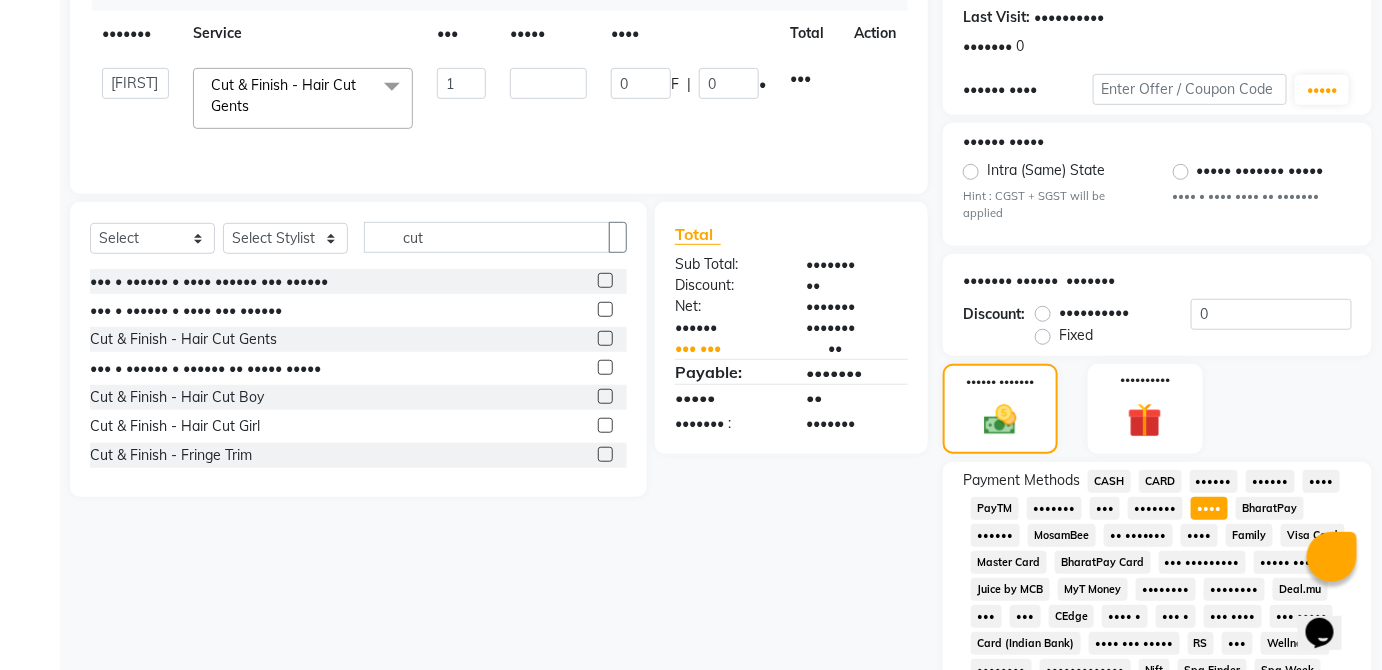 click on "CASH" at bounding box center (1109, 481) 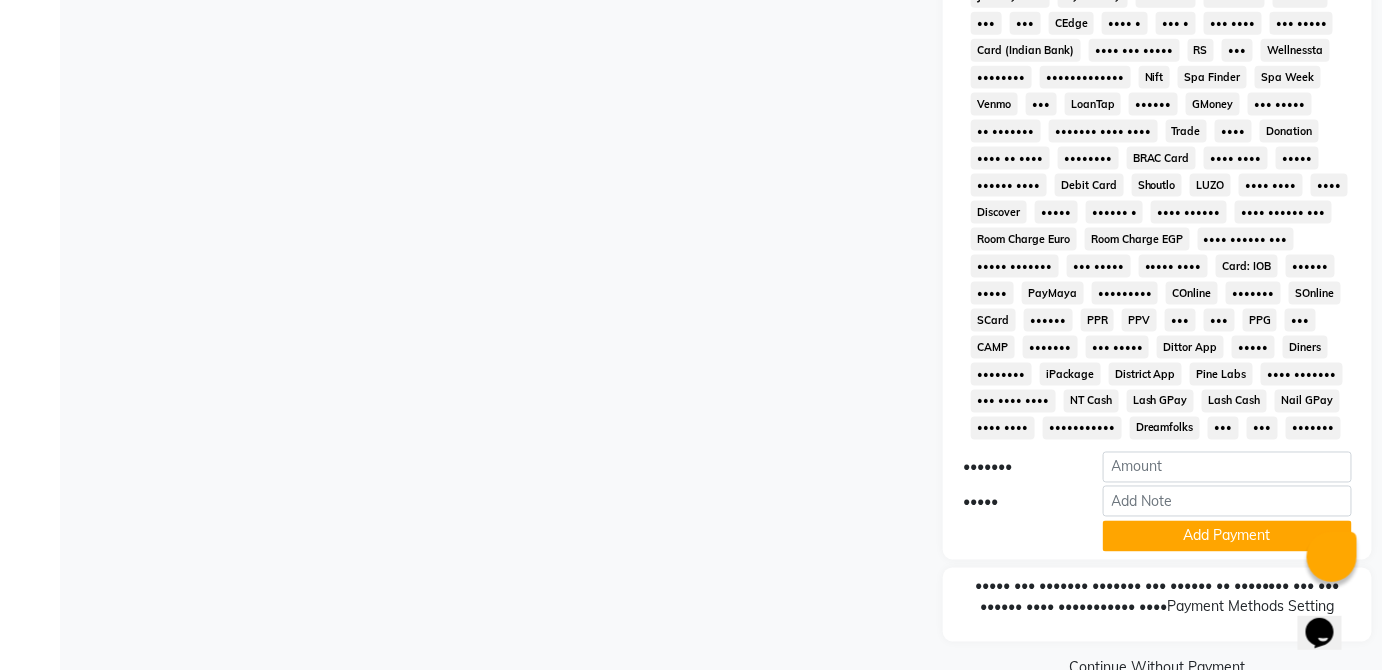scroll, scrollTop: 880, scrollLeft: 0, axis: vertical 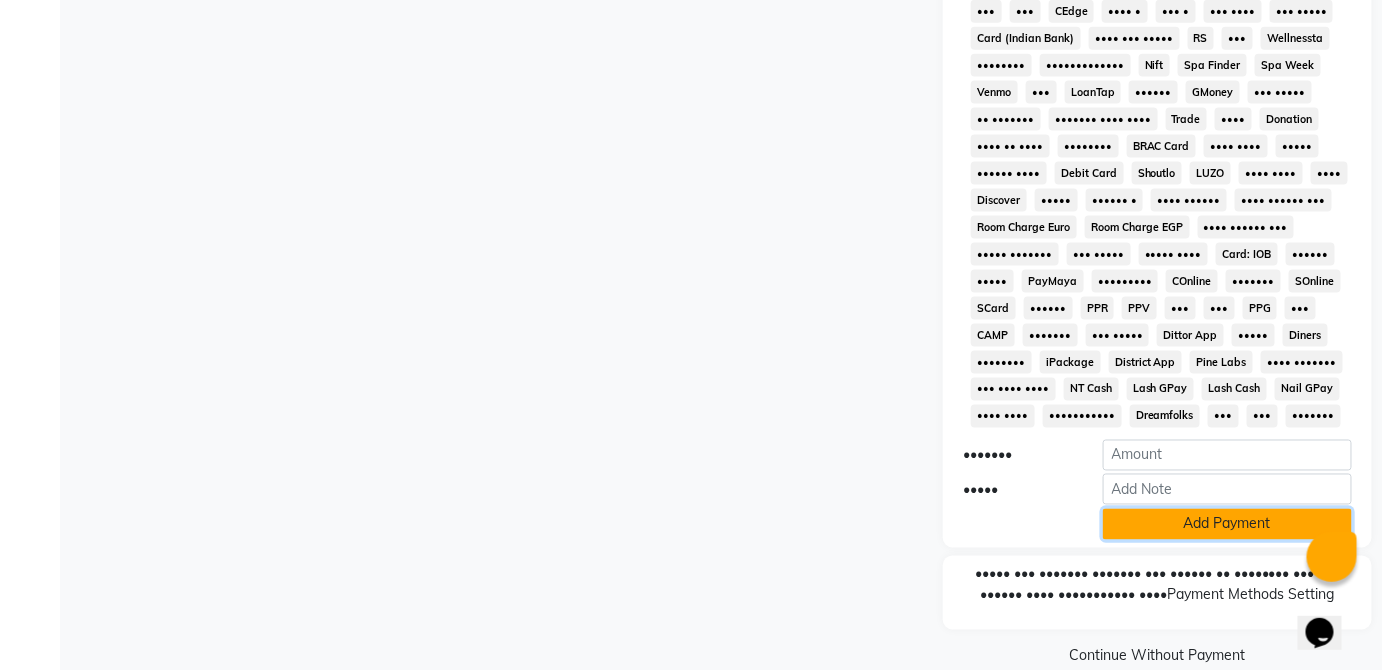 click on "Add Payment" at bounding box center [1227, 524] 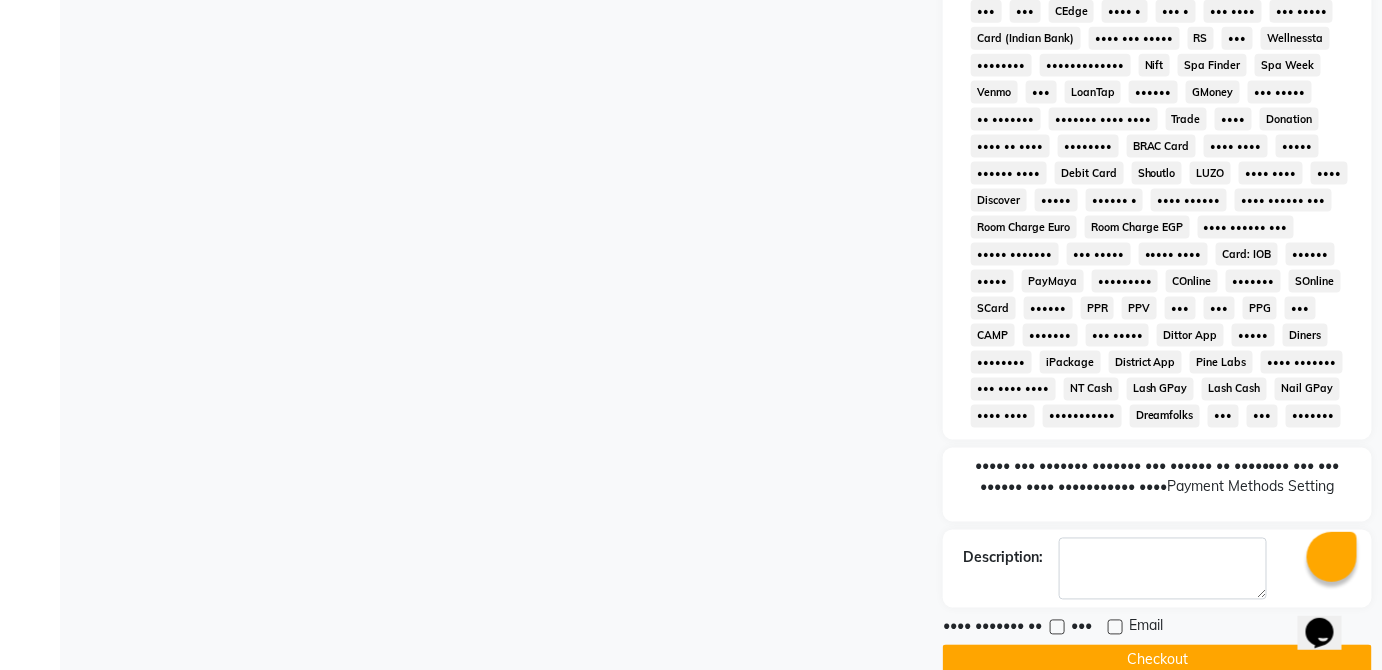 scroll, scrollTop: 949, scrollLeft: 0, axis: vertical 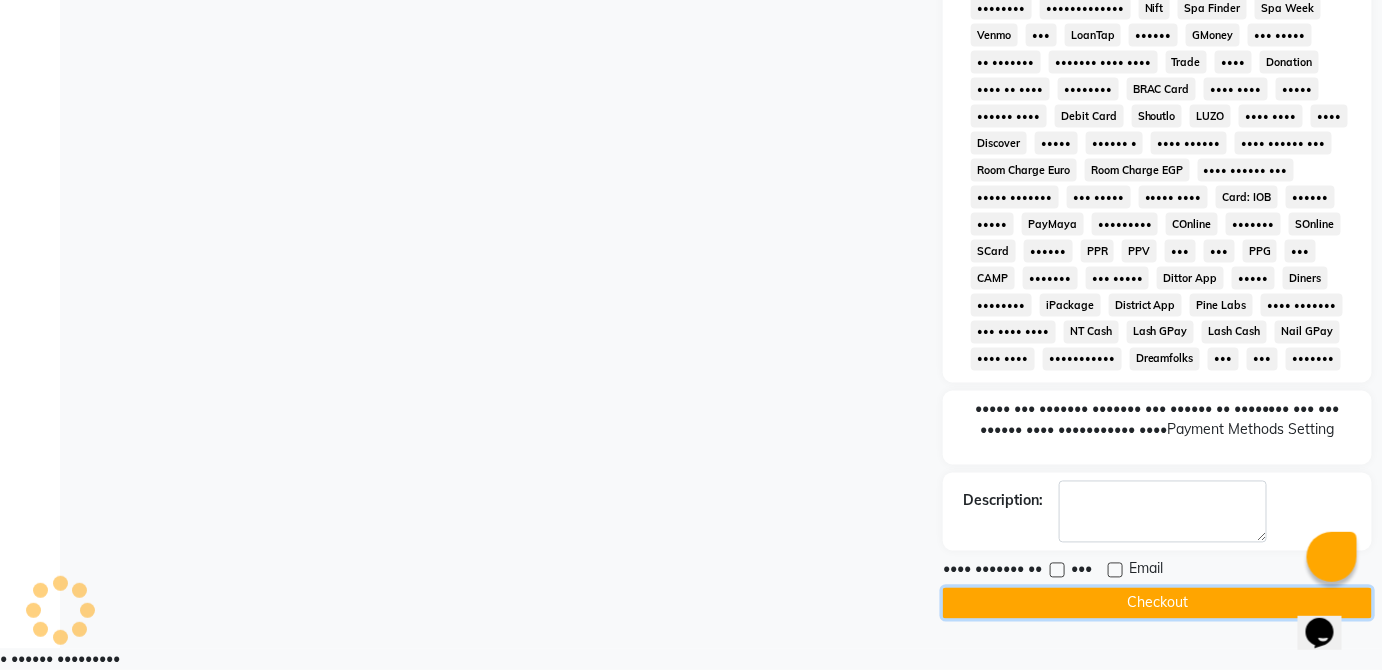 click on "Checkout" at bounding box center [1157, 603] 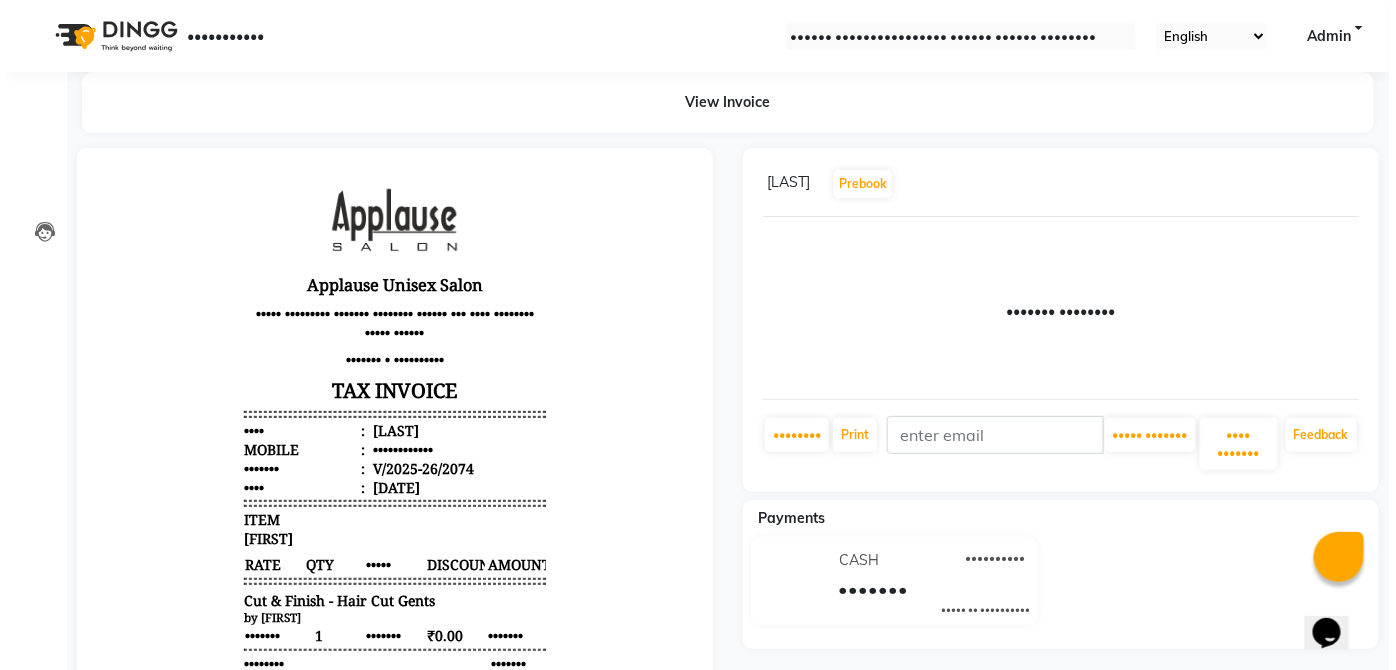 scroll, scrollTop: 0, scrollLeft: 0, axis: both 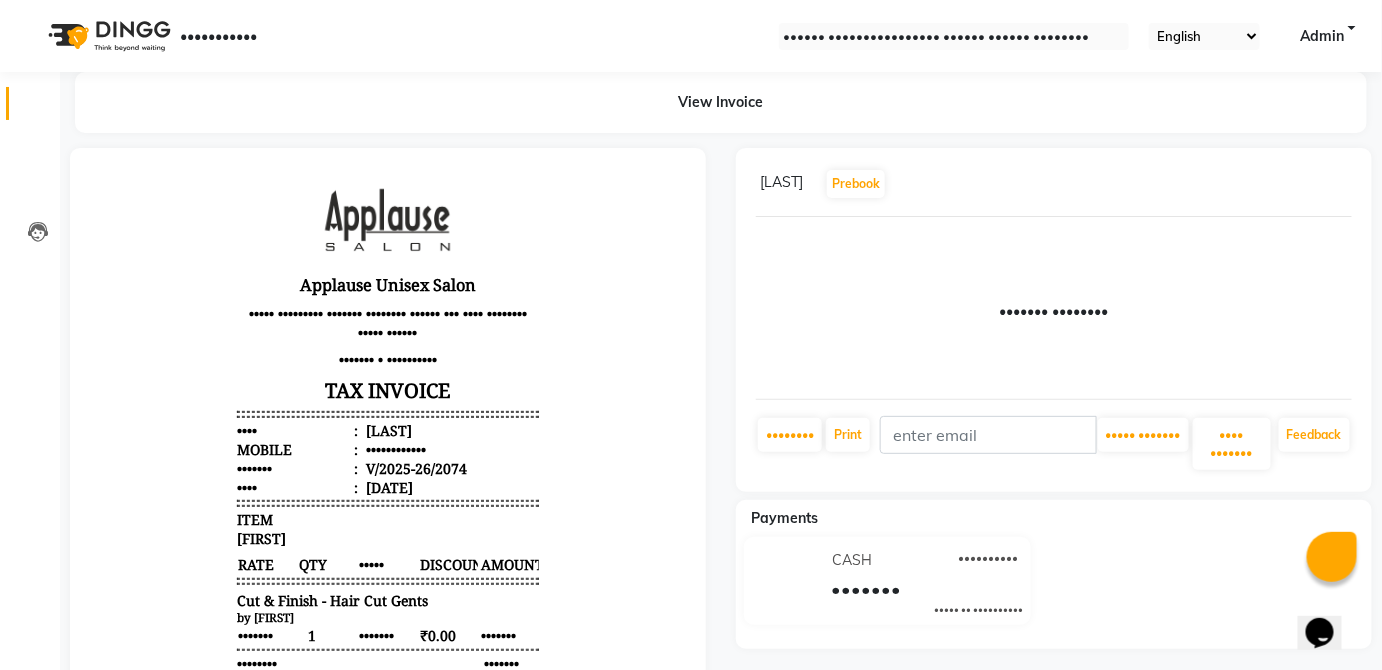click at bounding box center [37, 108] 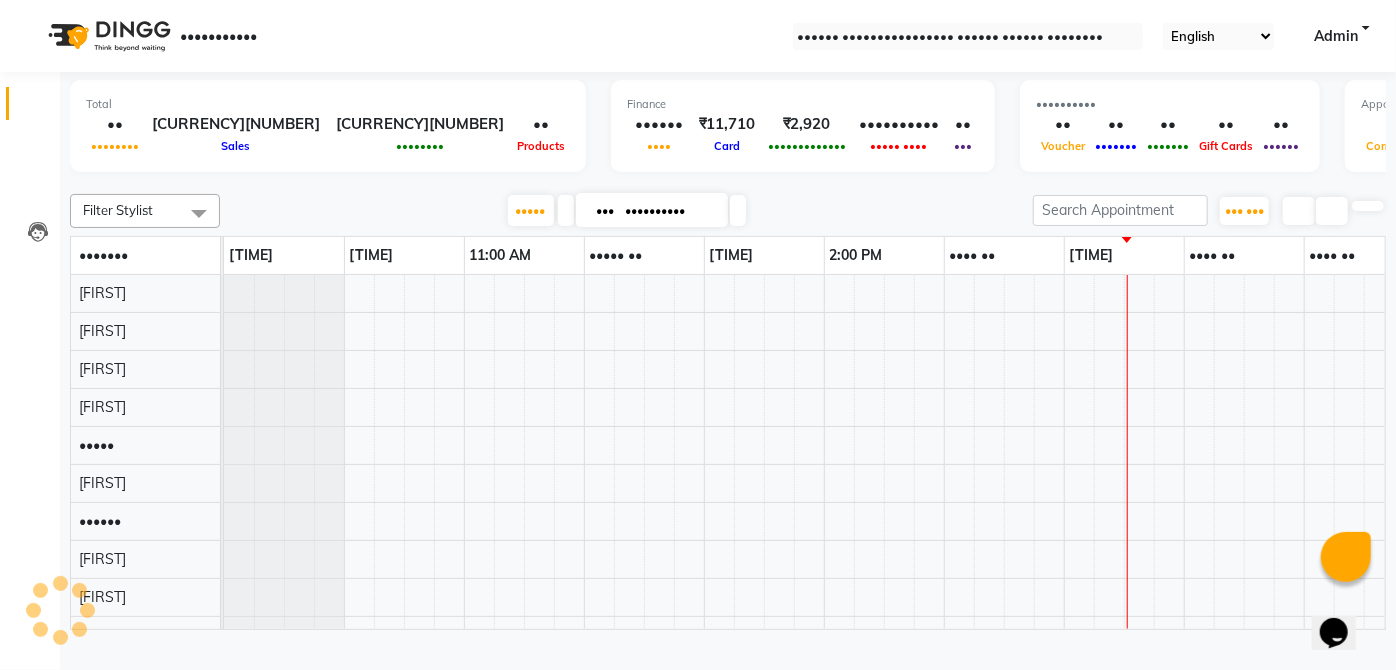 scroll, scrollTop: 0, scrollLeft: 0, axis: both 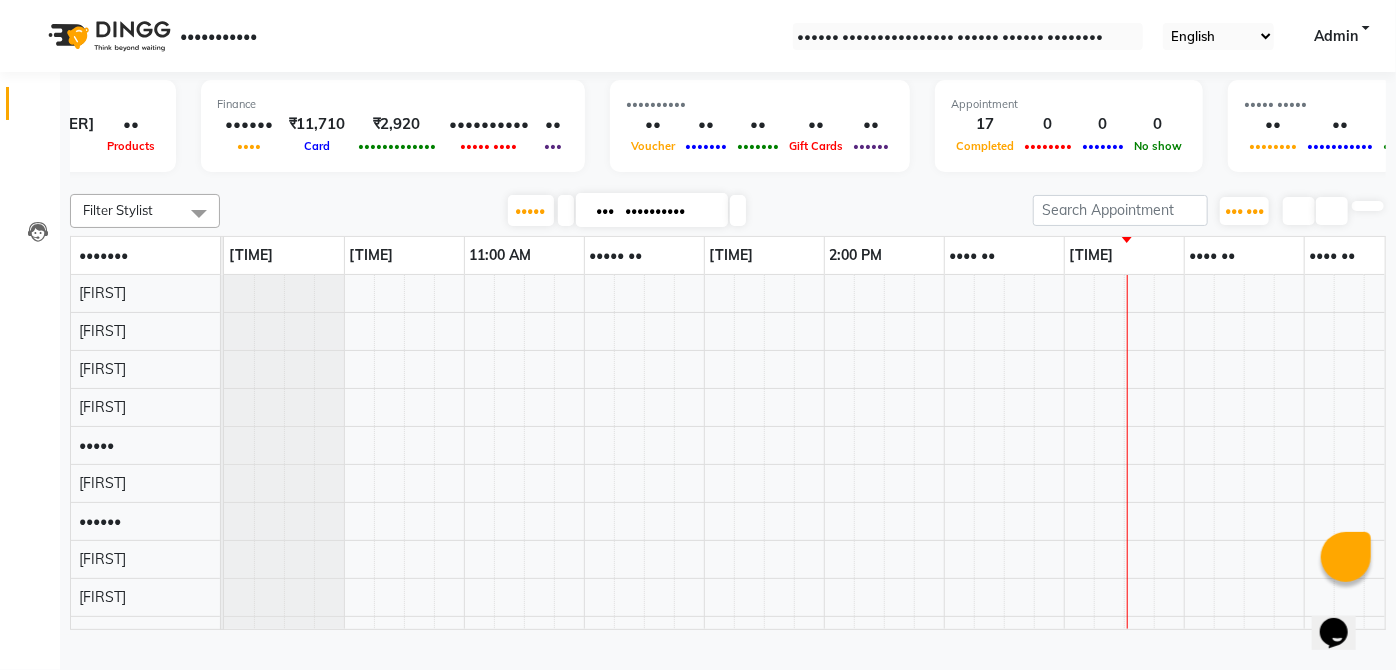 click at bounding box center (728, 182) 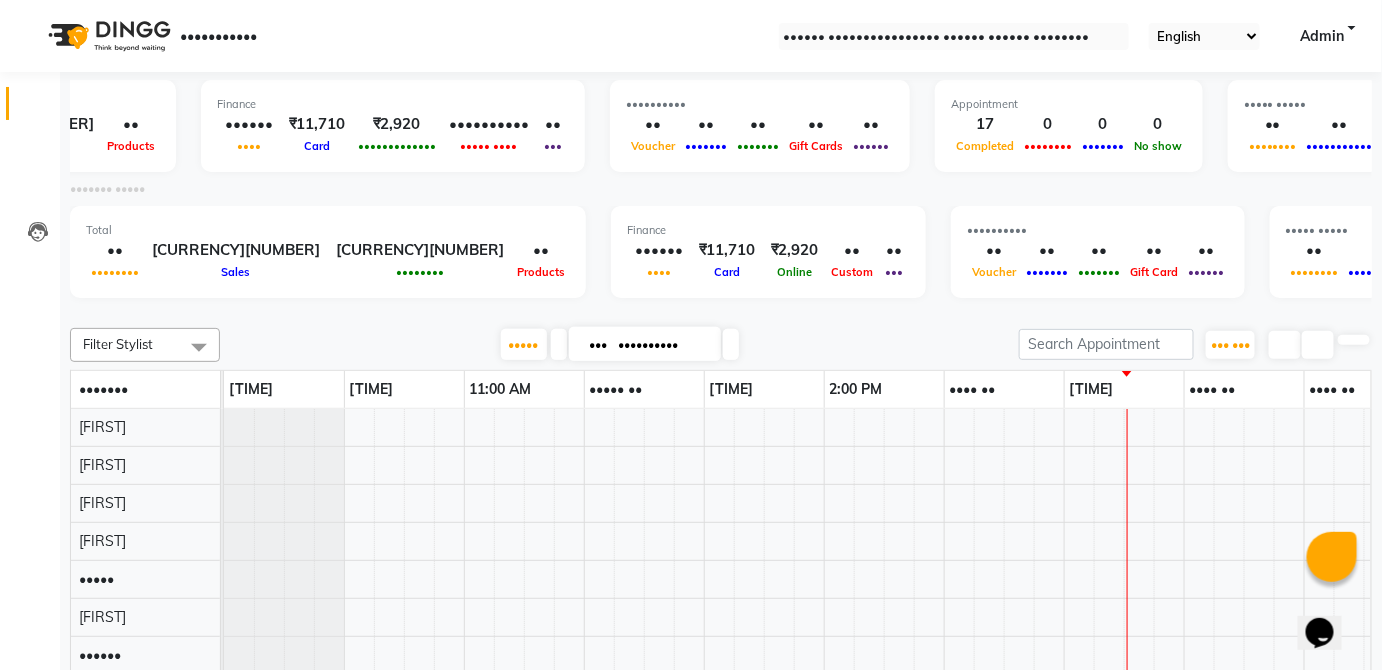 click at bounding box center (721, 312) 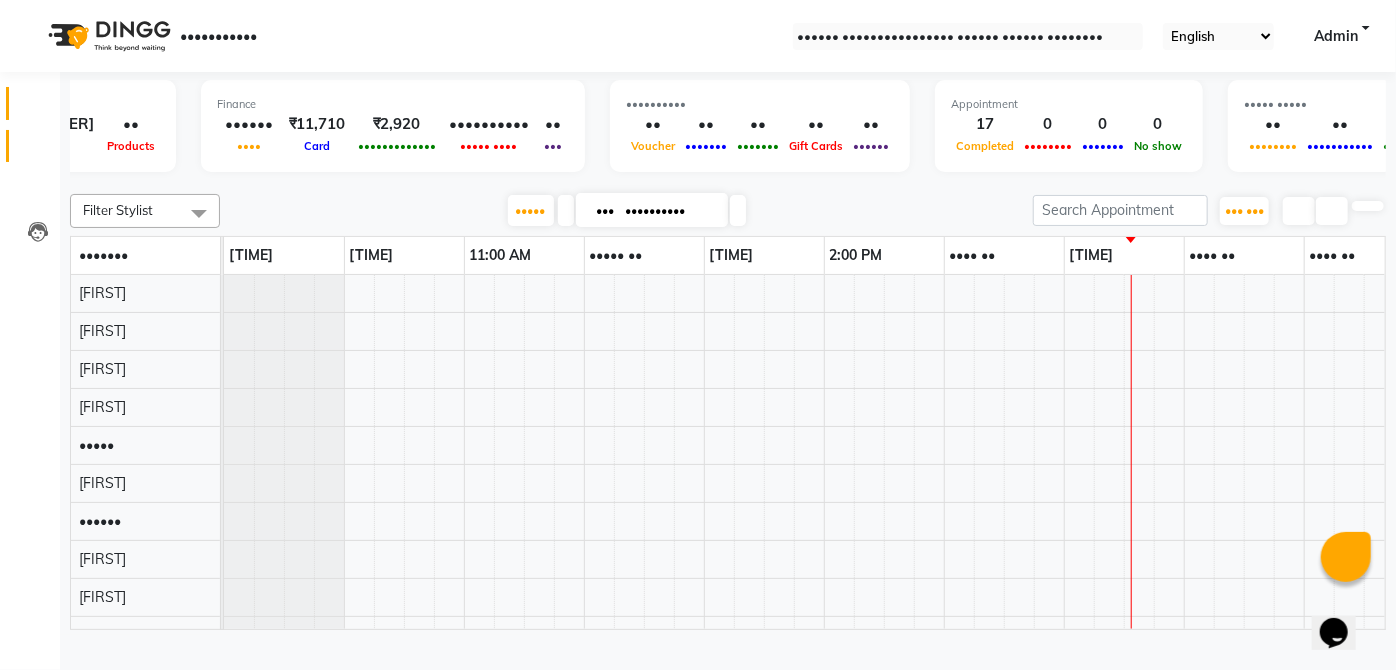 click on "•••••••" at bounding box center (30, 146) 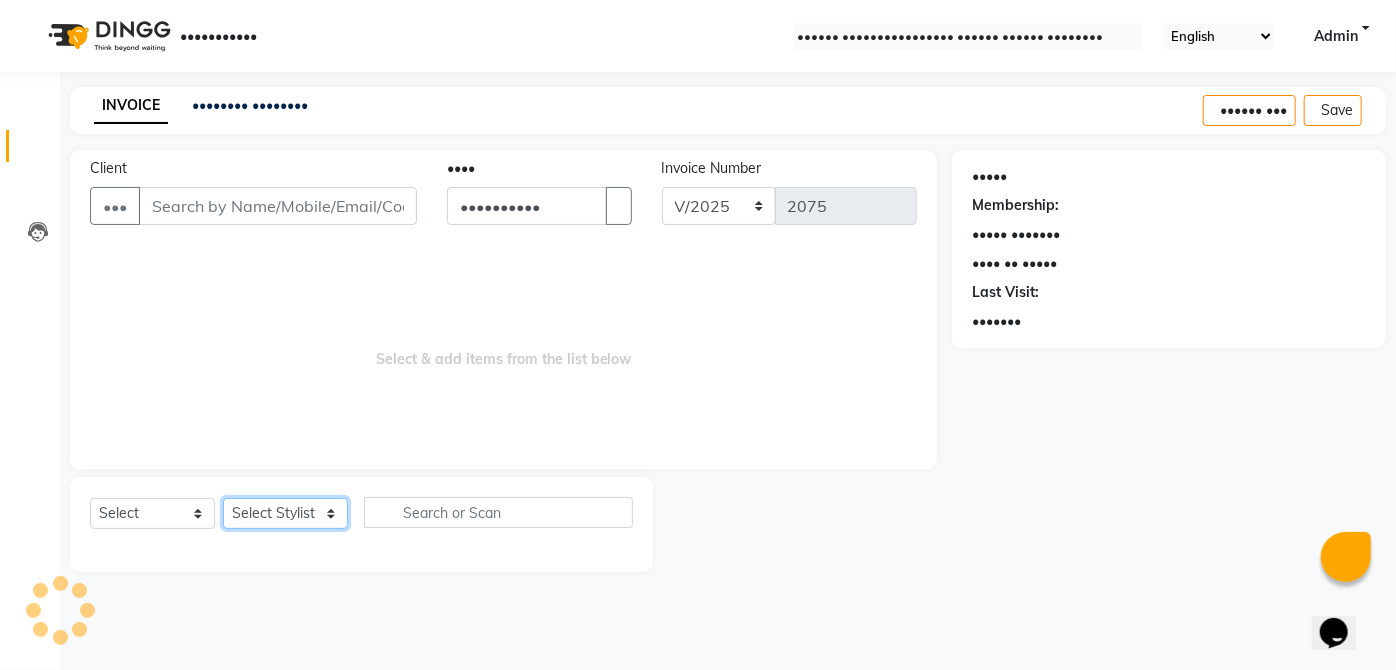 click on "Select Stylist" at bounding box center (285, 513) 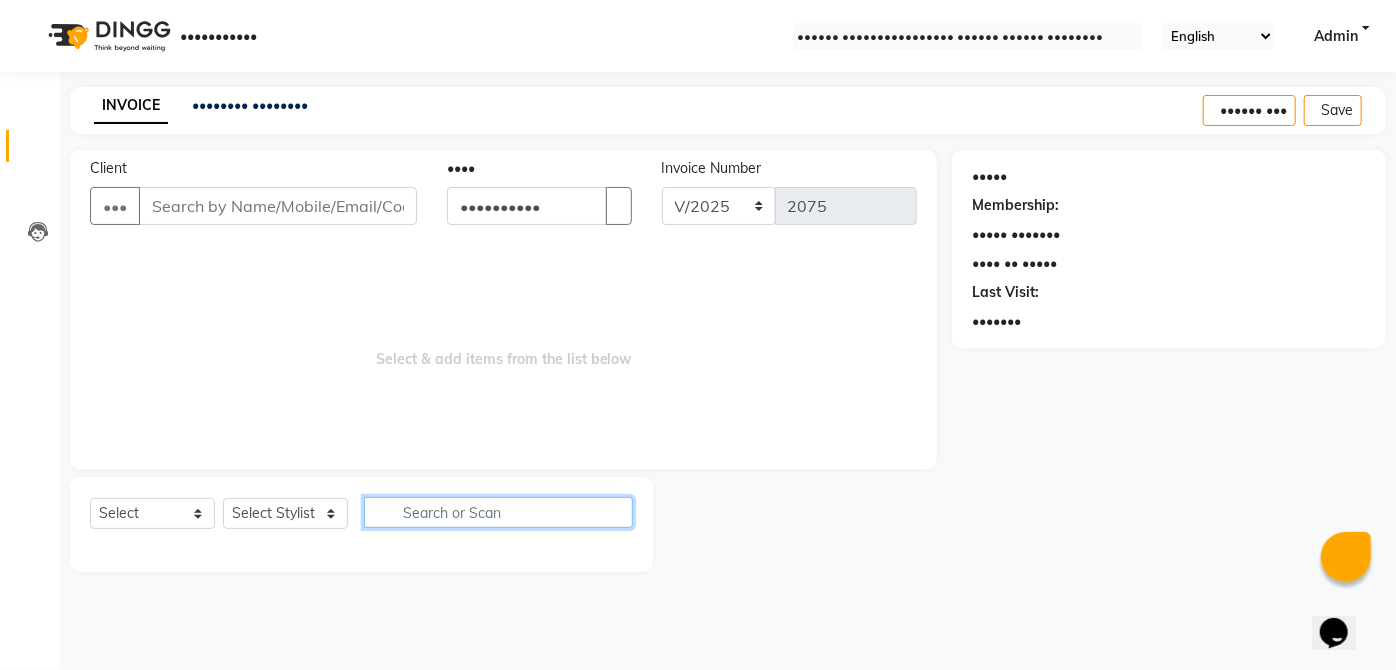 click at bounding box center [498, 512] 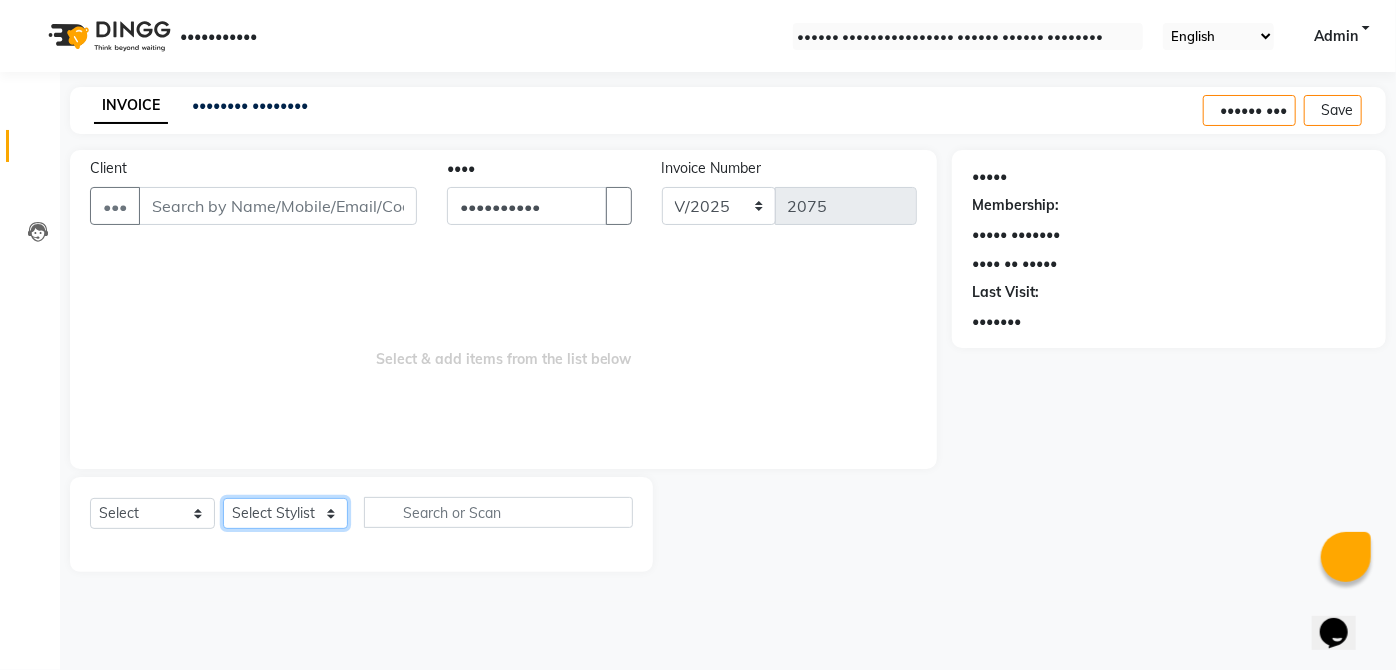 click on "•••••• •••••••  ••••• •••• •••• ••••• •••• •••••• ••••  •••• ••••• ••••• ••••• ••••• ••••• ••••••• •••••• ••••• •••••  •••••• •••••• •••••••• •••••••• ••••••• •••••• •••" at bounding box center (285, 513) 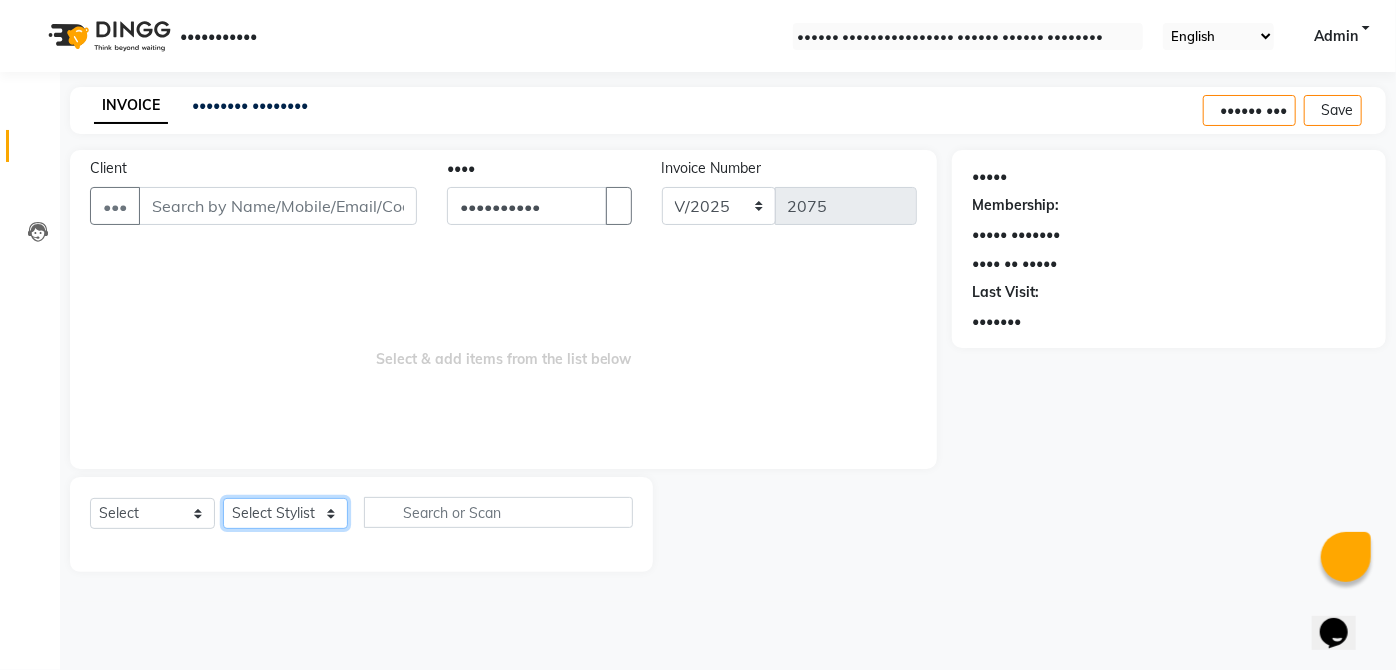 select on "84502" 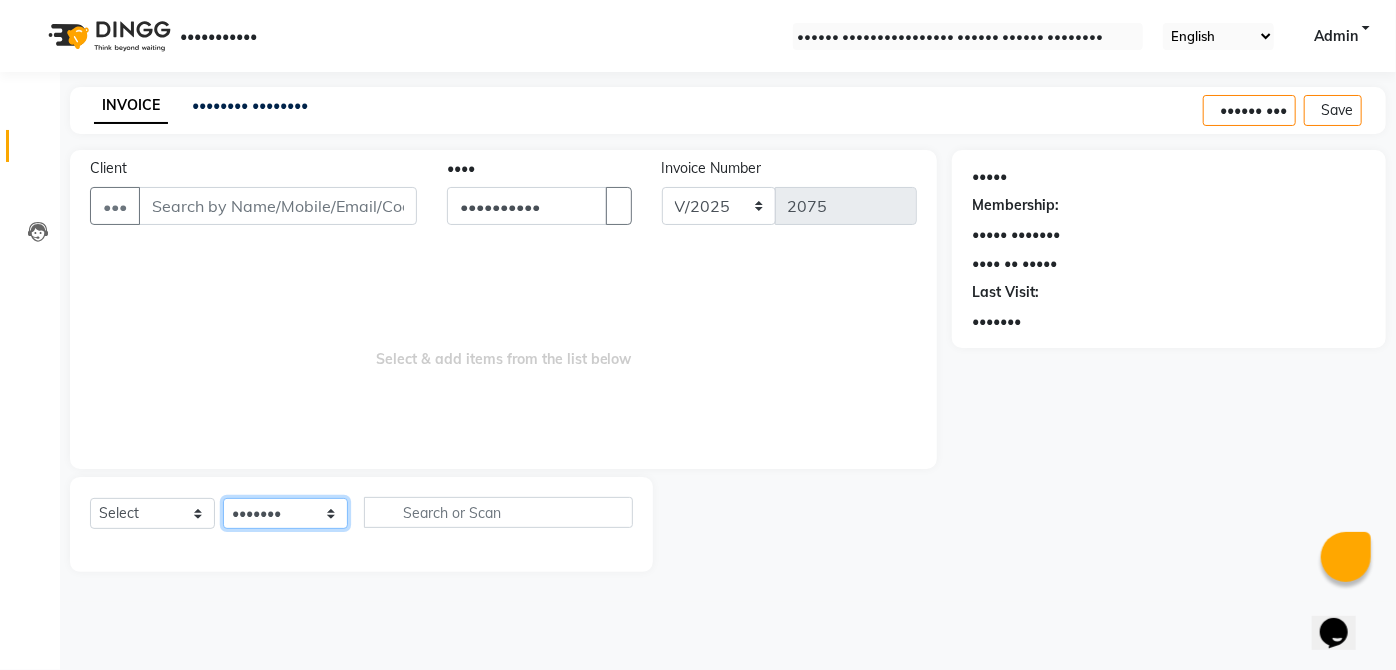 click on "•••••• •••••••  ••••• •••• •••• ••••• •••• •••••• ••••  •••• ••••• ••••• ••••• ••••• ••••• ••••••• •••••• ••••• •••••  •••••• •••••• •••••••• •••••••• ••••••• •••••• •••" at bounding box center (285, 513) 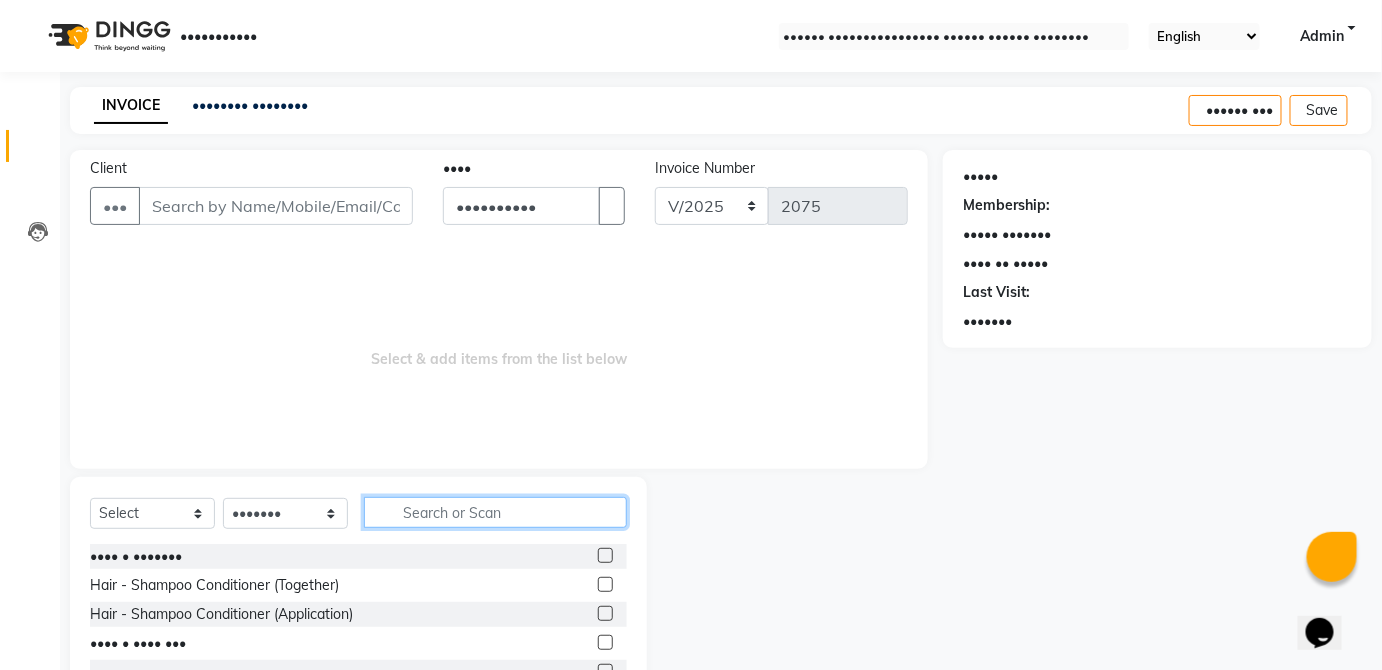 click at bounding box center [495, 512] 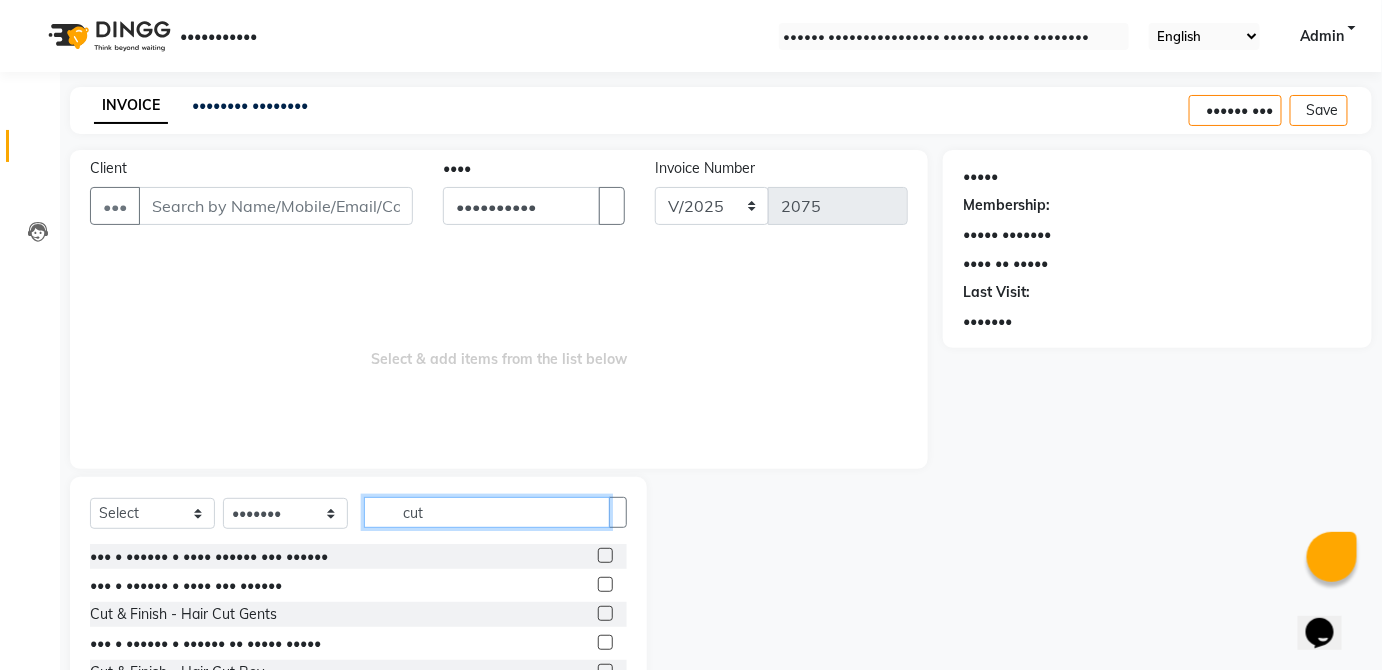 type on "cut" 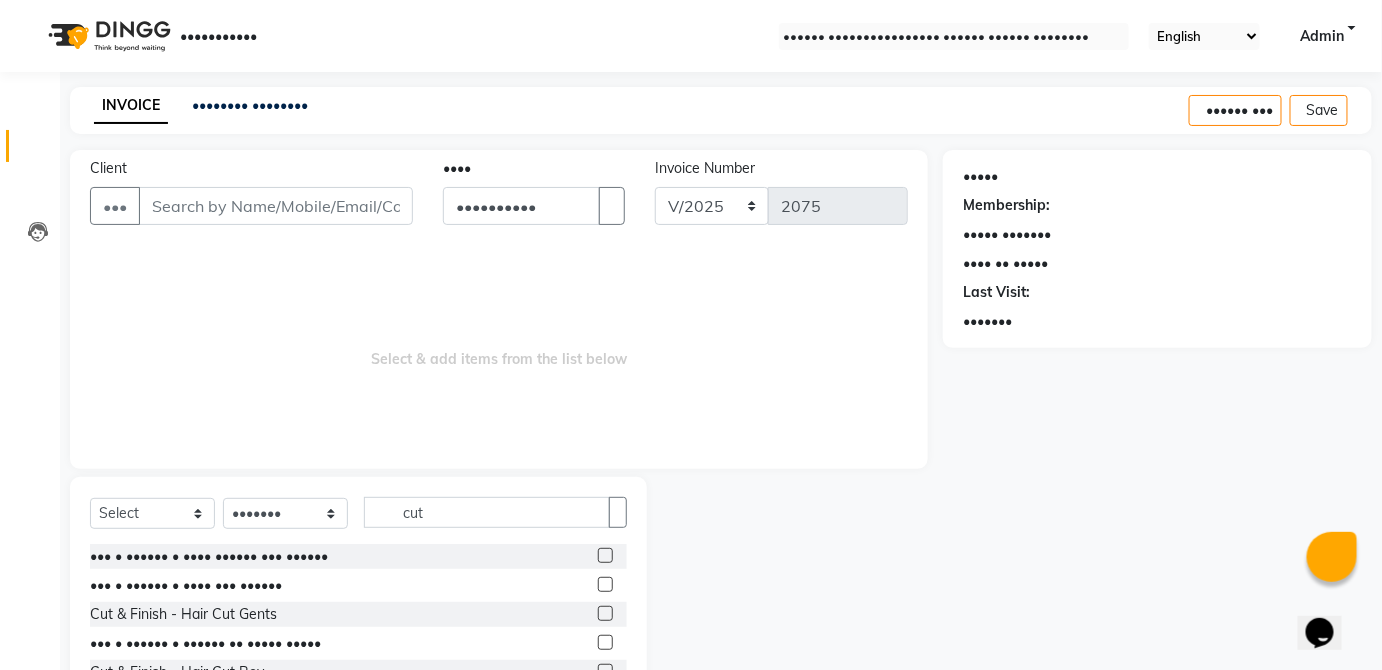 click at bounding box center (605, 613) 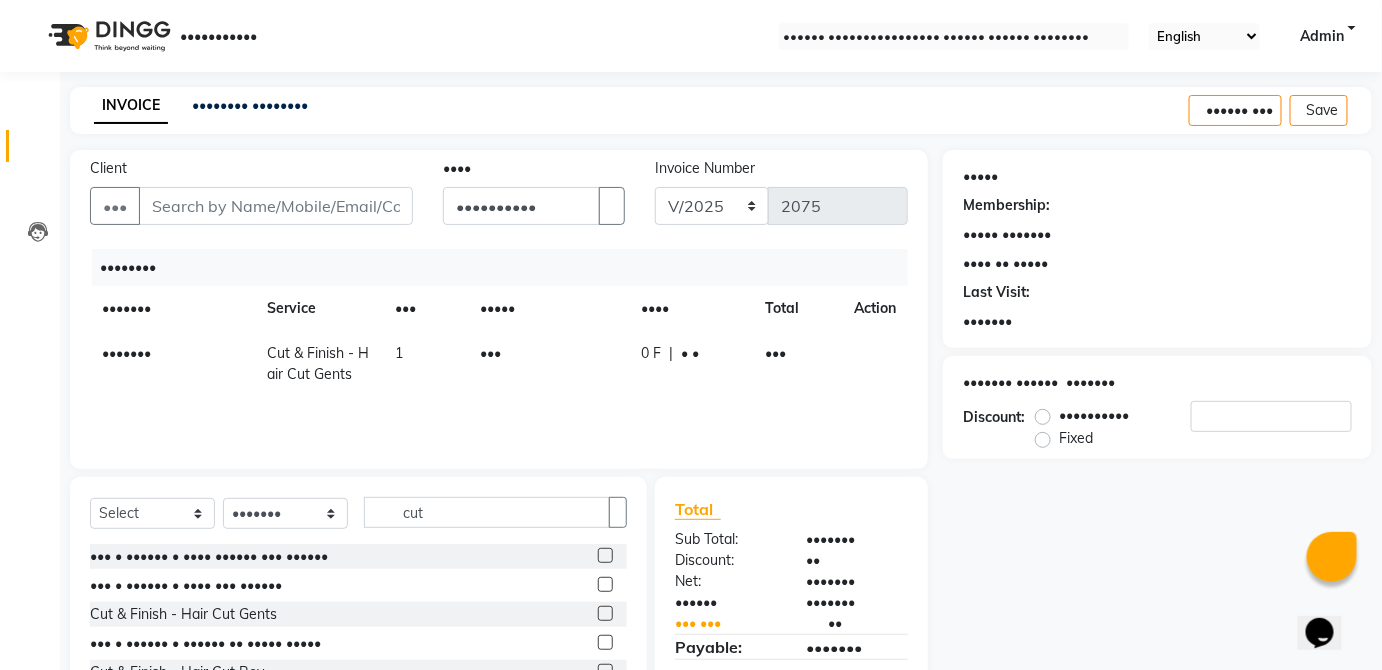 click on "•••" at bounding box center (126, 353) 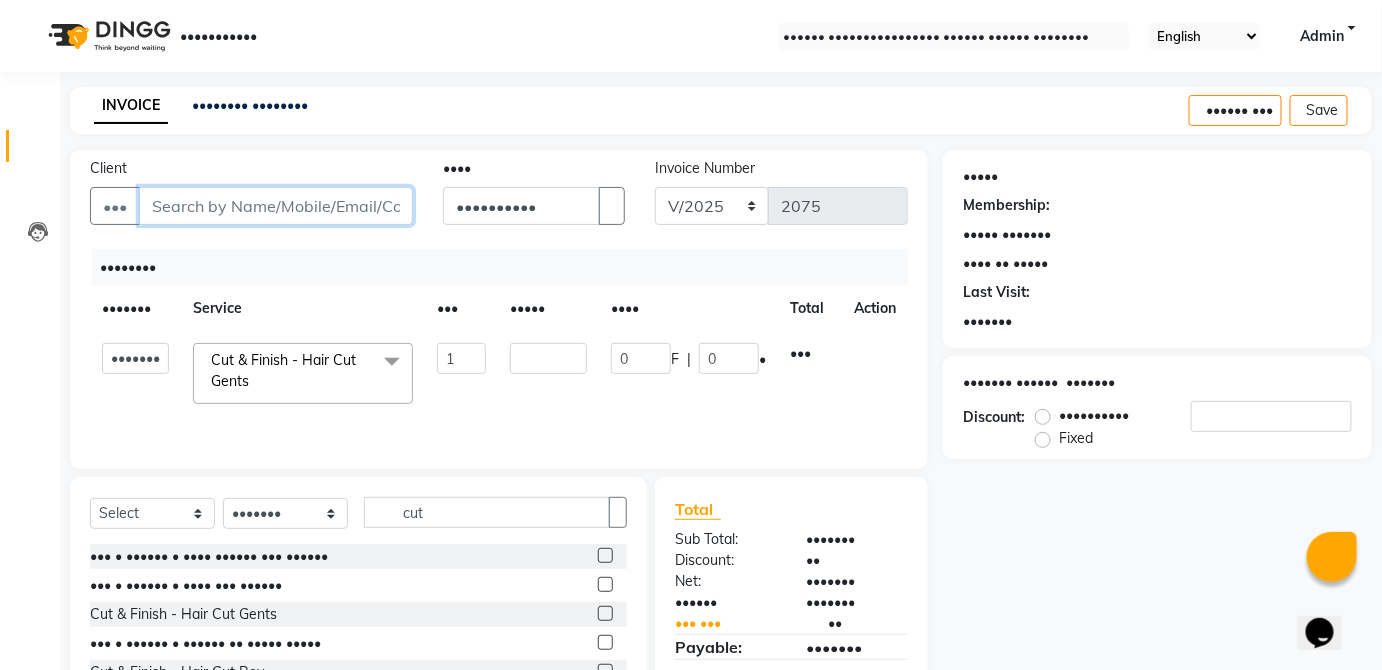 click on "Client" at bounding box center [276, 206] 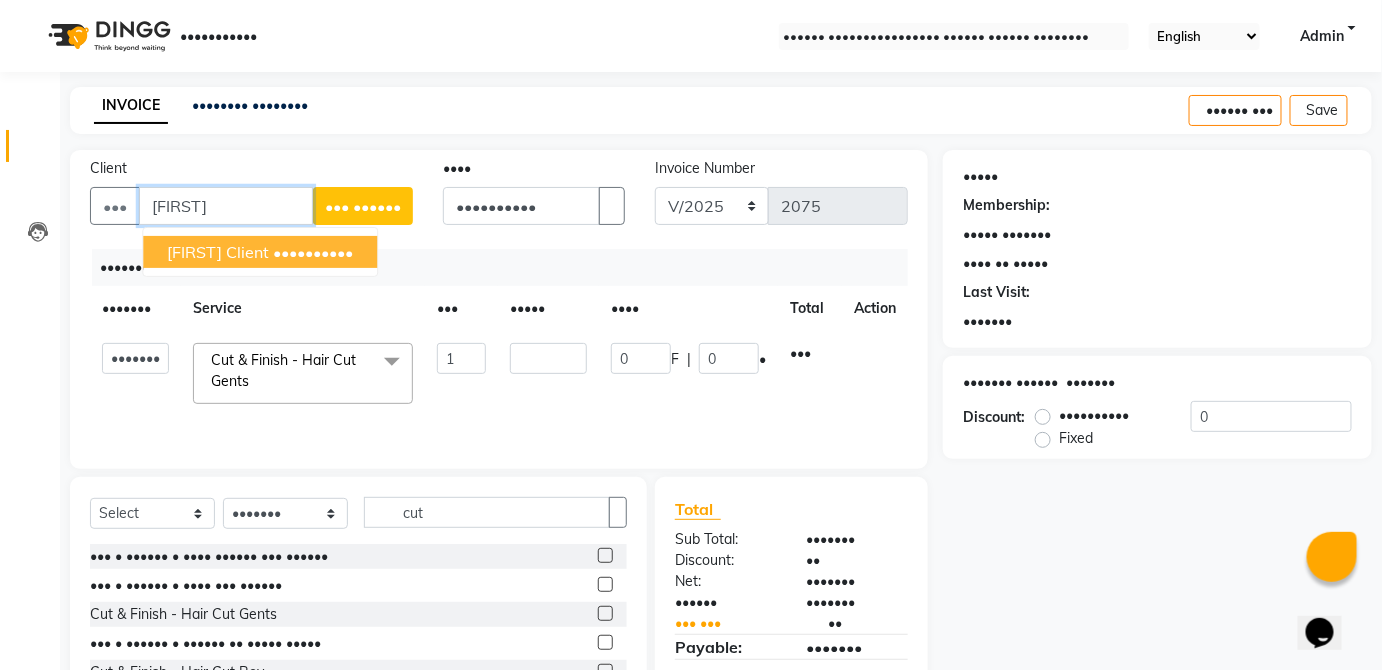 click on "••••••••••" at bounding box center (313, 252) 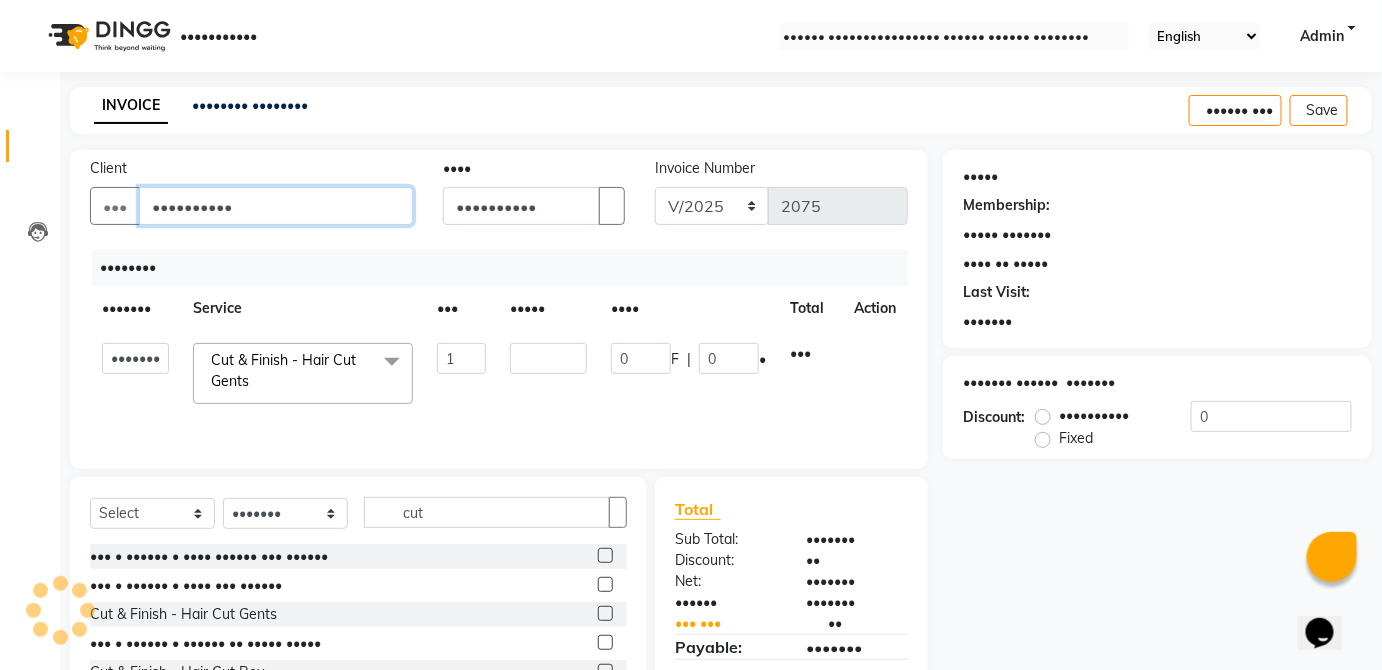 type on "••••••••••" 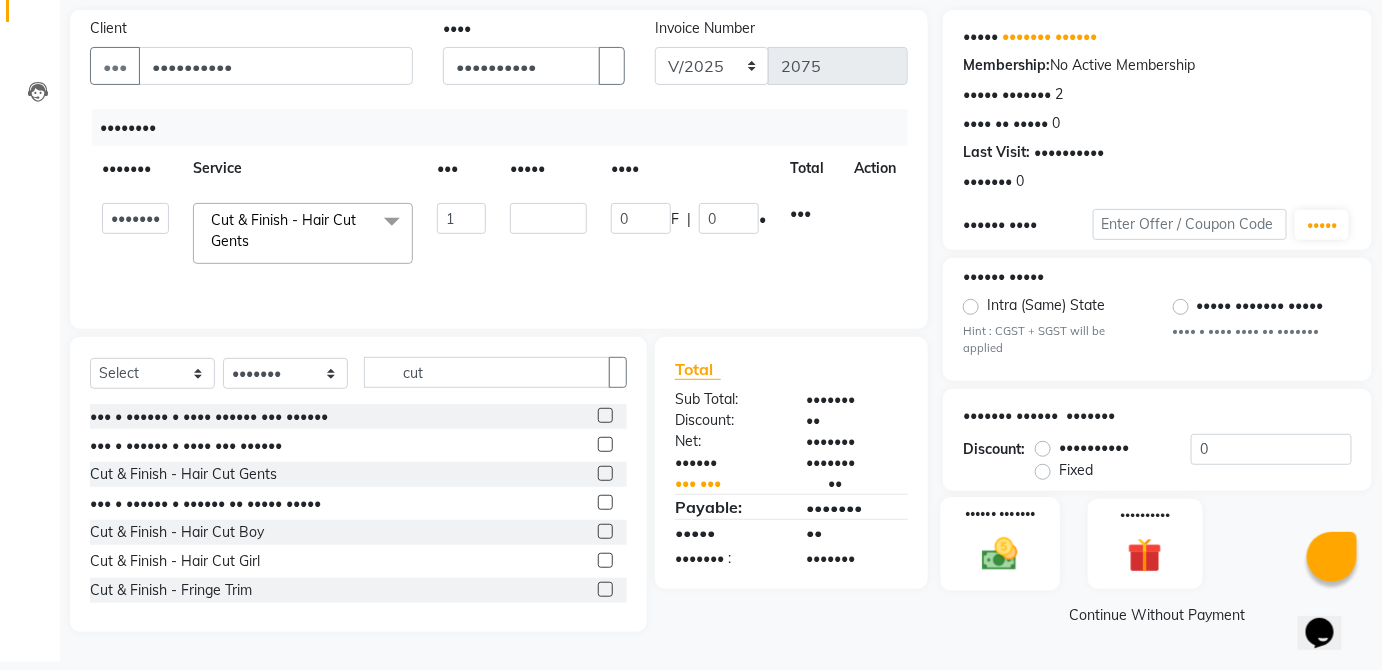 click at bounding box center [1000, 554] 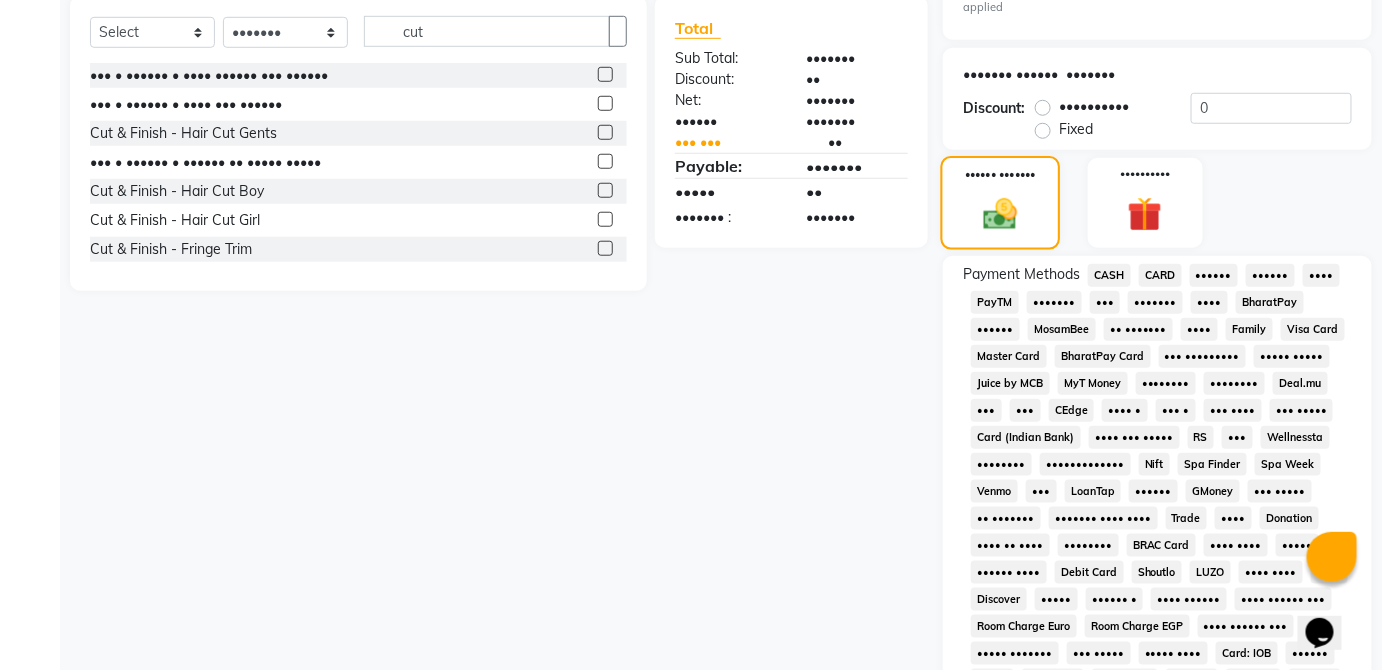 scroll, scrollTop: 464, scrollLeft: 0, axis: vertical 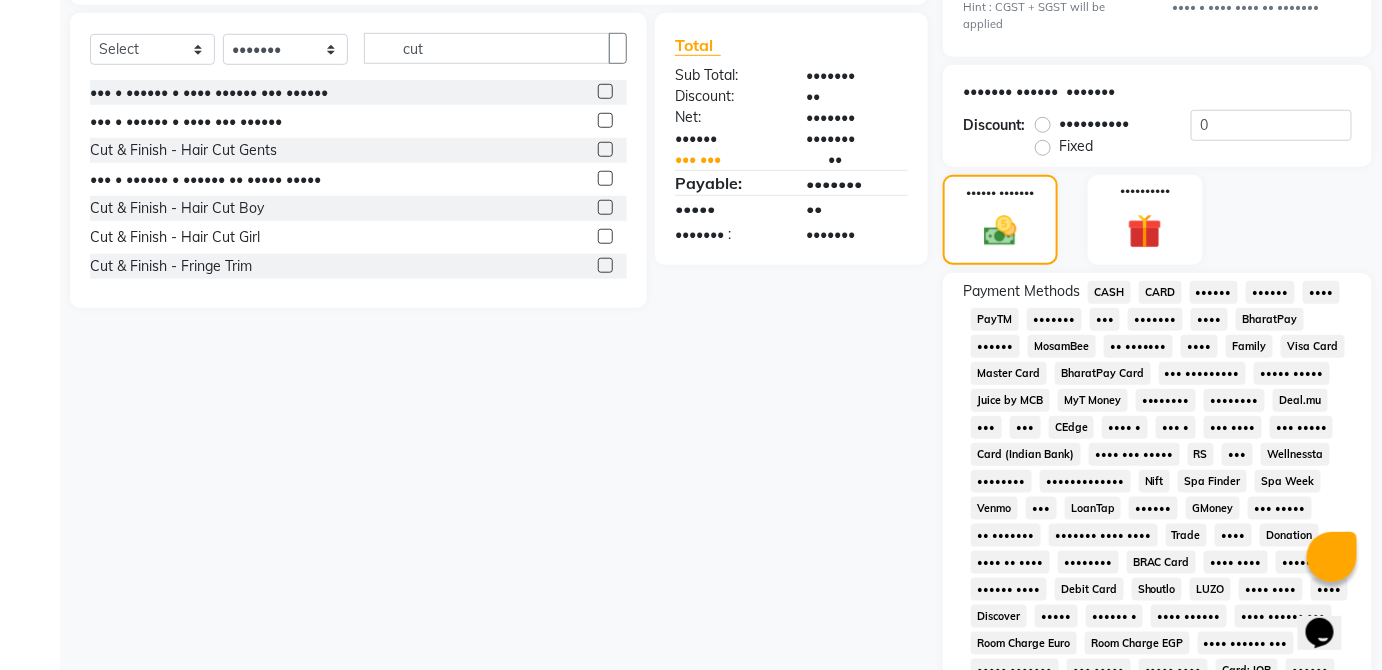 click on "MyT Money" at bounding box center [1089, 402] 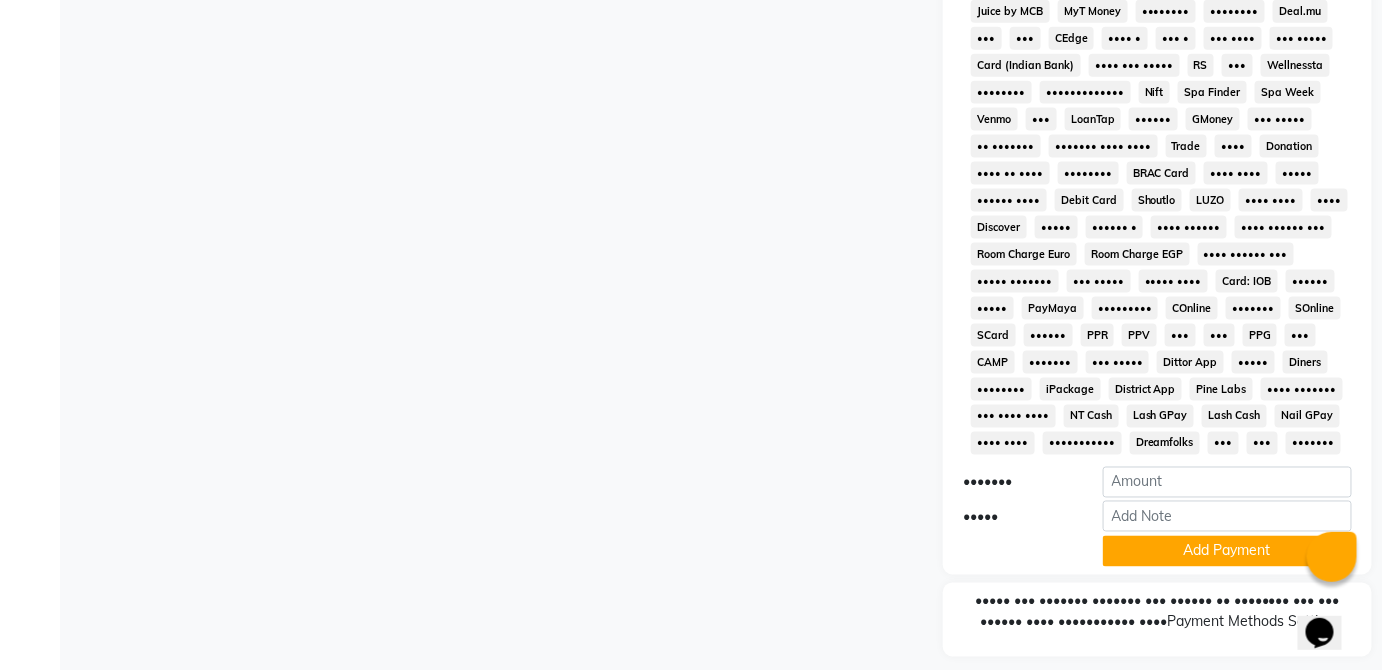 scroll, scrollTop: 943, scrollLeft: 0, axis: vertical 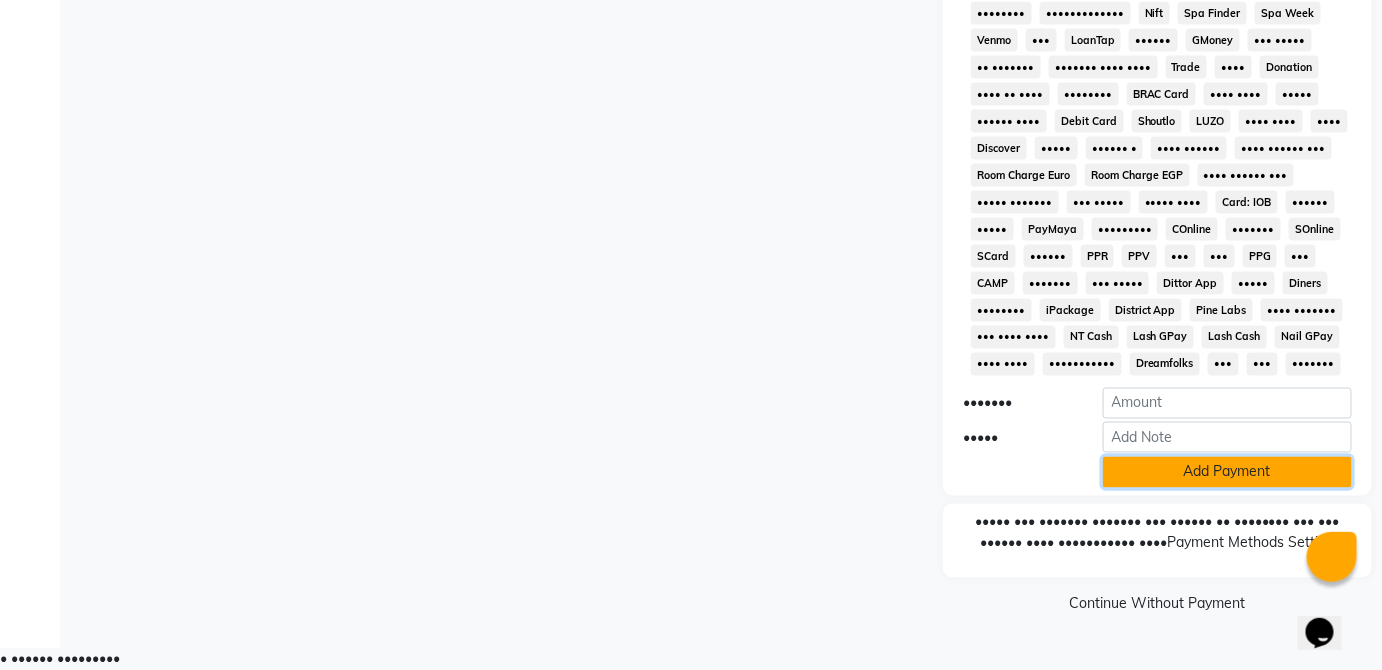 click on "Add Payment" at bounding box center (1227, 472) 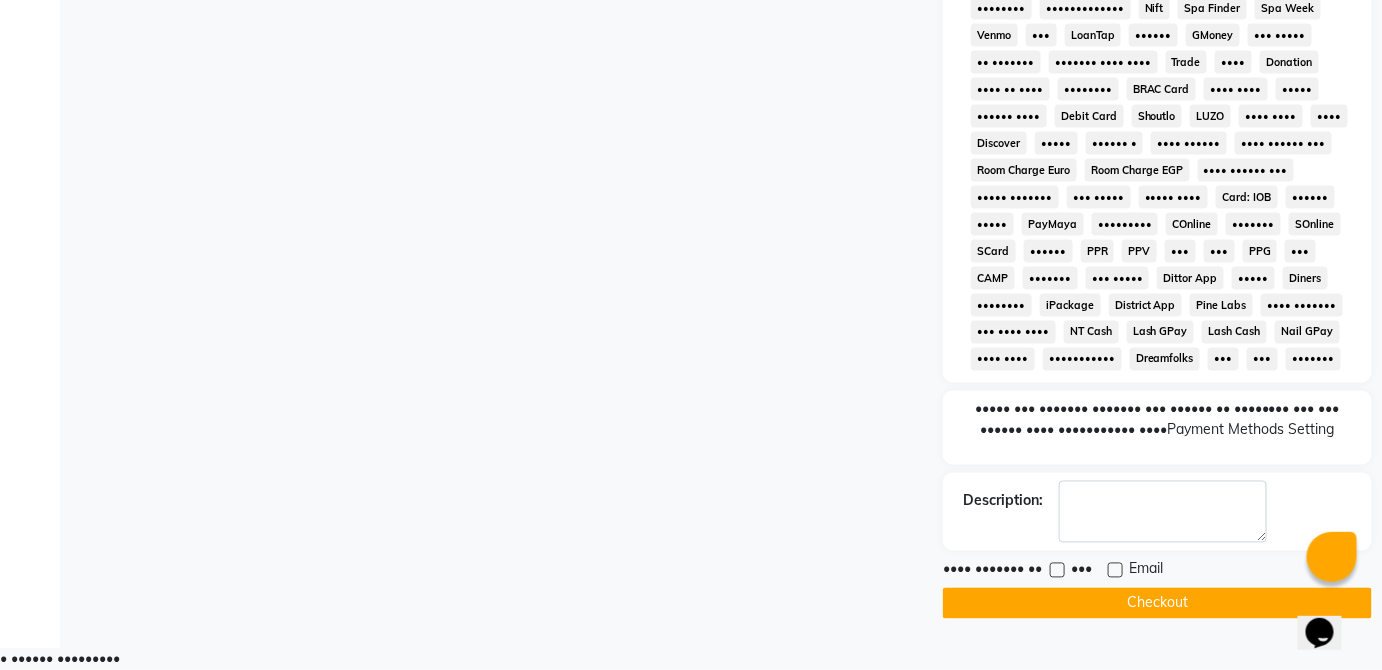 scroll, scrollTop: 949, scrollLeft: 0, axis: vertical 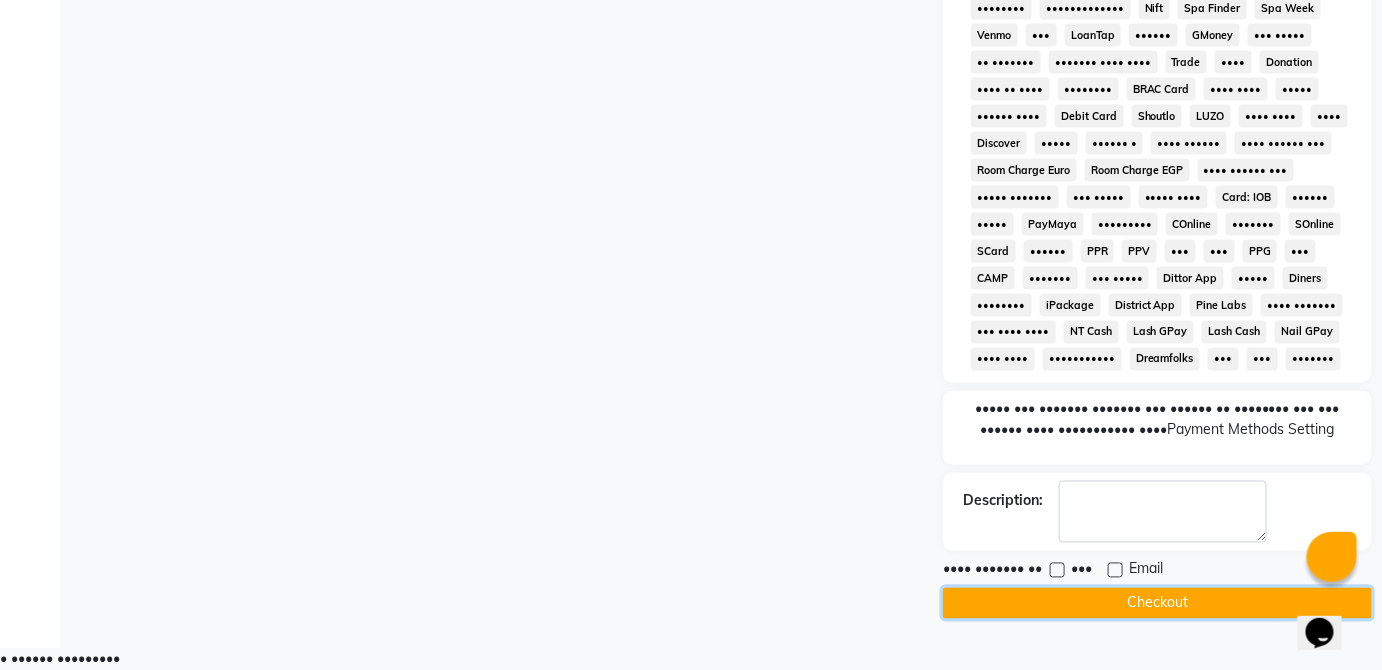 click on "Checkout" at bounding box center (1157, 603) 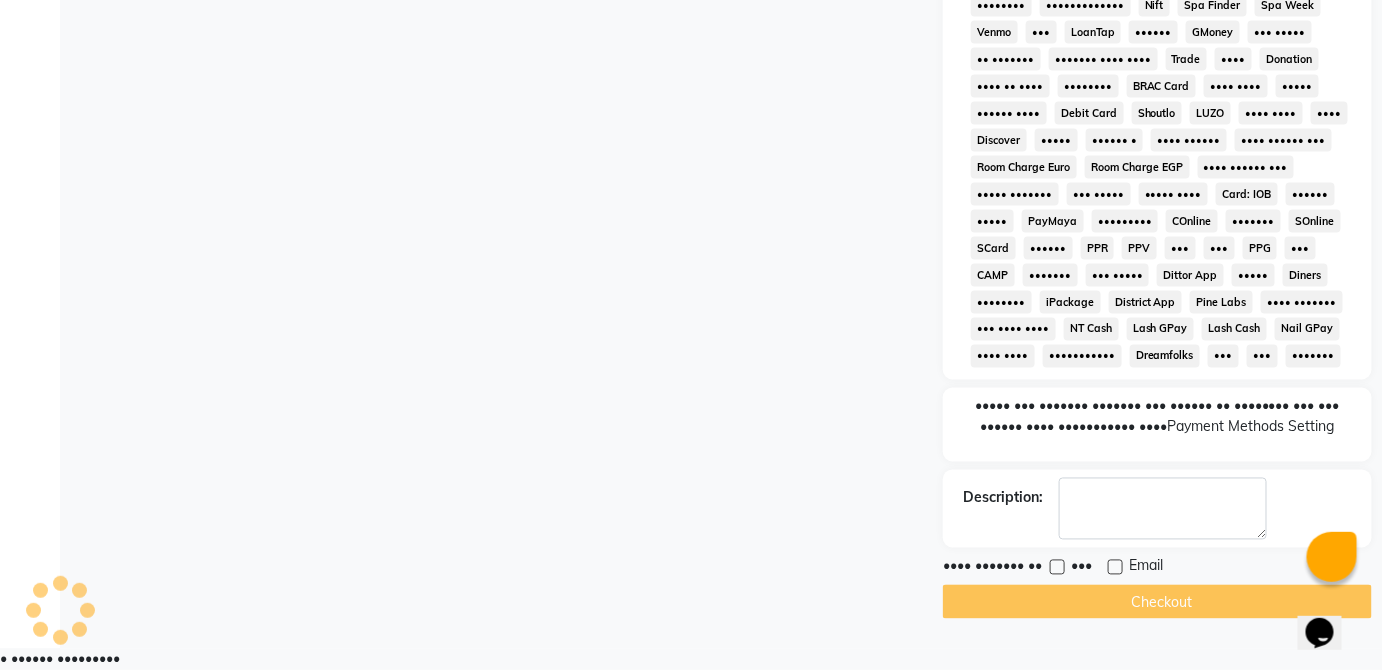 click on "Checkout" at bounding box center (1157, 602) 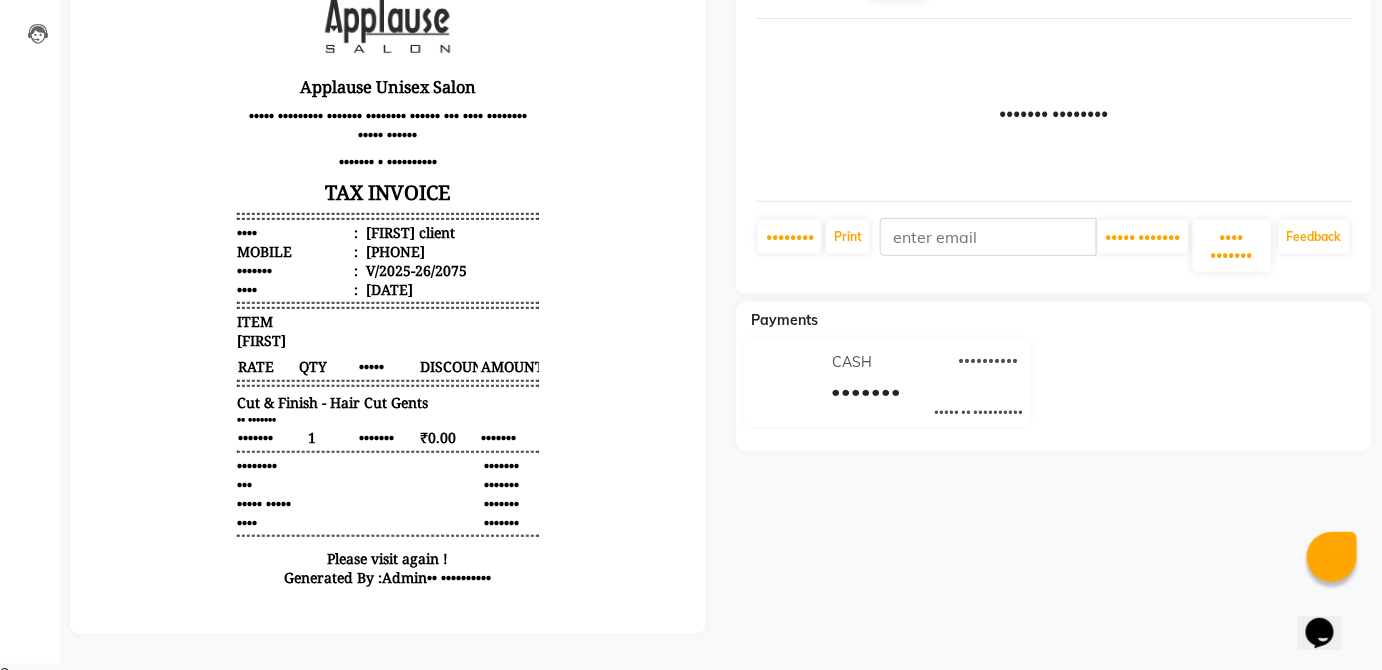 scroll, scrollTop: 205, scrollLeft: 0, axis: vertical 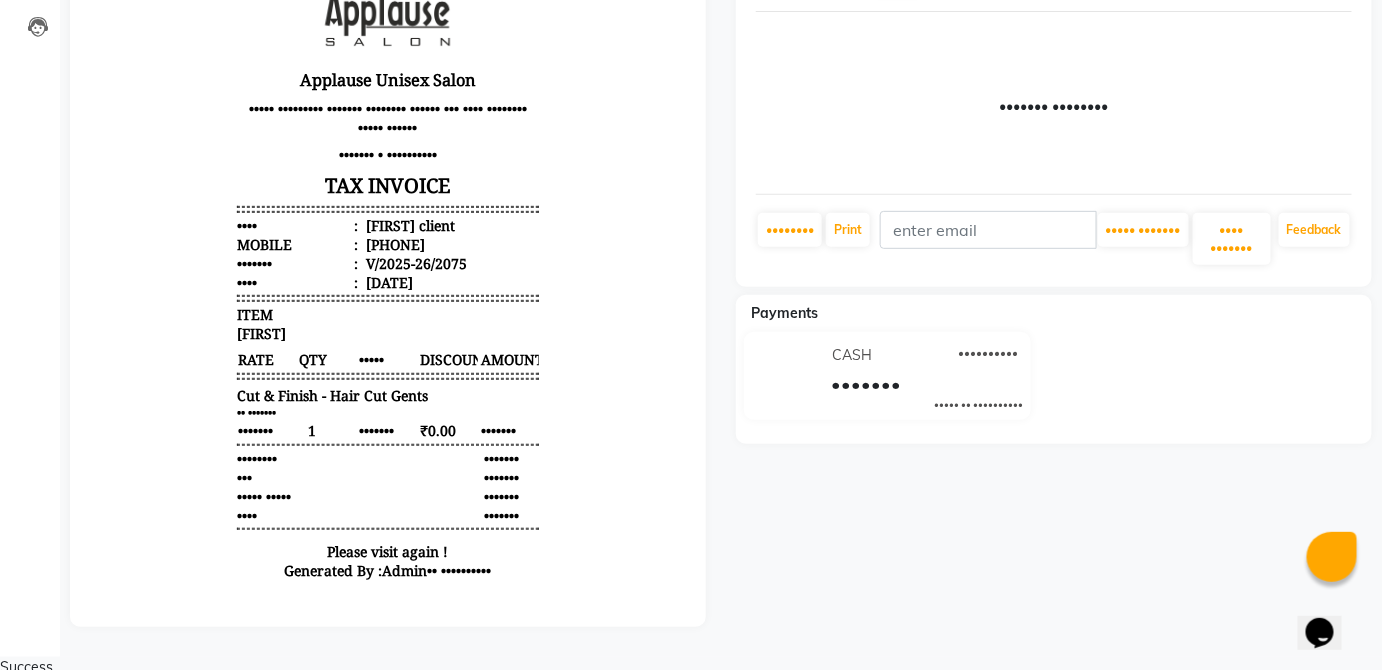 click on "CASH [DATE] ₹500.00 Added on [DATE]" at bounding box center (1054, 380) 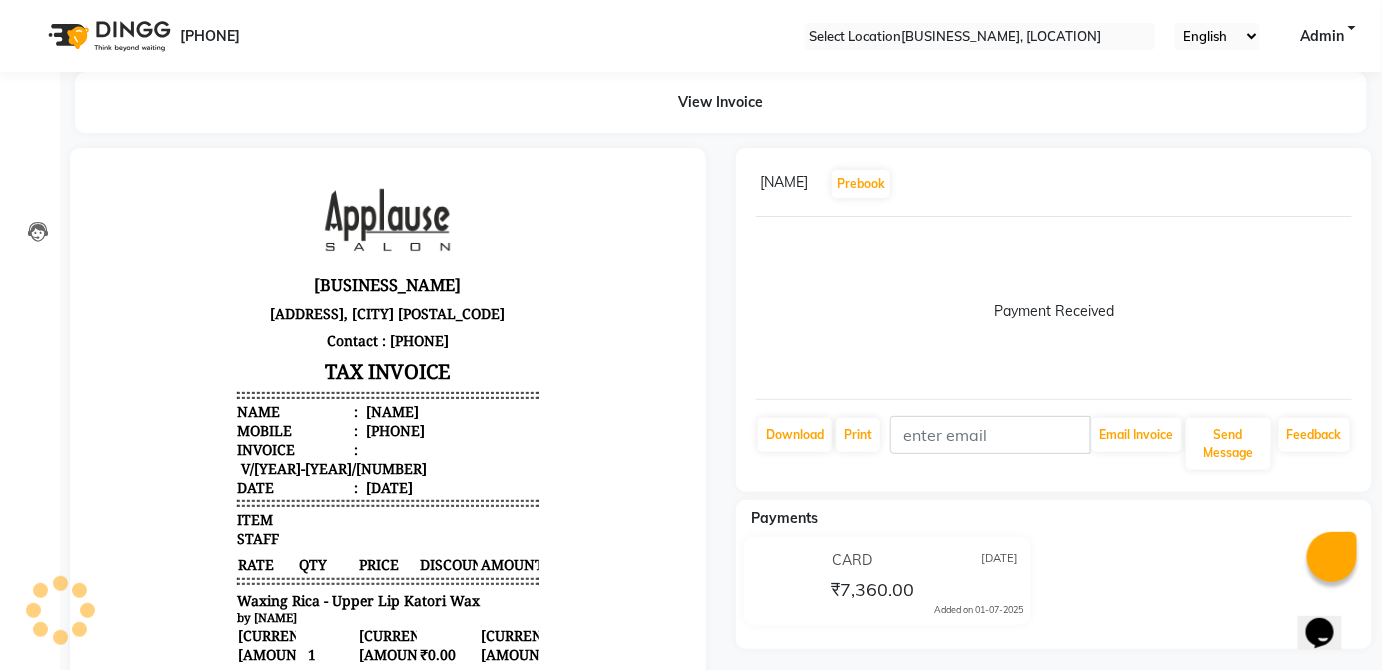 scroll, scrollTop: 0, scrollLeft: 0, axis: both 